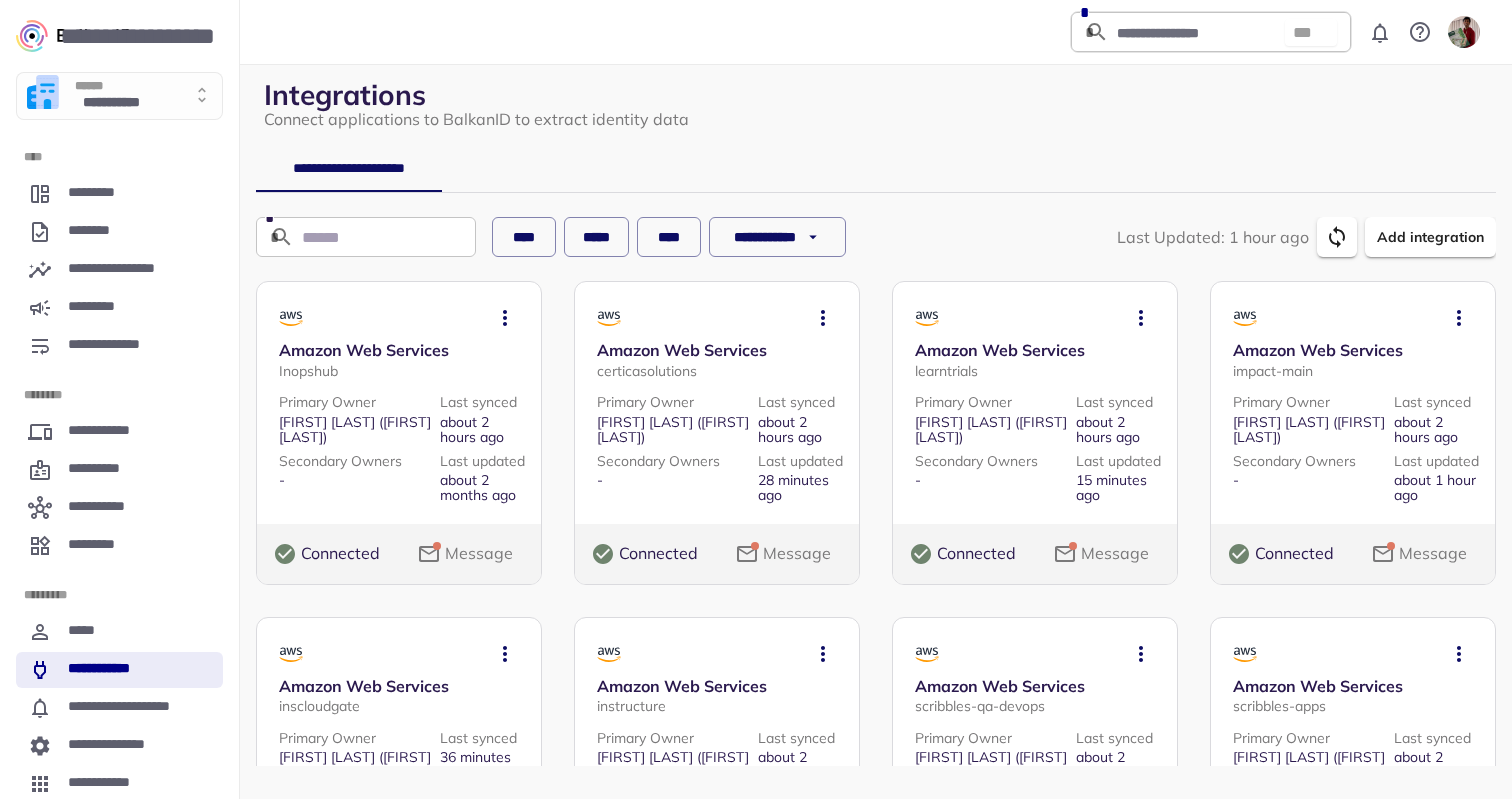 scroll, scrollTop: 0, scrollLeft: 0, axis: both 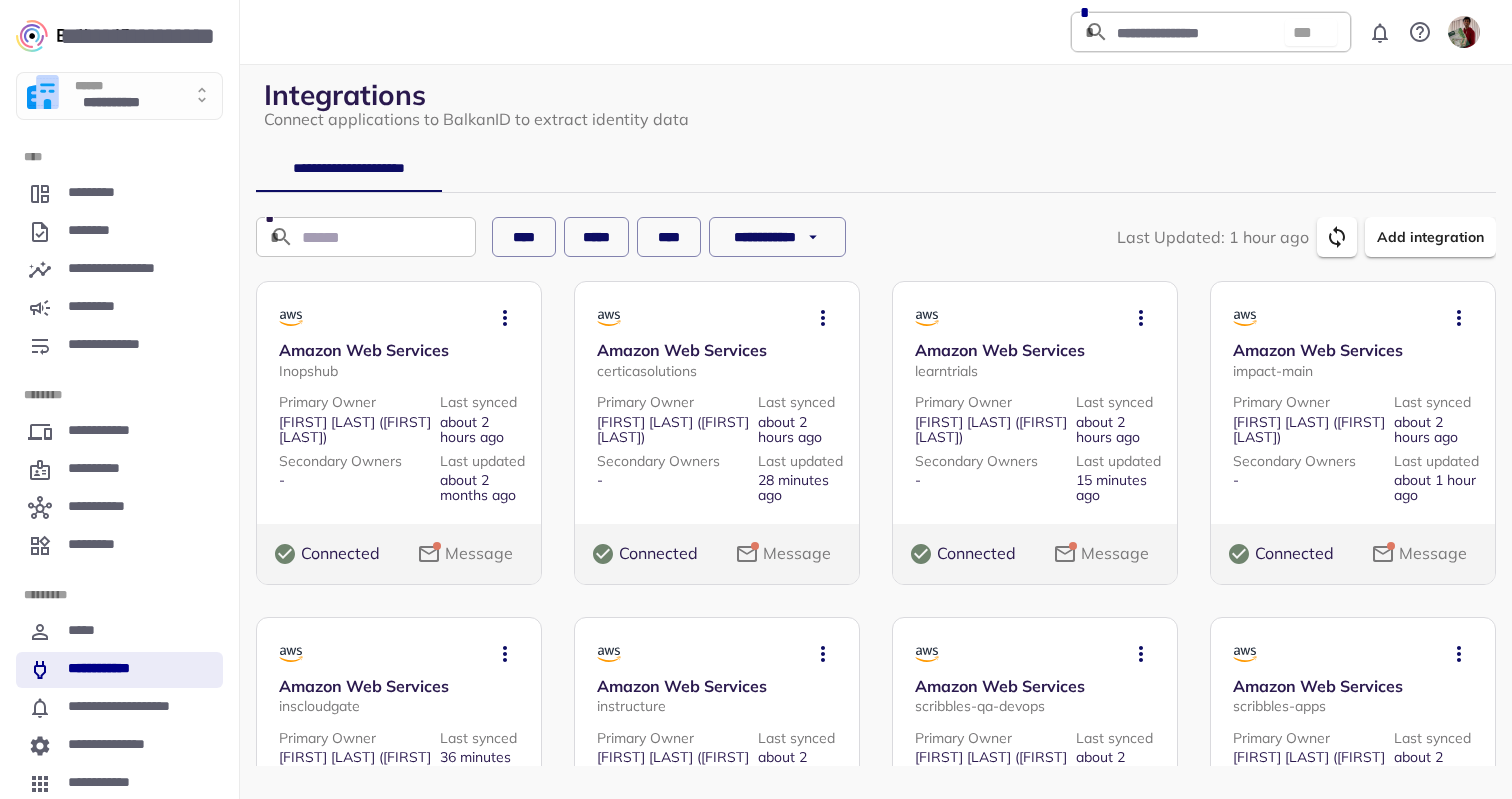 click on "**********" at bounding box center (119, 96) 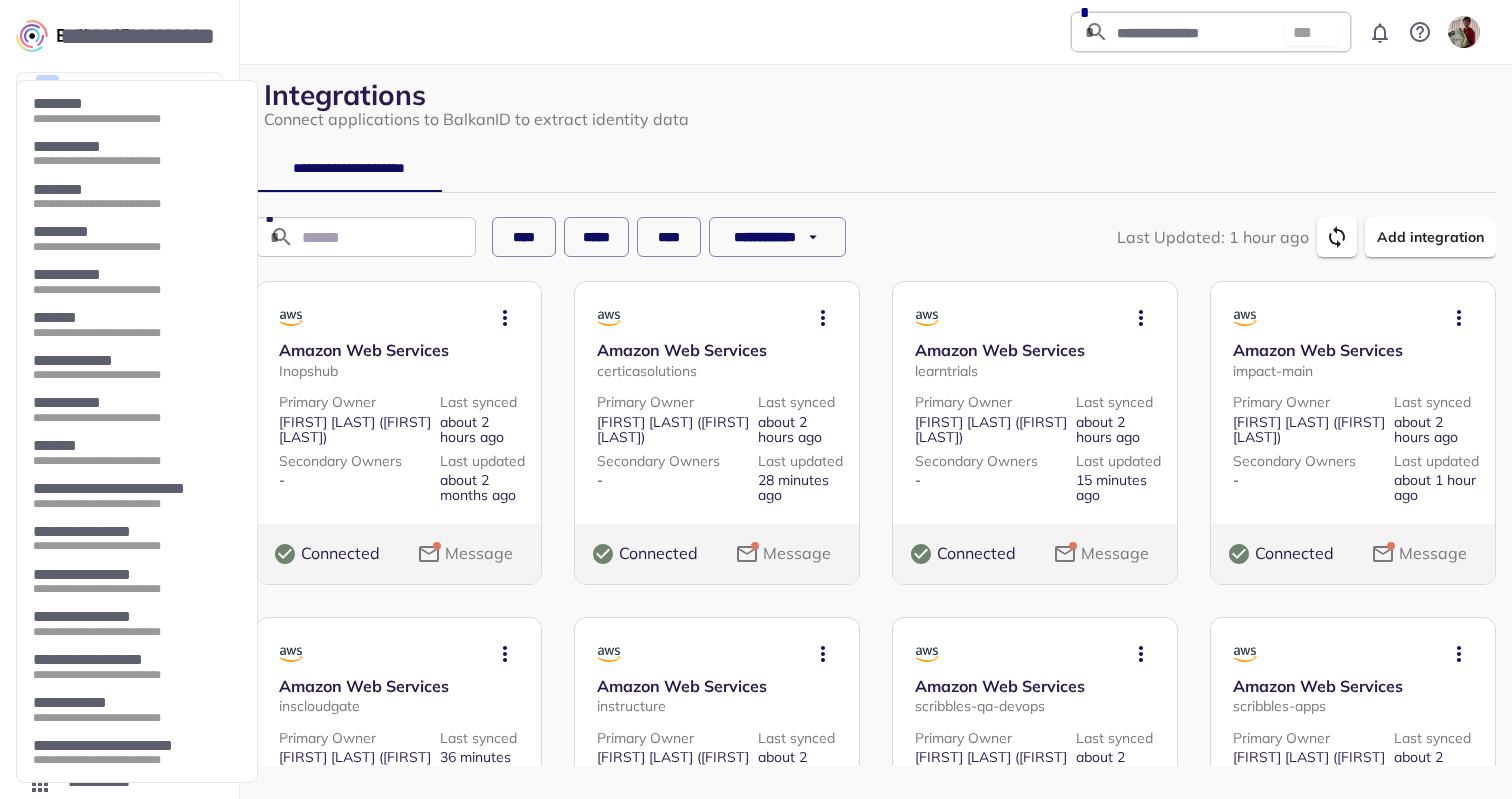 click on "**********" at bounding box center [136, 403] 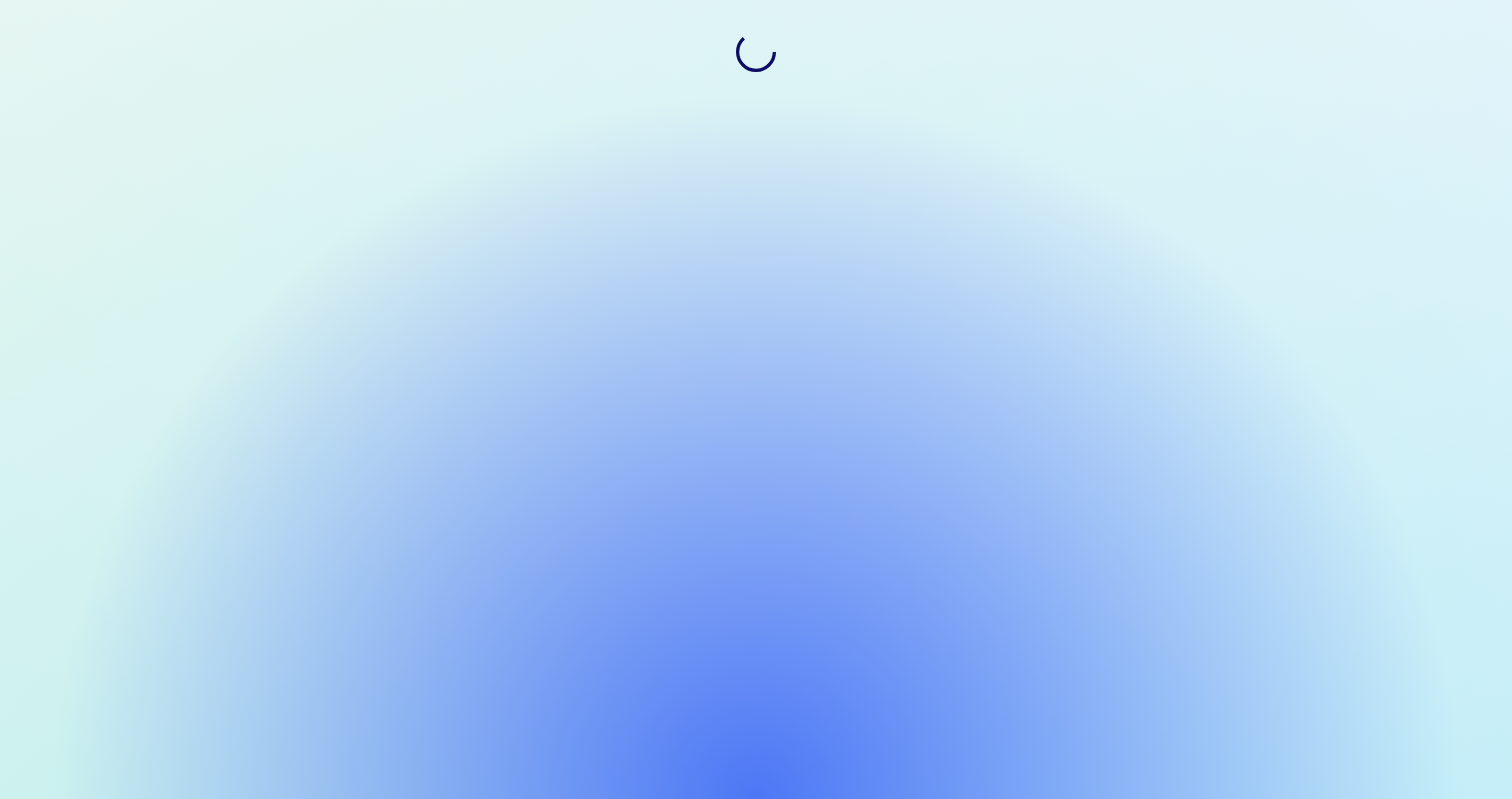 scroll, scrollTop: 0, scrollLeft: 0, axis: both 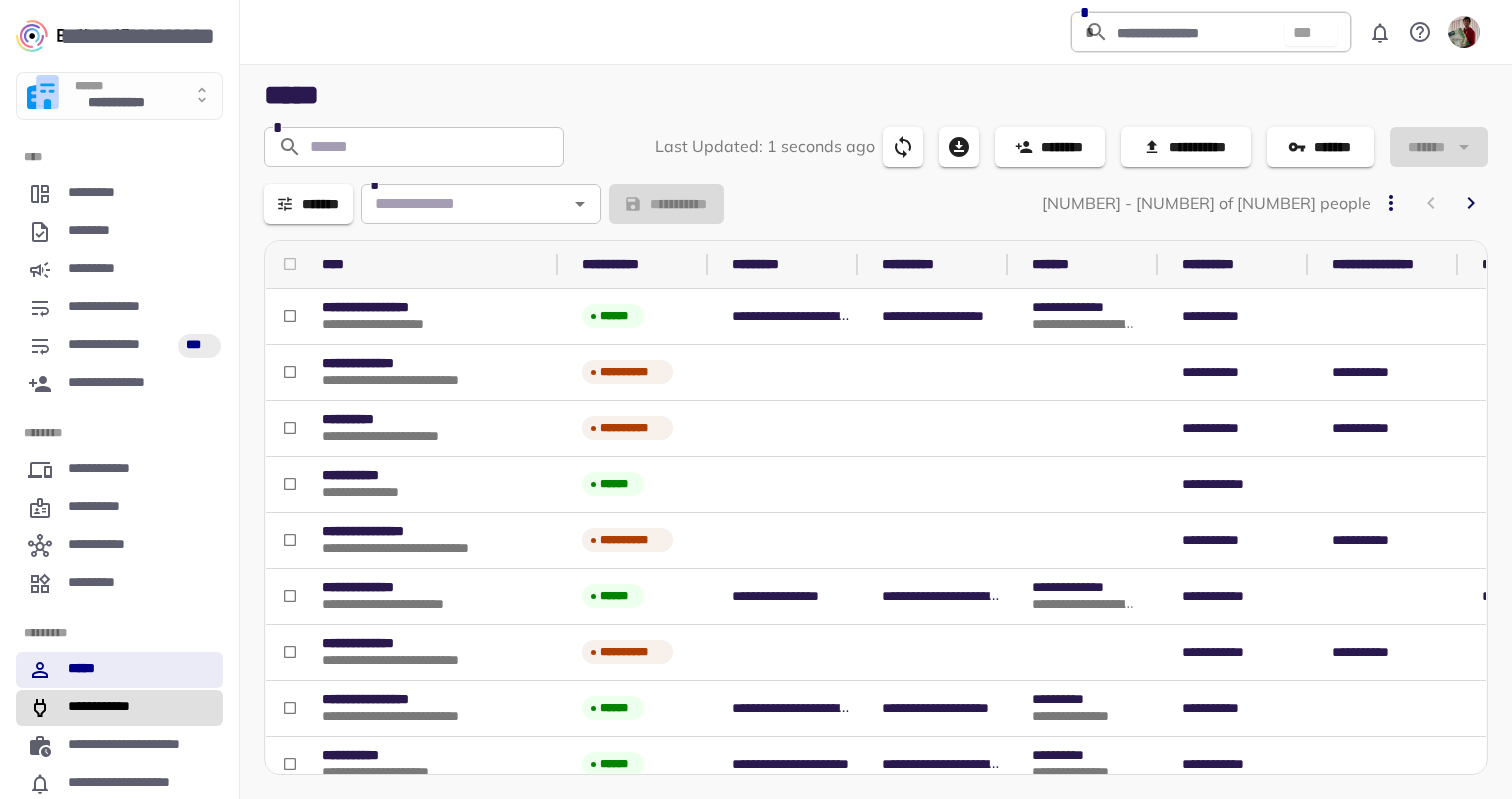 click on "**********" at bounding box center [105, 708] 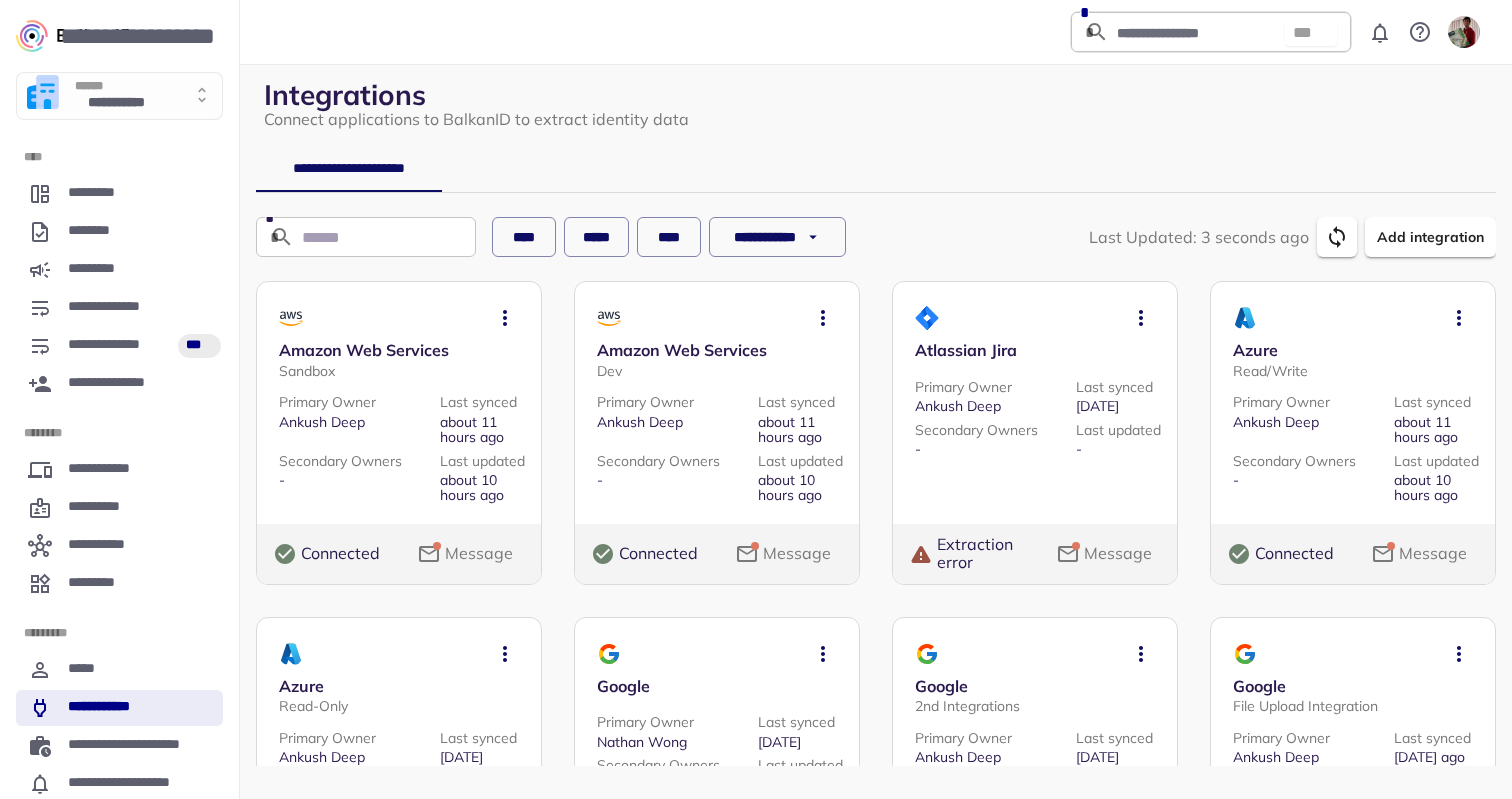 click 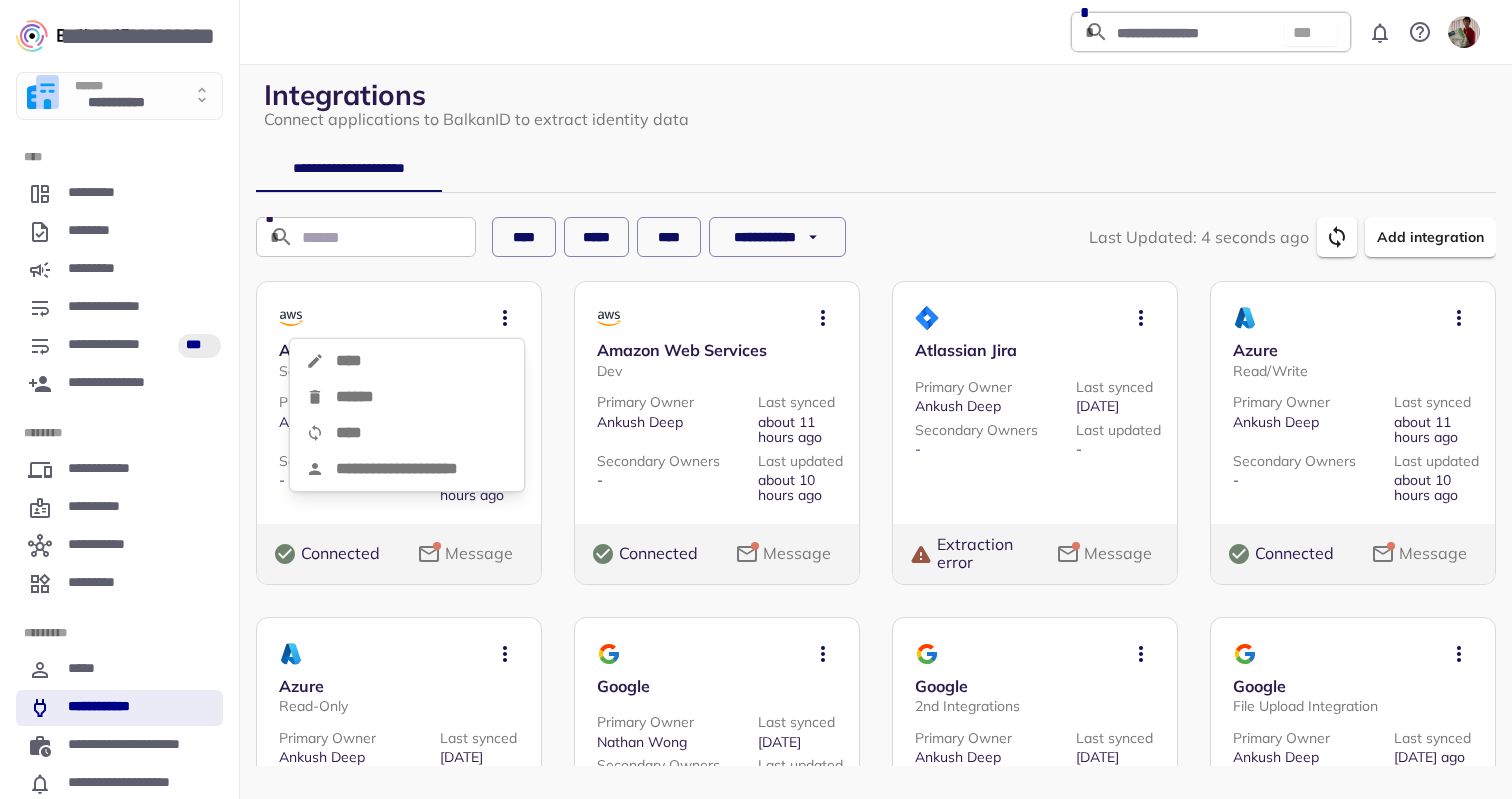 click on "****" at bounding box center [407, 361] 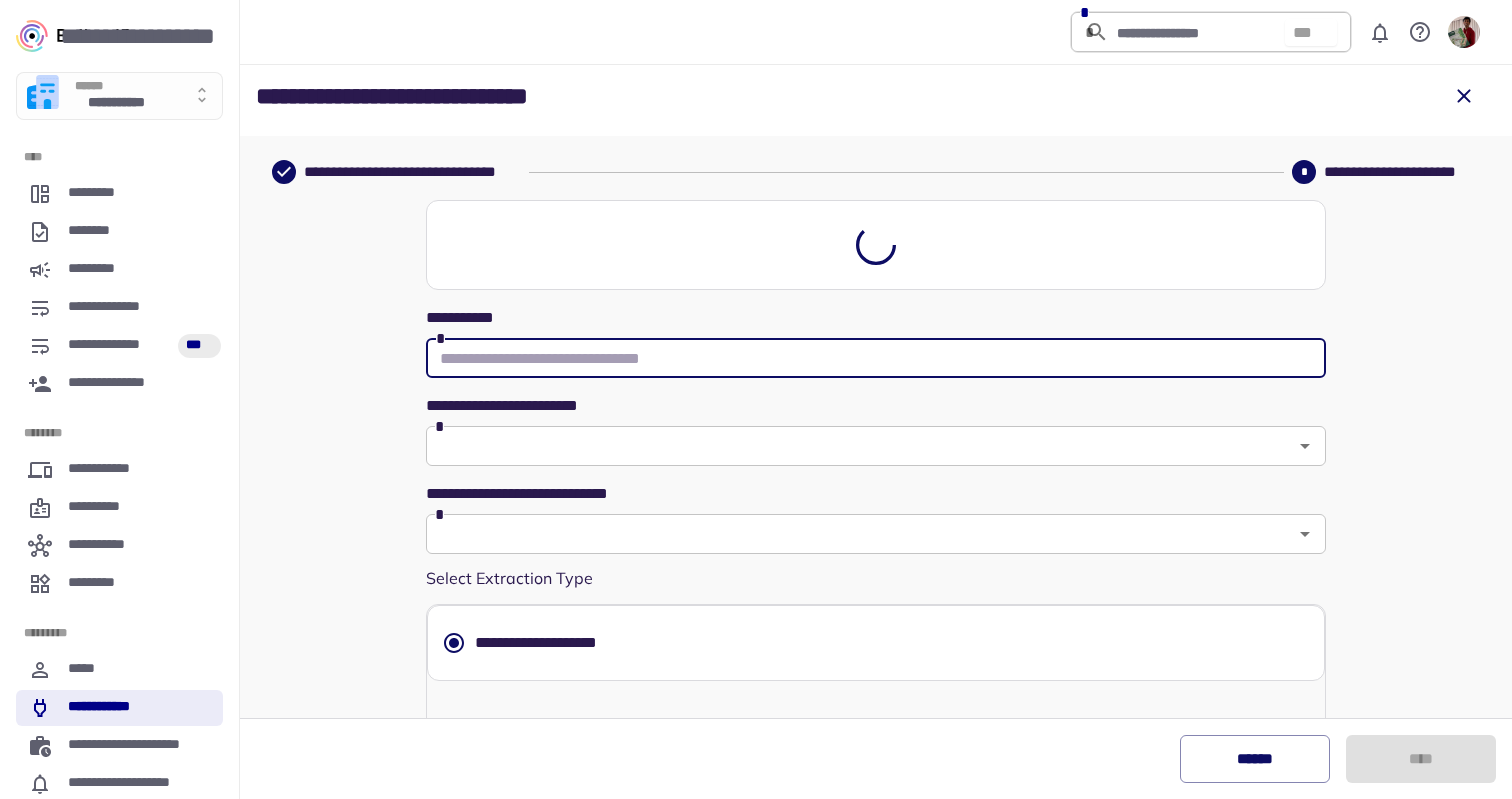 type on "*******" 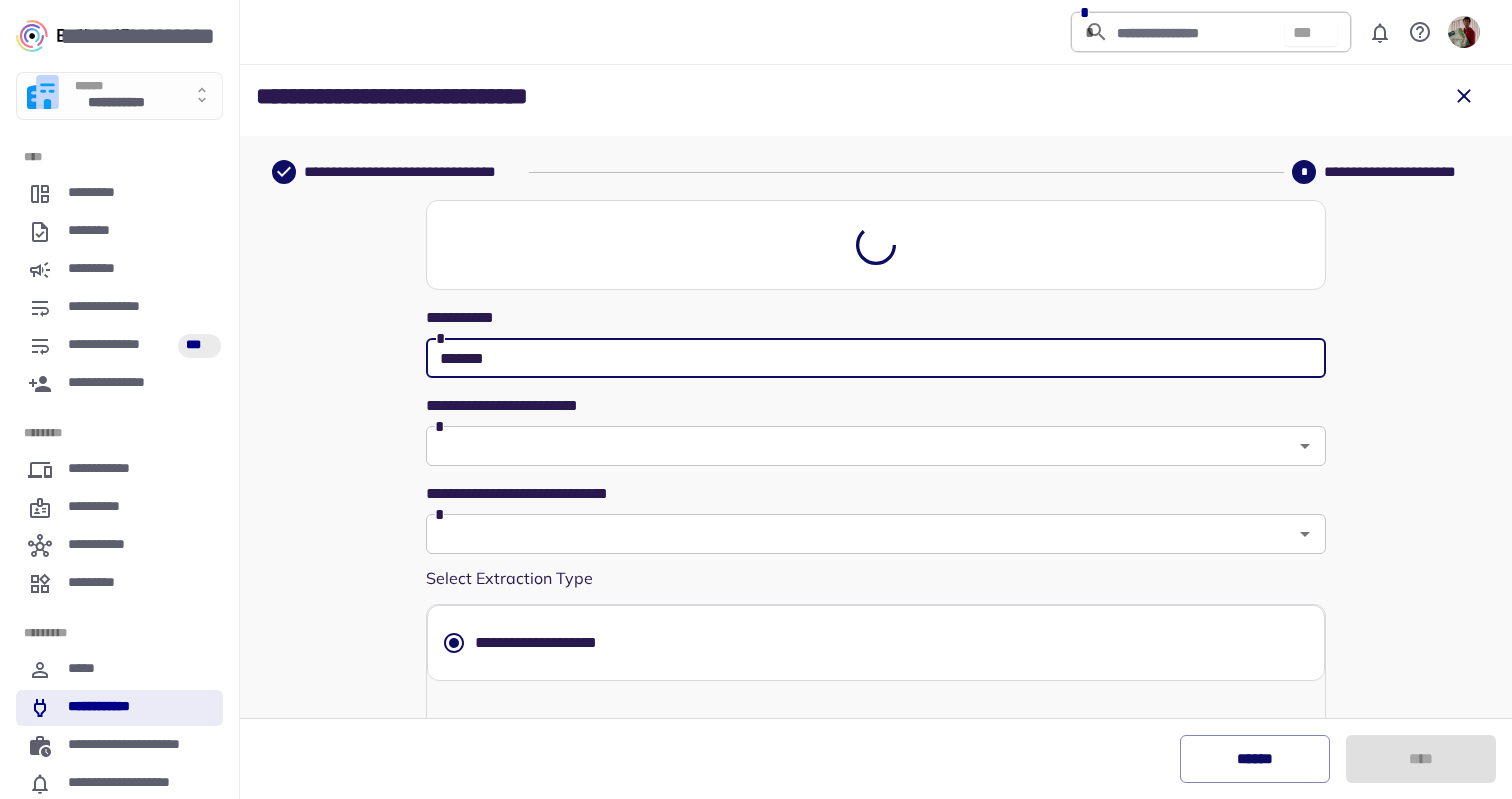 type on "**********" 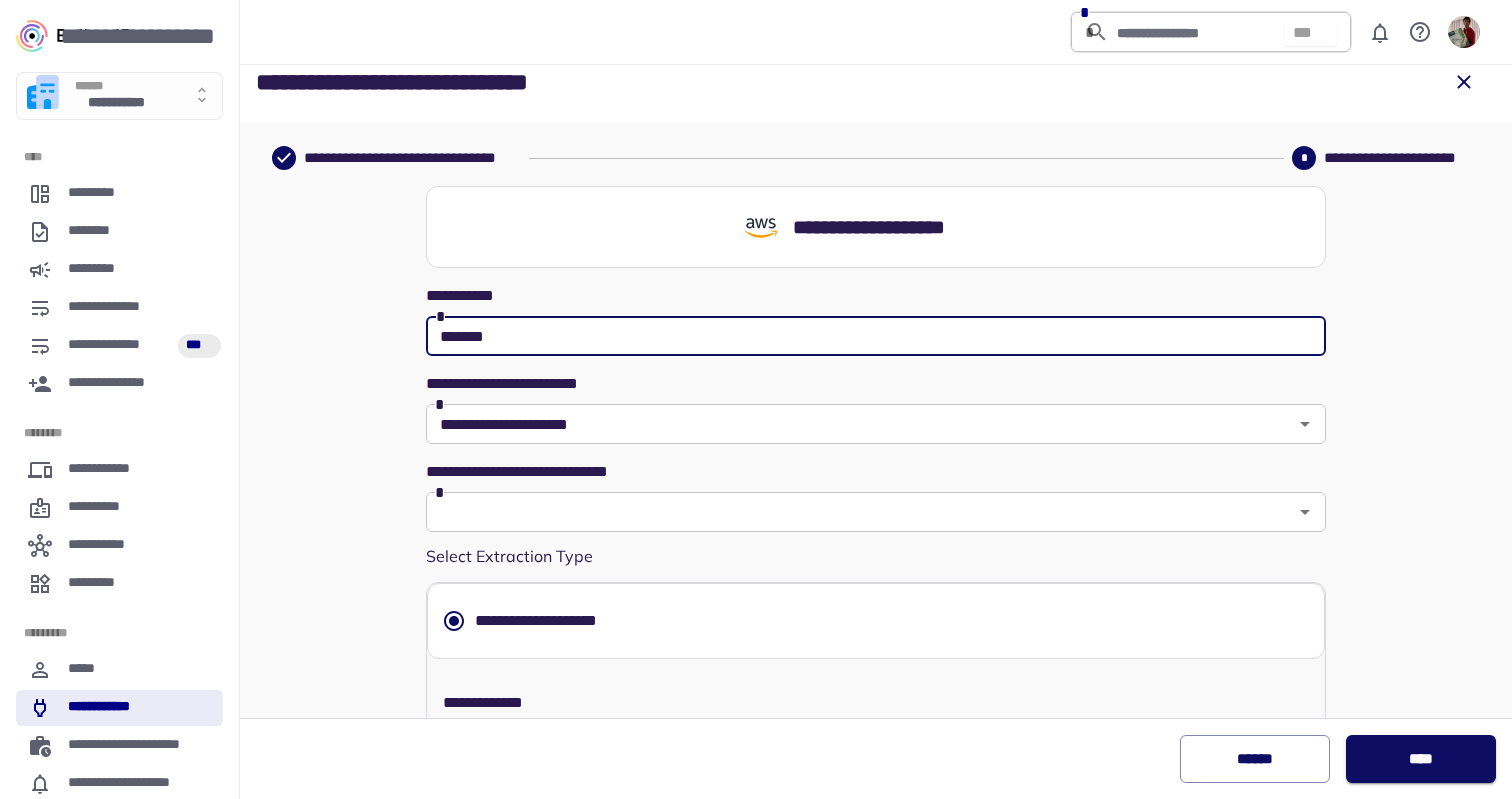 scroll, scrollTop: 0, scrollLeft: 0, axis: both 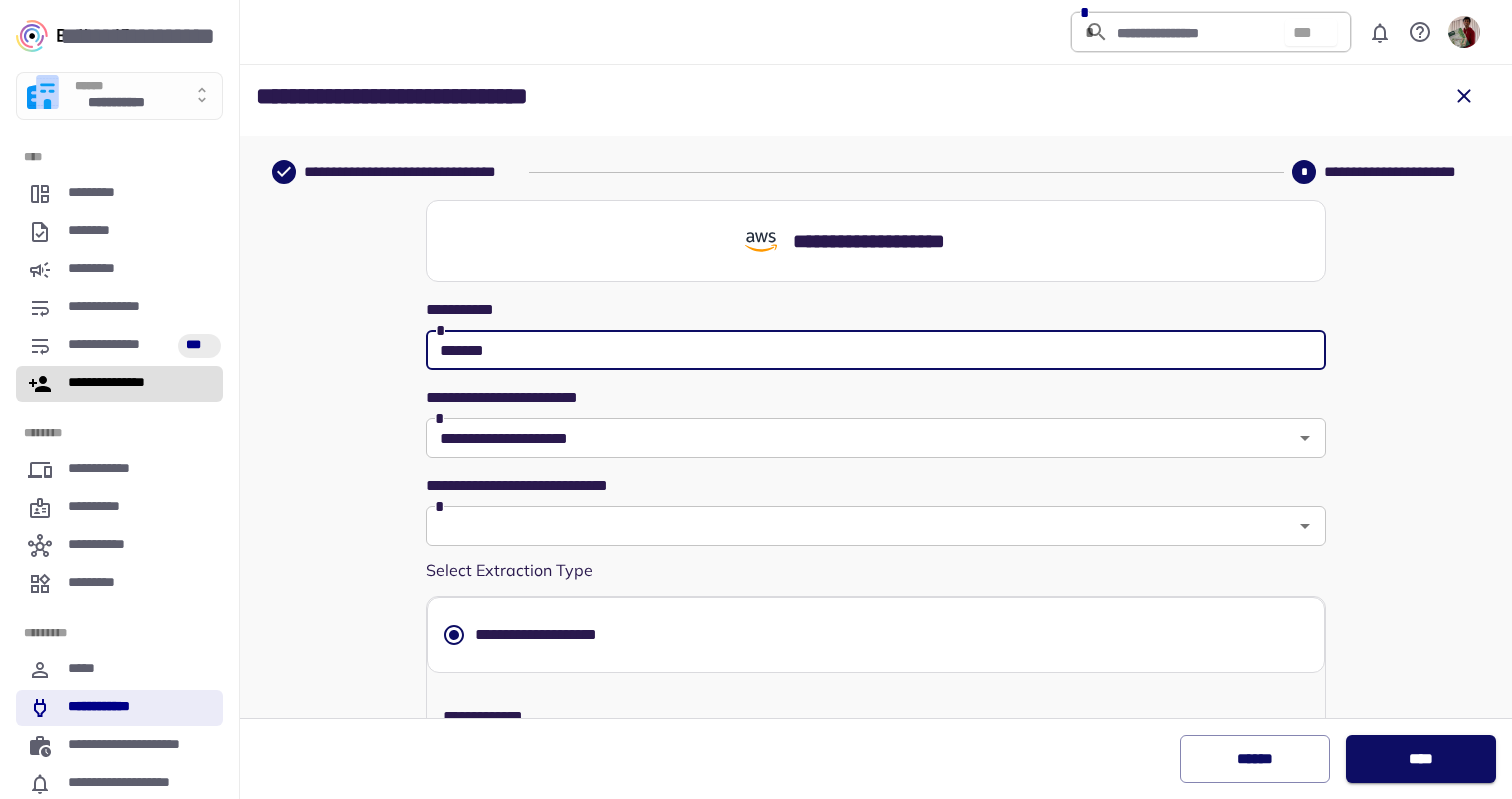click on "**********" at bounding box center (119, 384) 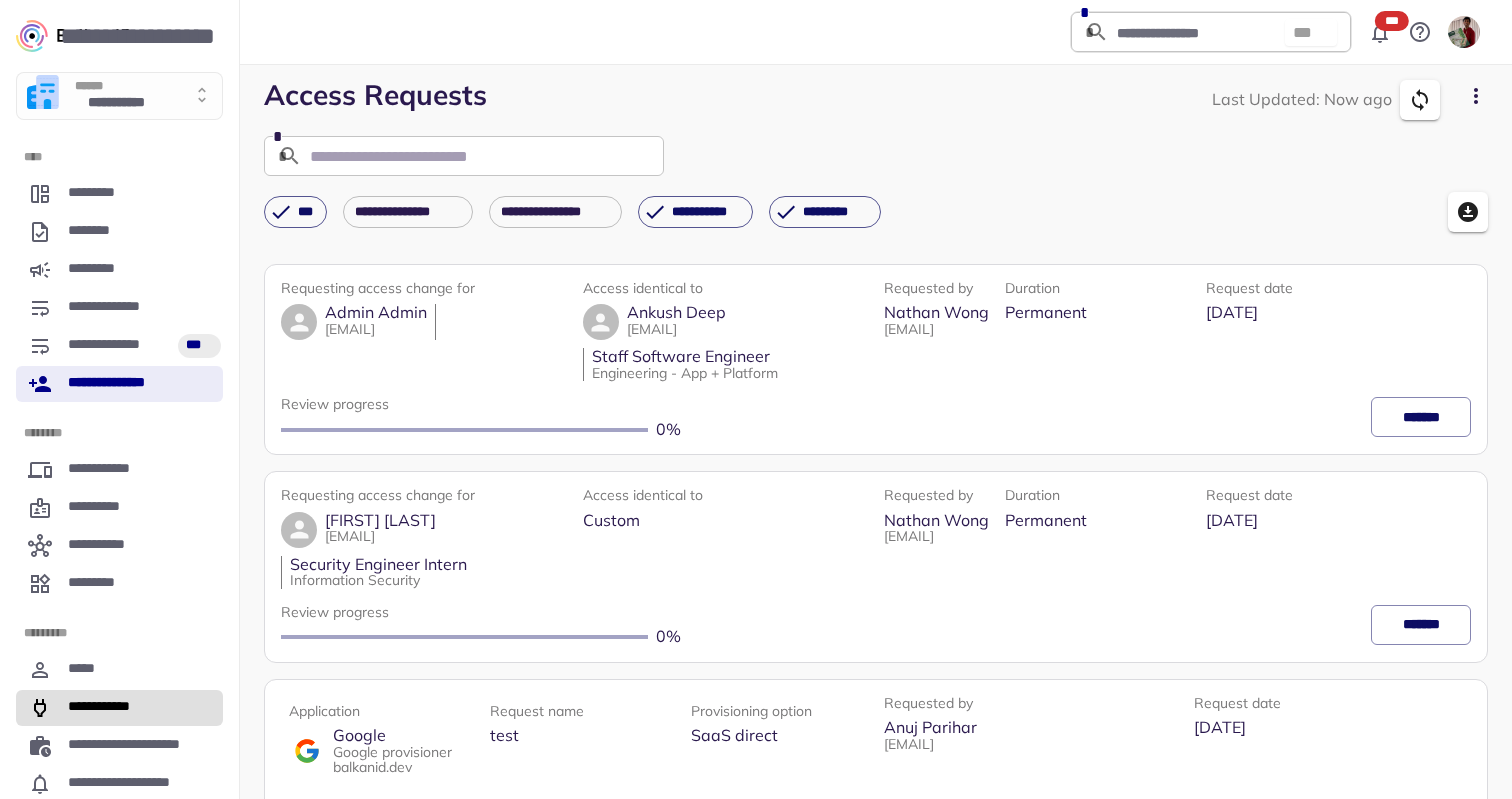 click on "**********" at bounding box center (105, 708) 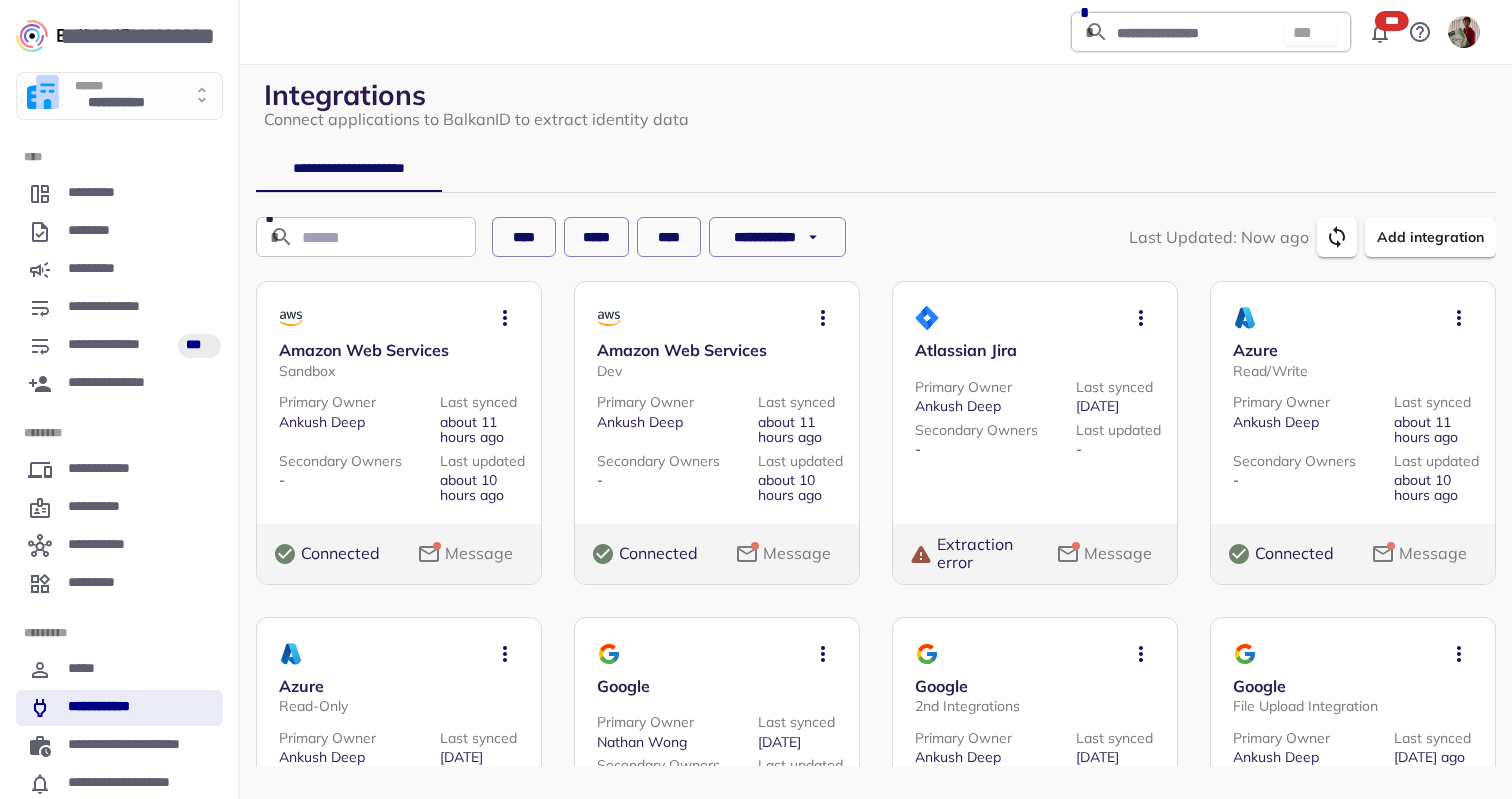 click at bounding box center [505, 318] 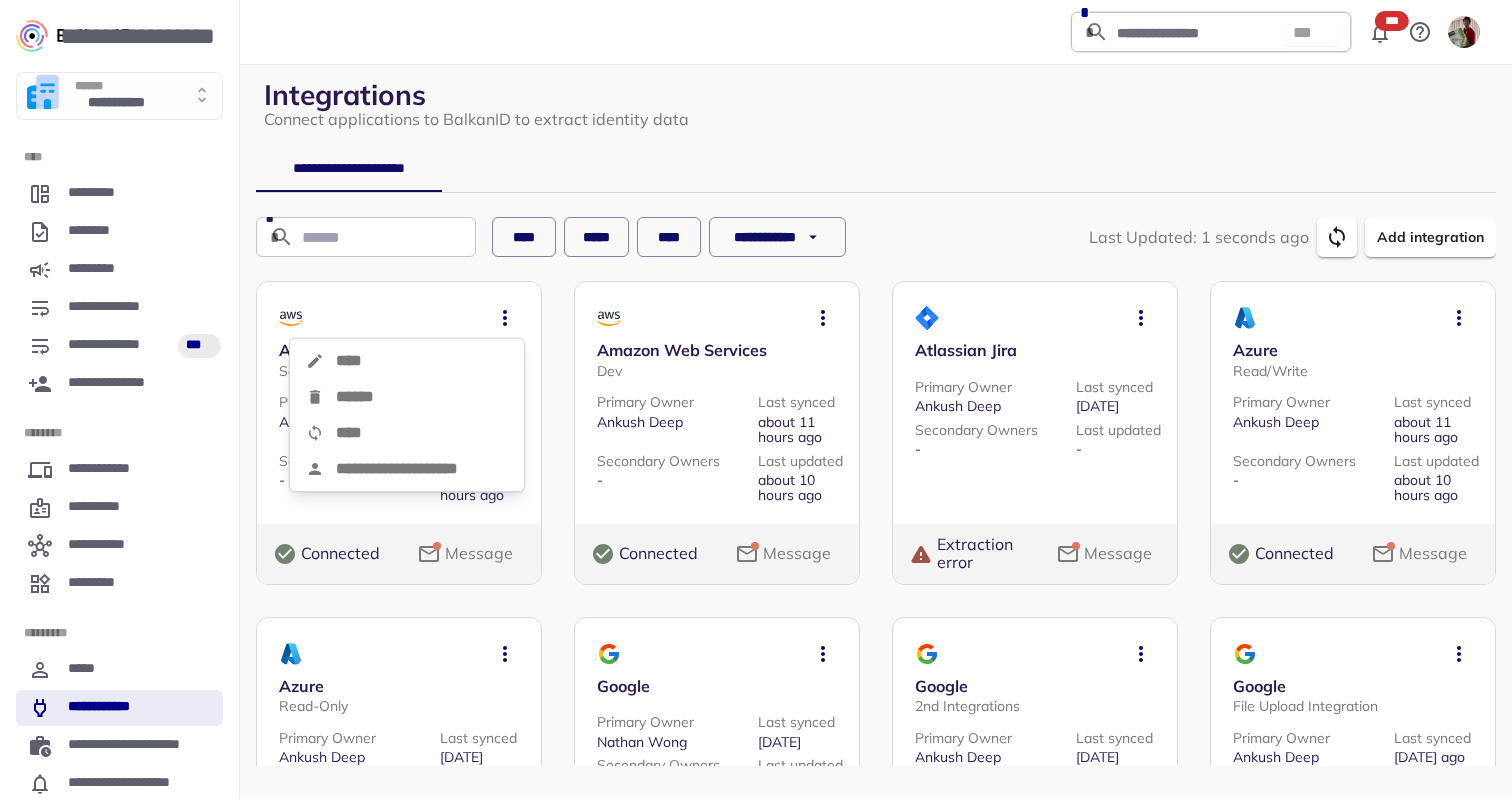 click on "****" at bounding box center [407, 361] 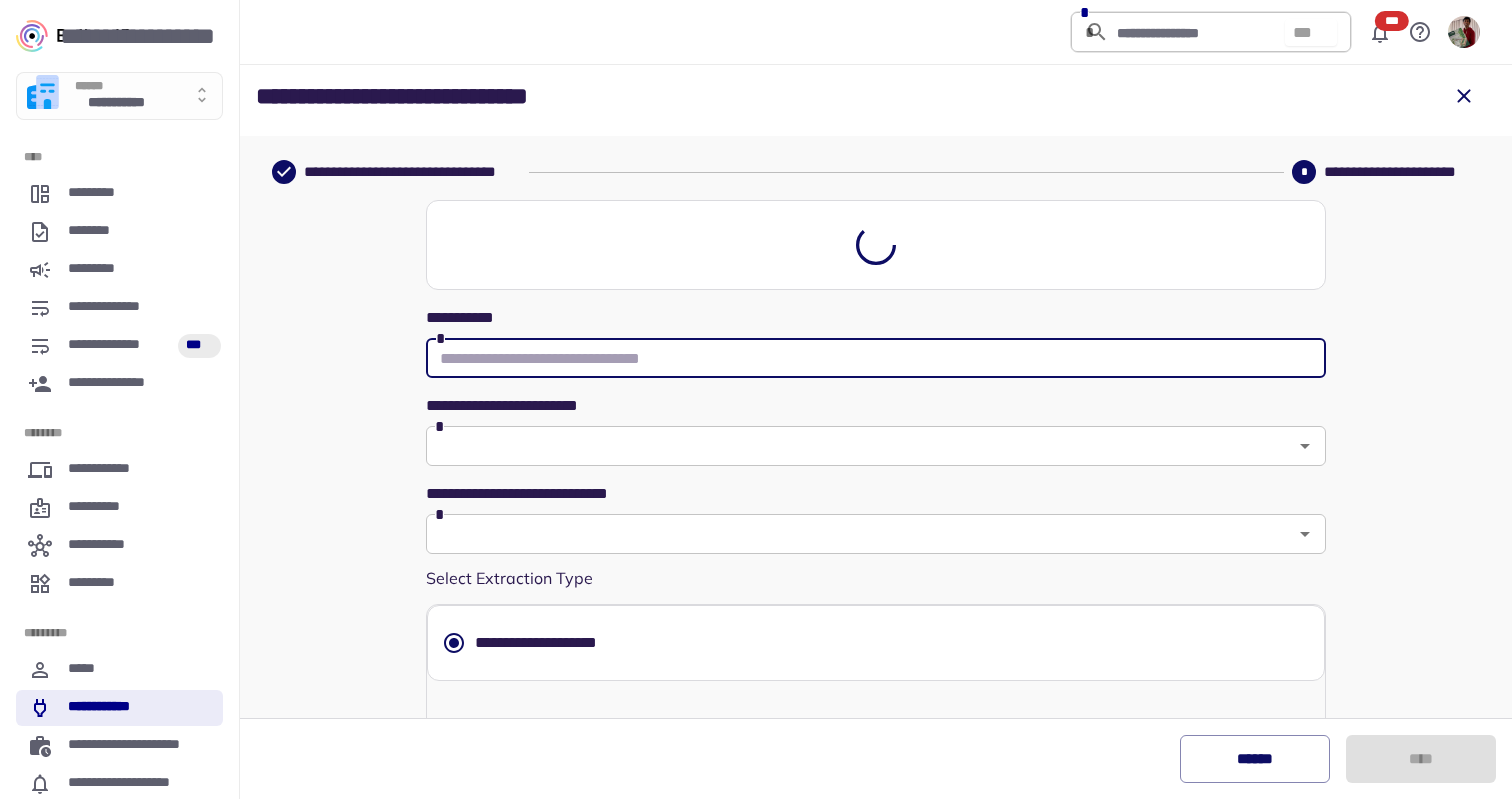type on "*******" 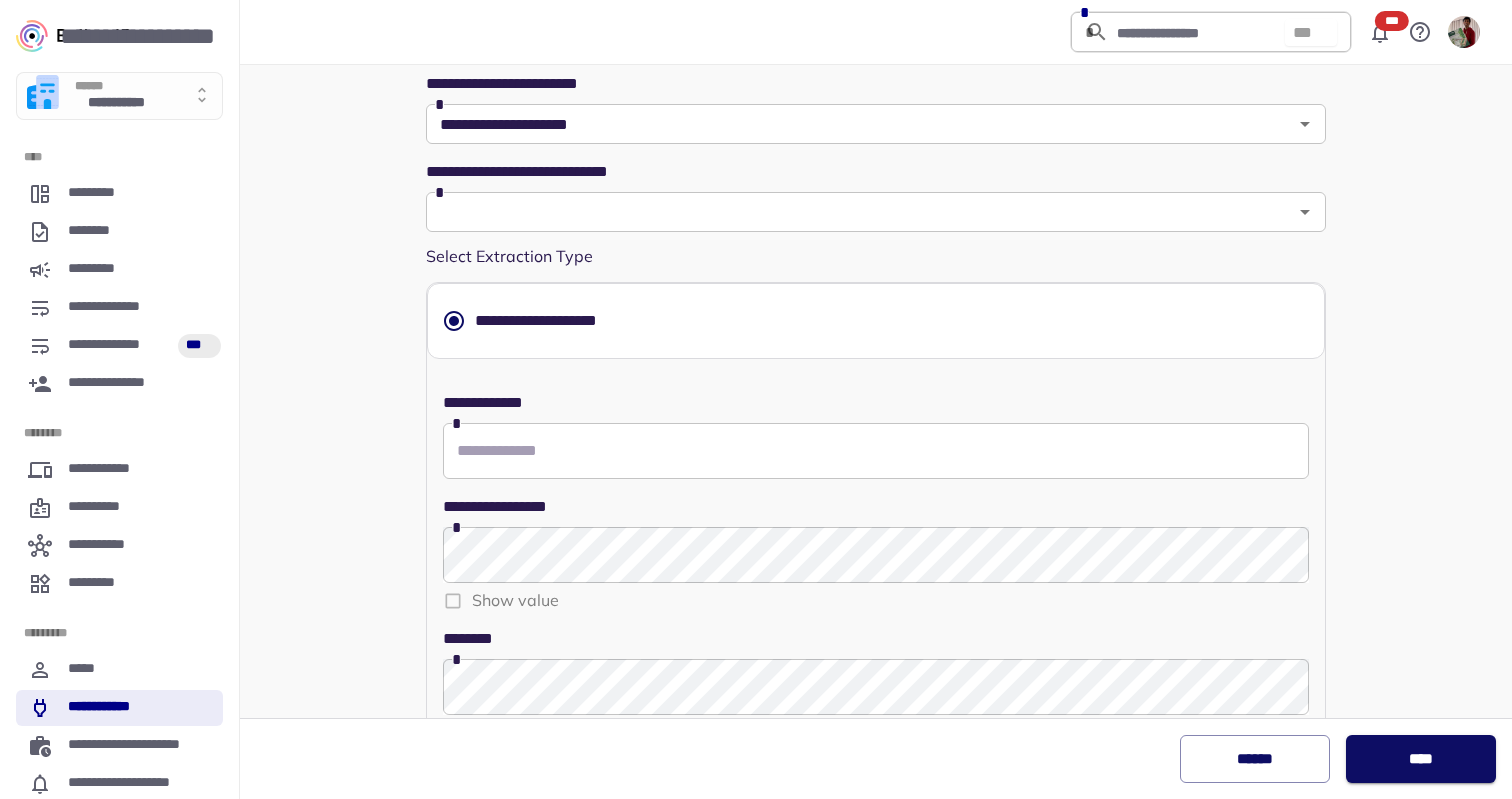 scroll, scrollTop: 410, scrollLeft: 0, axis: vertical 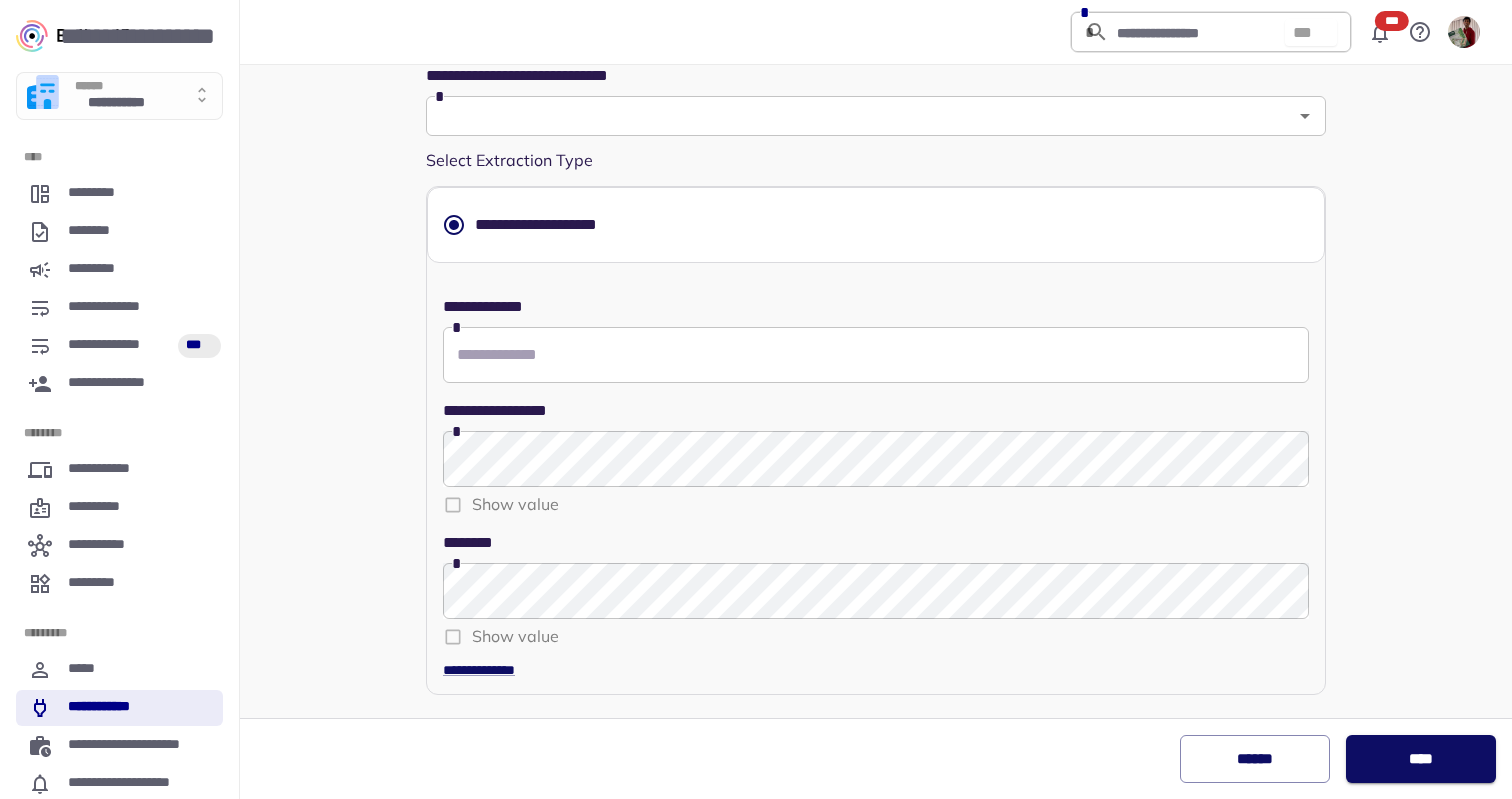 click on "****** ****" at bounding box center [768, 758] 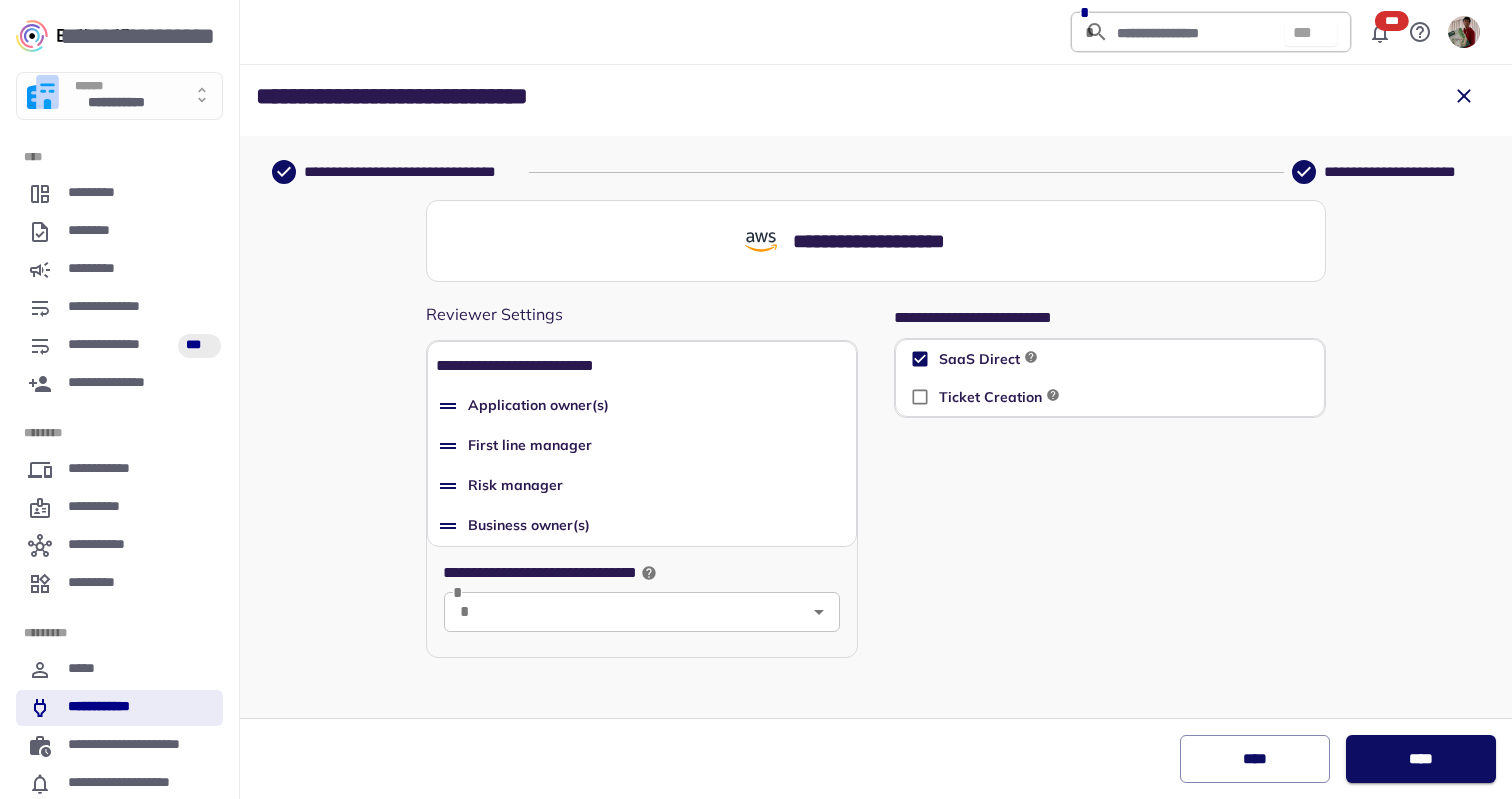 scroll, scrollTop: 0, scrollLeft: 0, axis: both 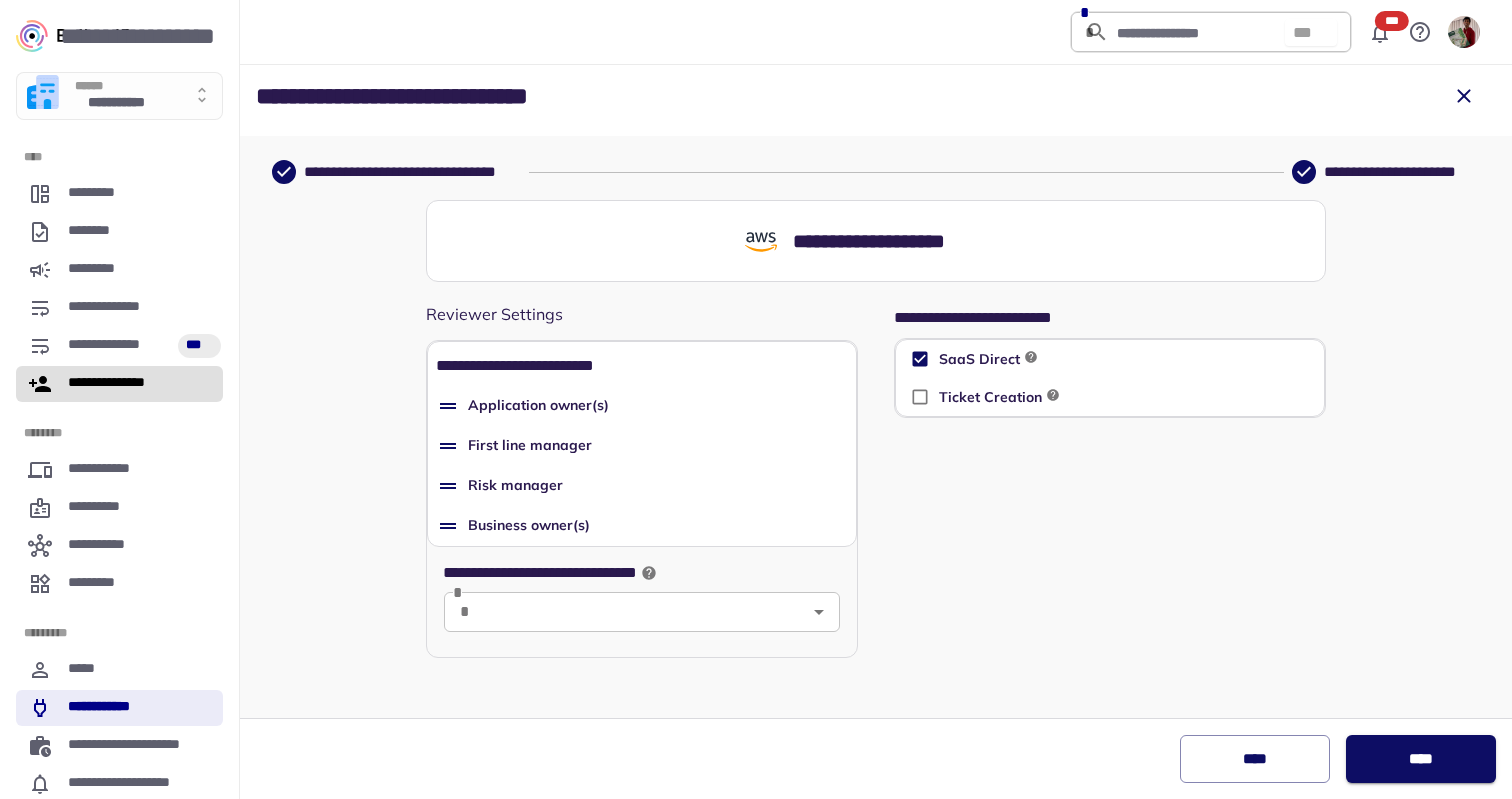 click on "**********" at bounding box center [118, 384] 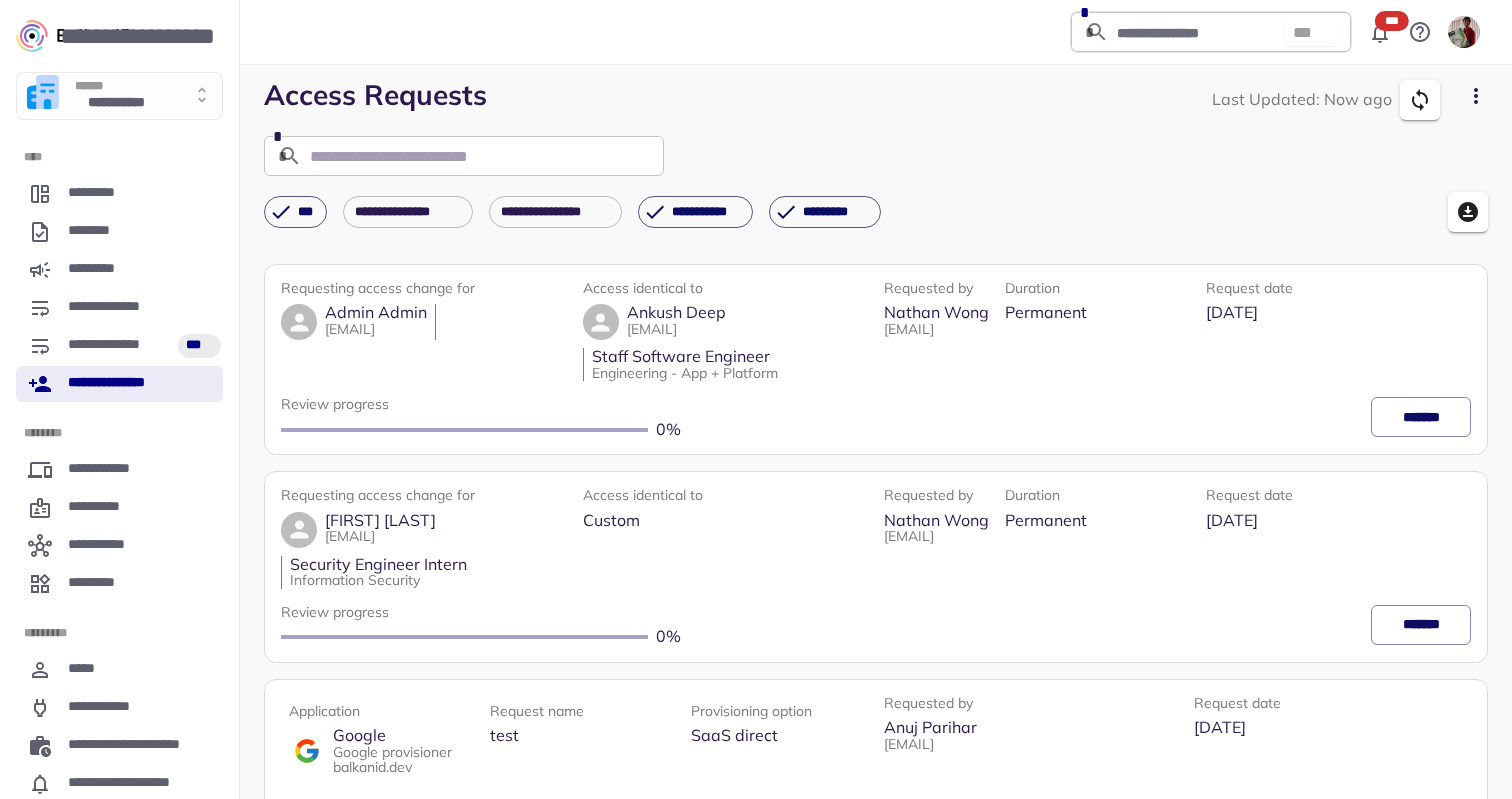 click on "**********" at bounding box center [876, 152] 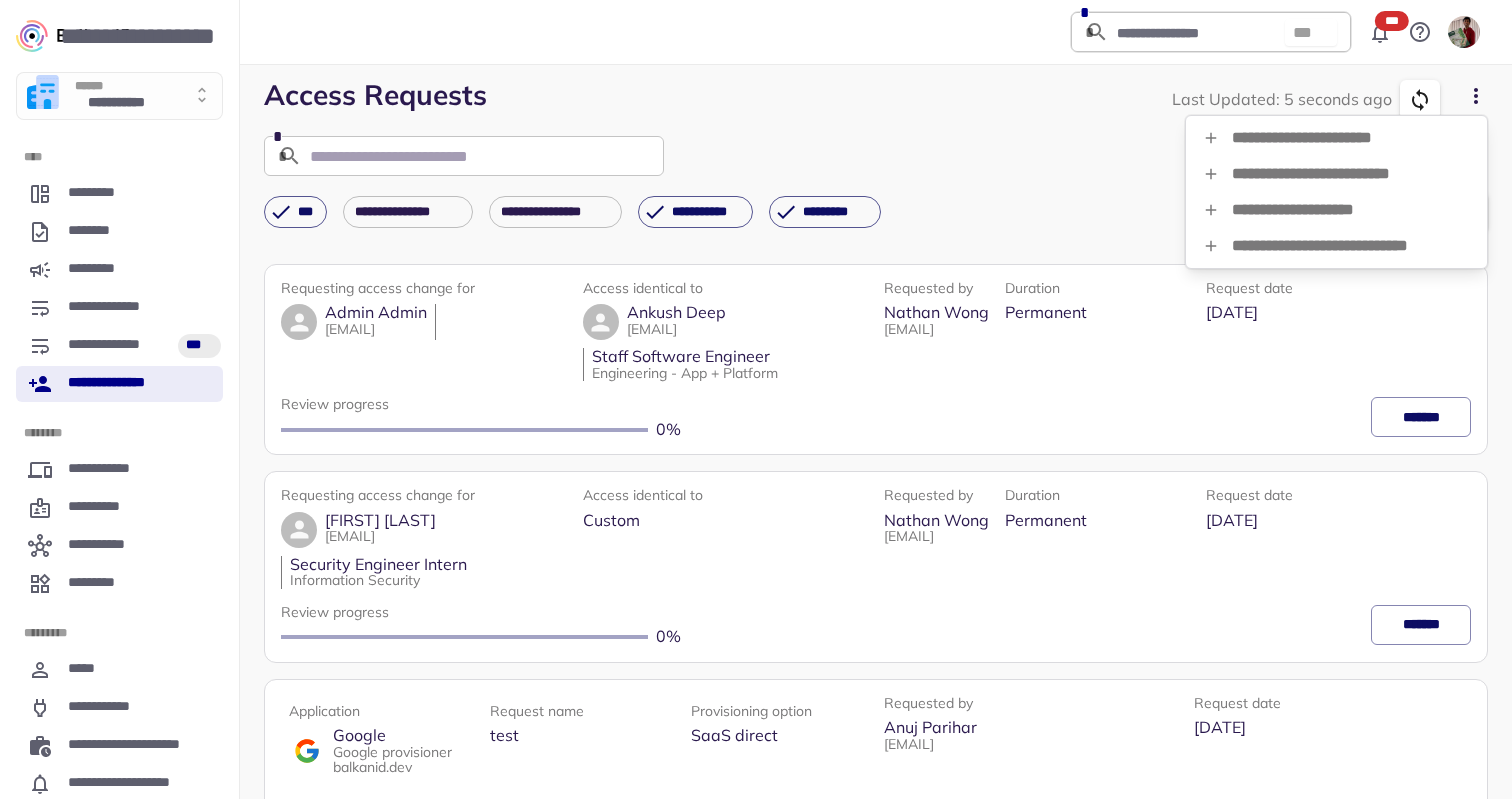 click on "**********" at bounding box center [1336, 210] 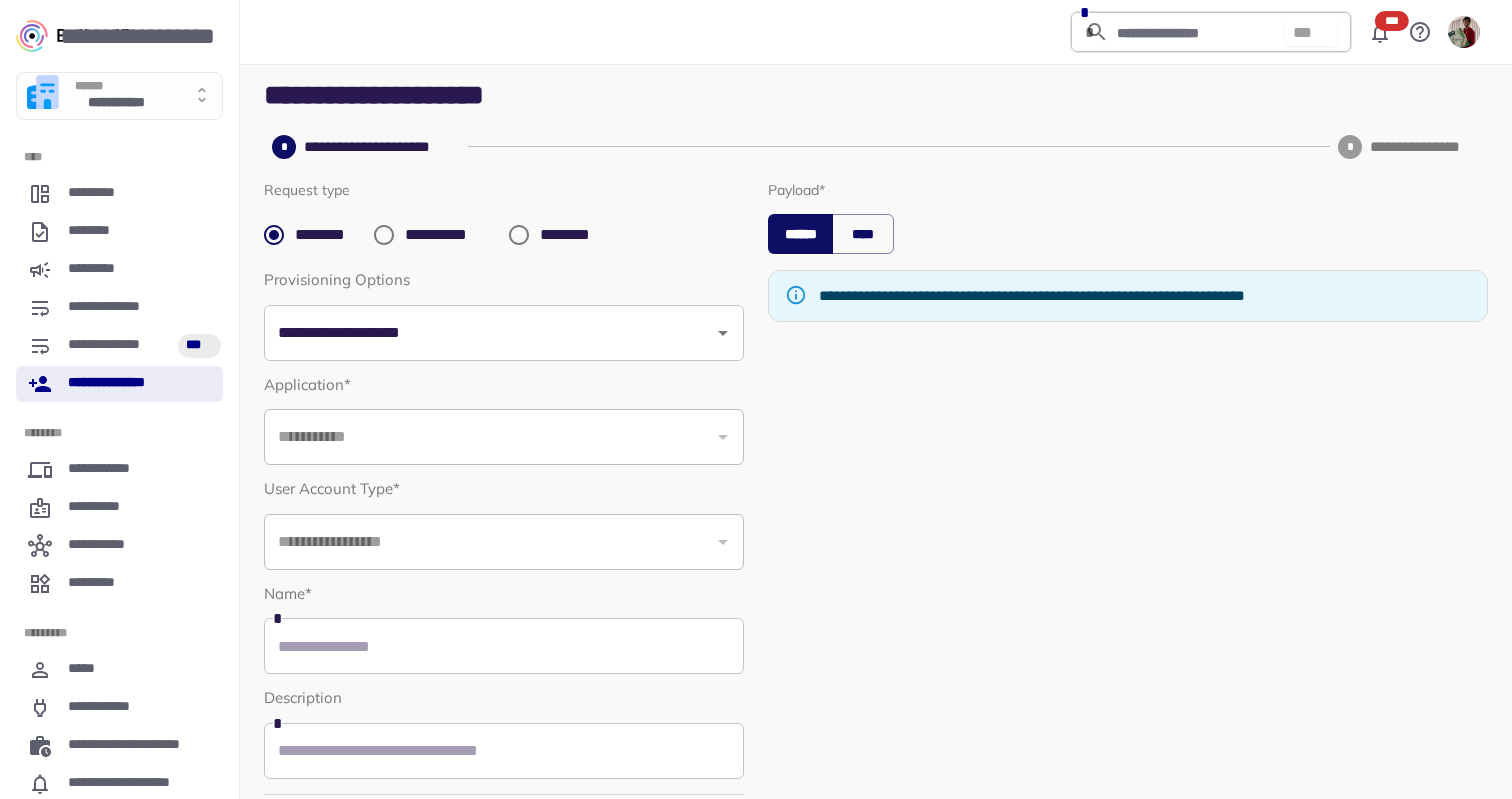 click on "**********" at bounding box center (119, 384) 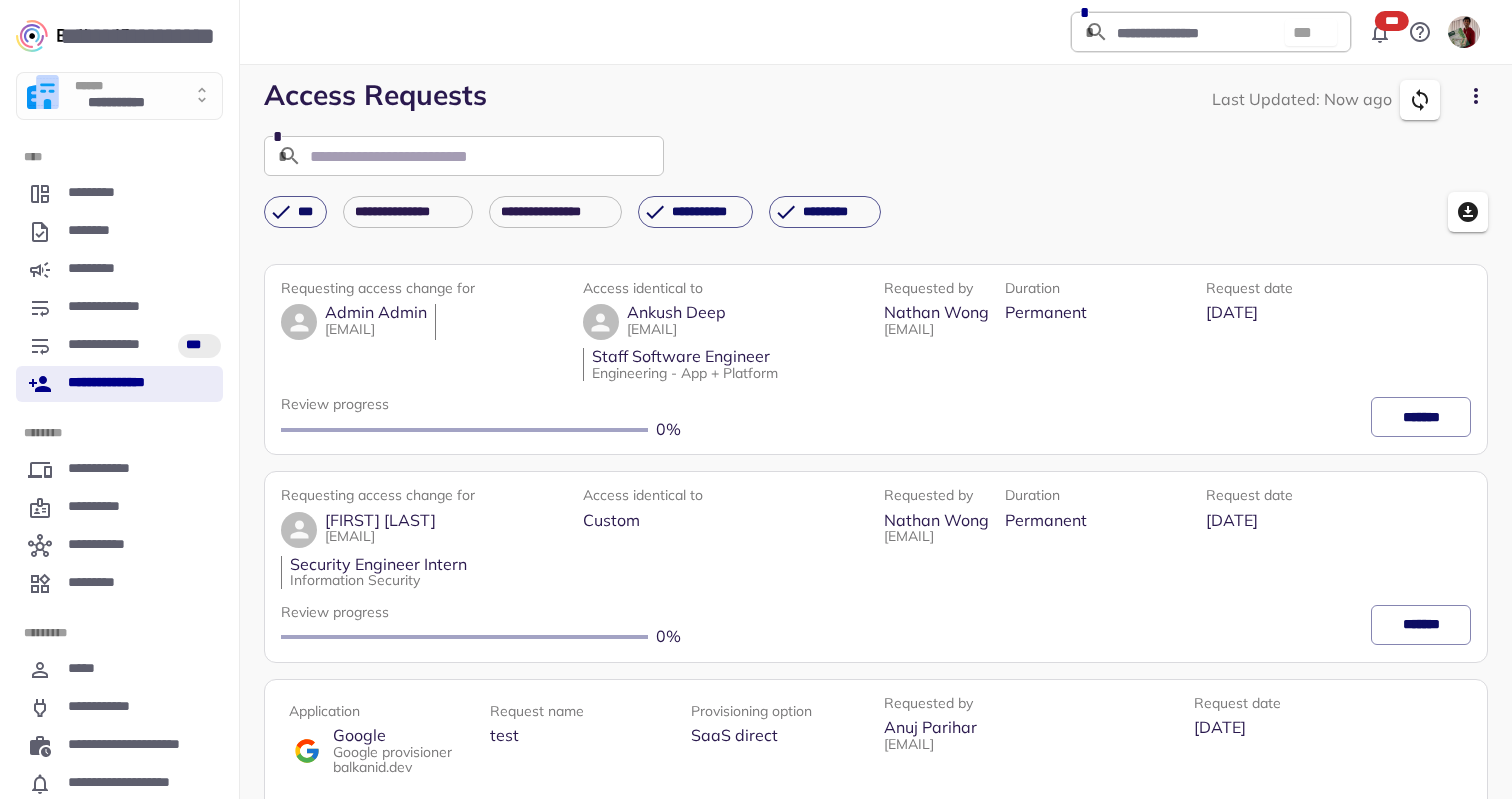 click at bounding box center [1476, 100] 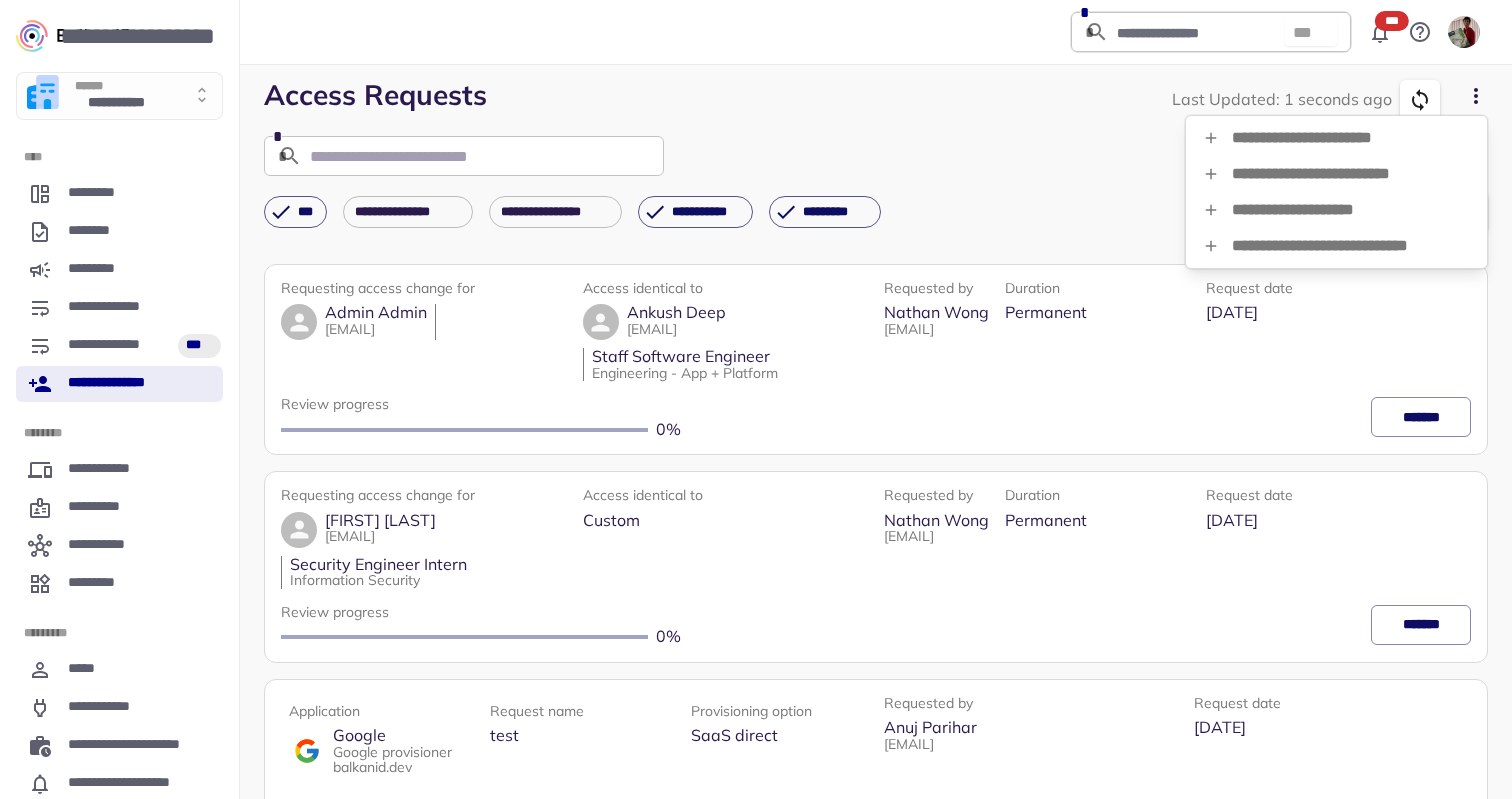 click on "**********" at bounding box center (1336, 246) 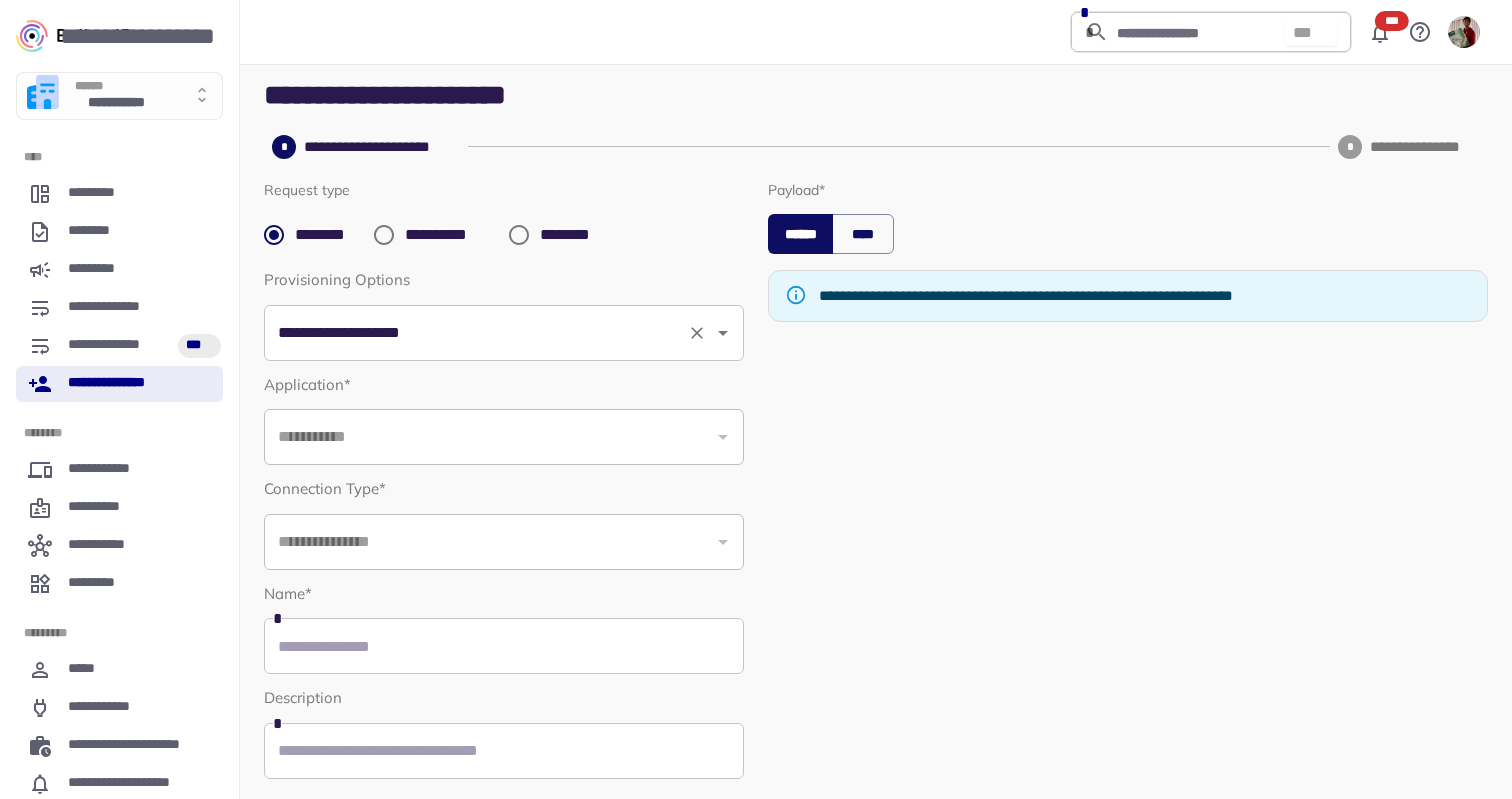 click on "**********" at bounding box center [476, 333] 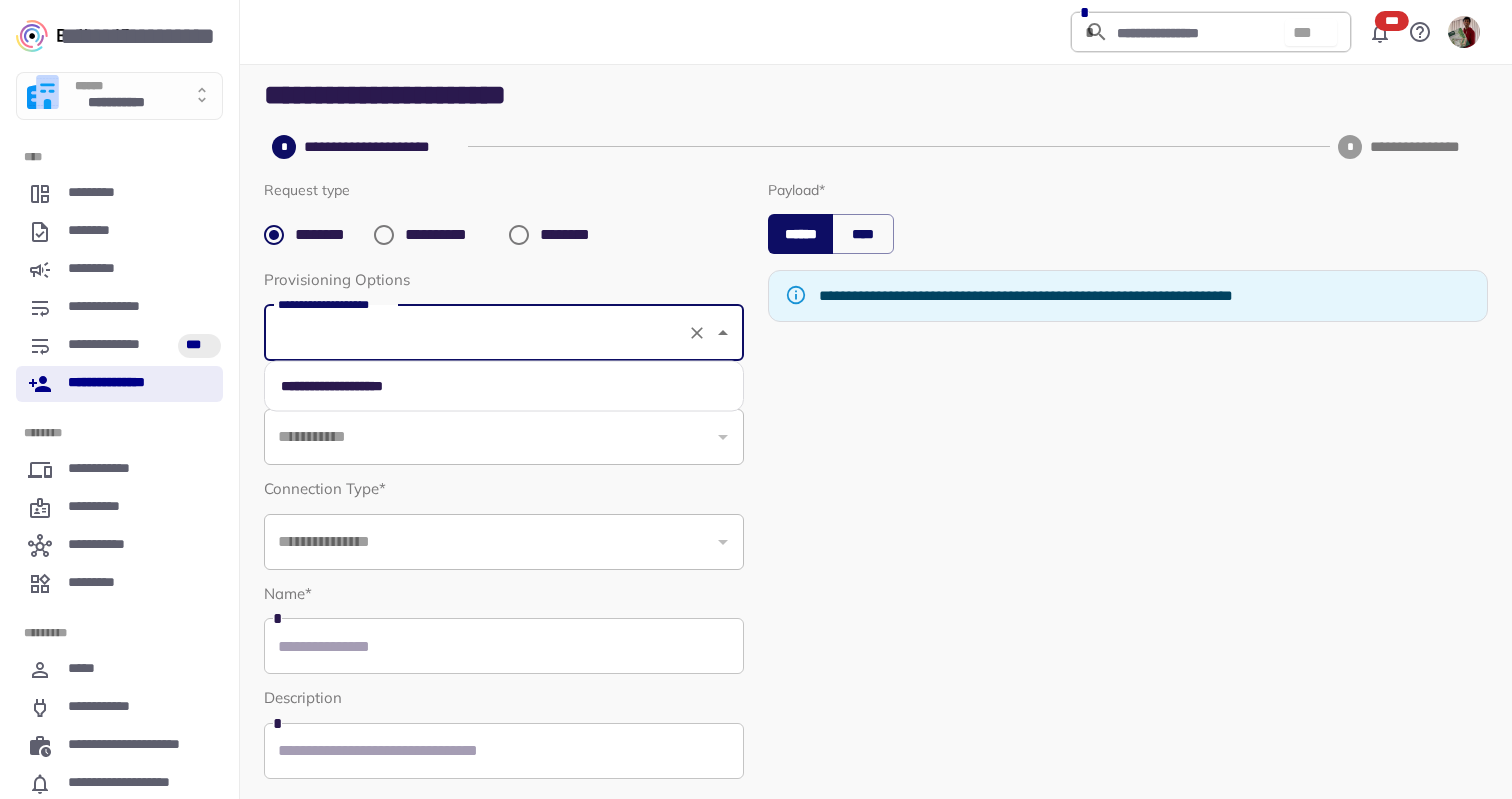 click on "**********" at bounding box center (504, 386) 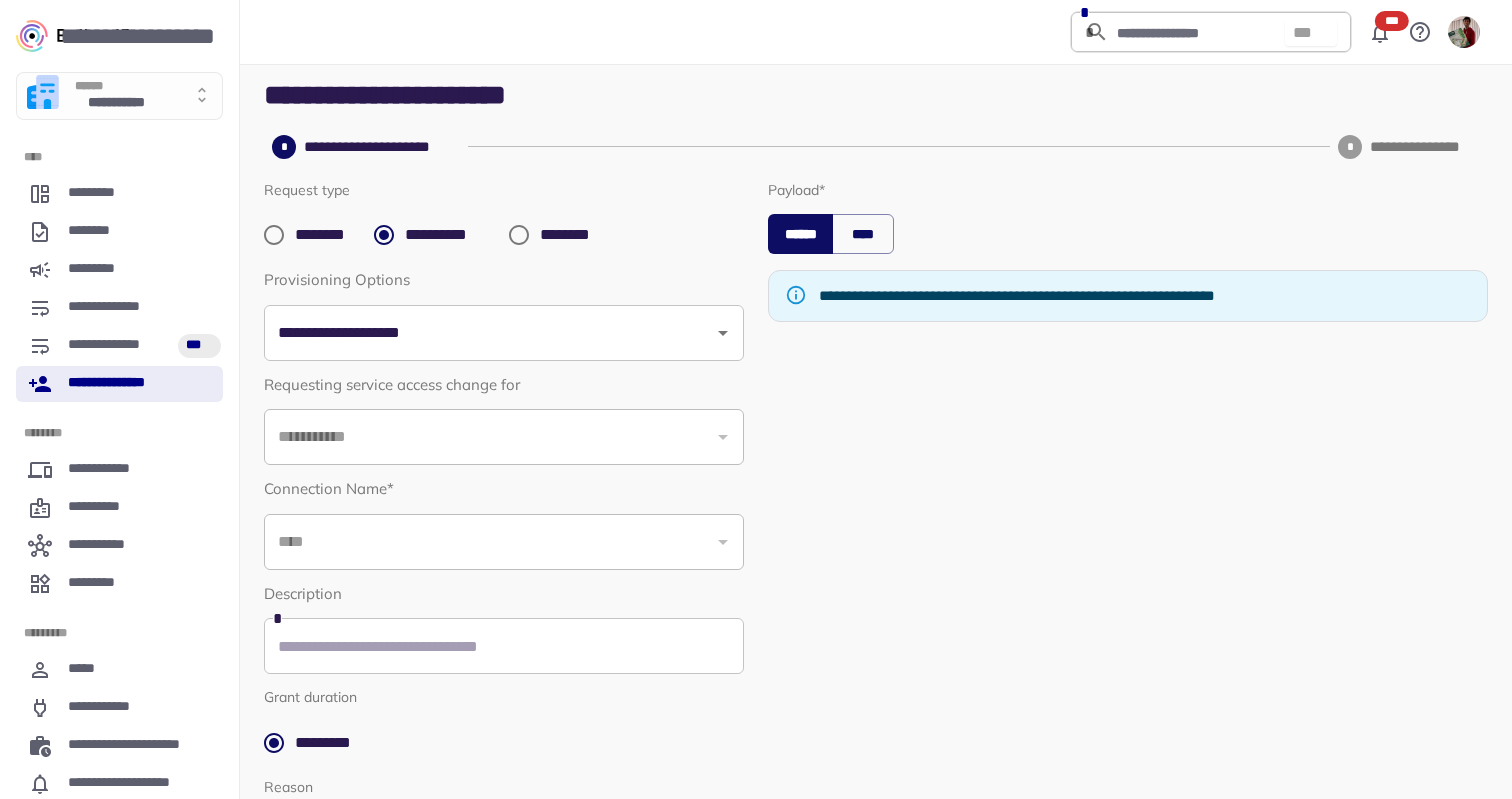 click on "**********" at bounding box center [504, 316] 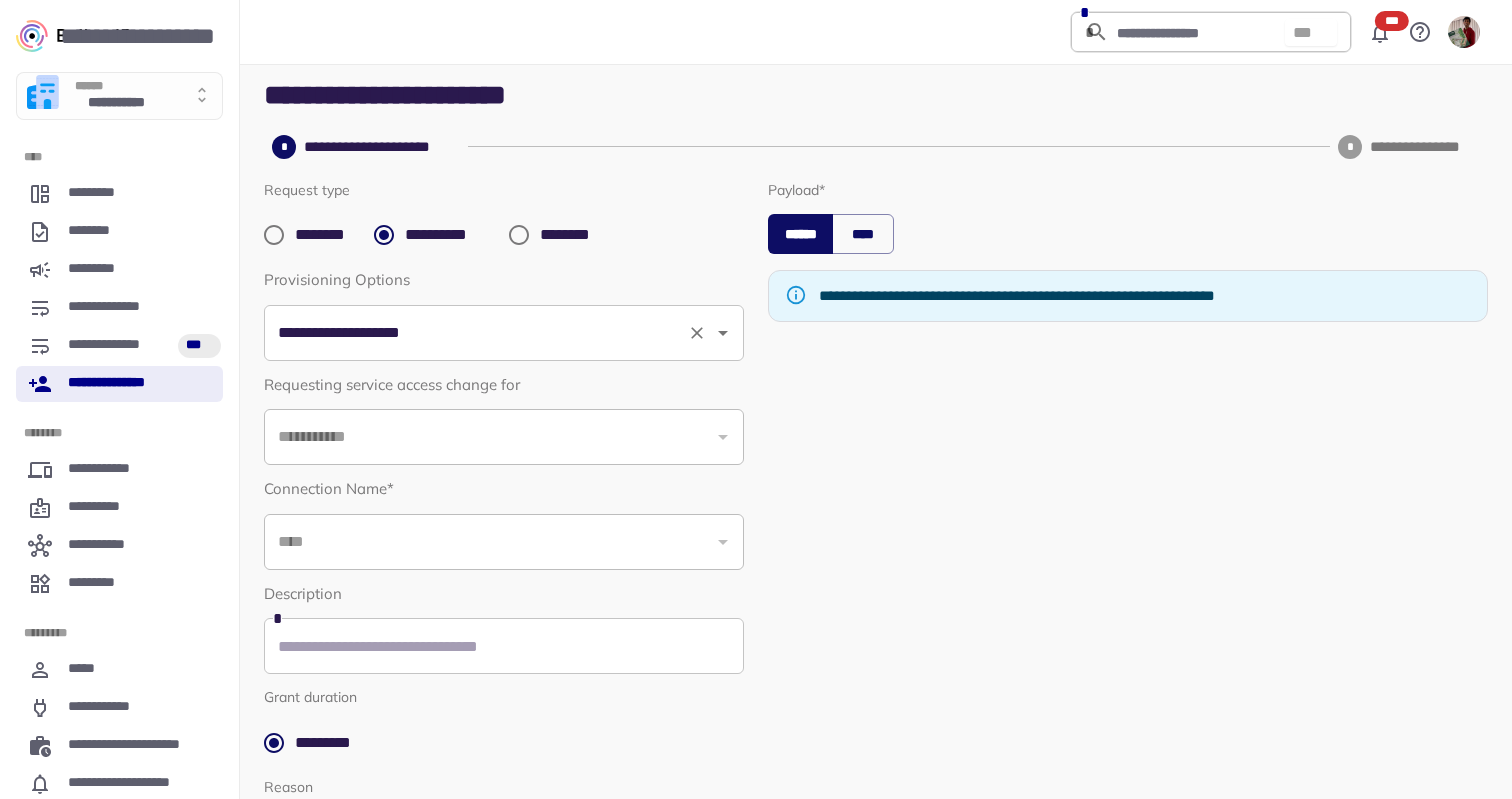 click on "**********" at bounding box center [504, 333] 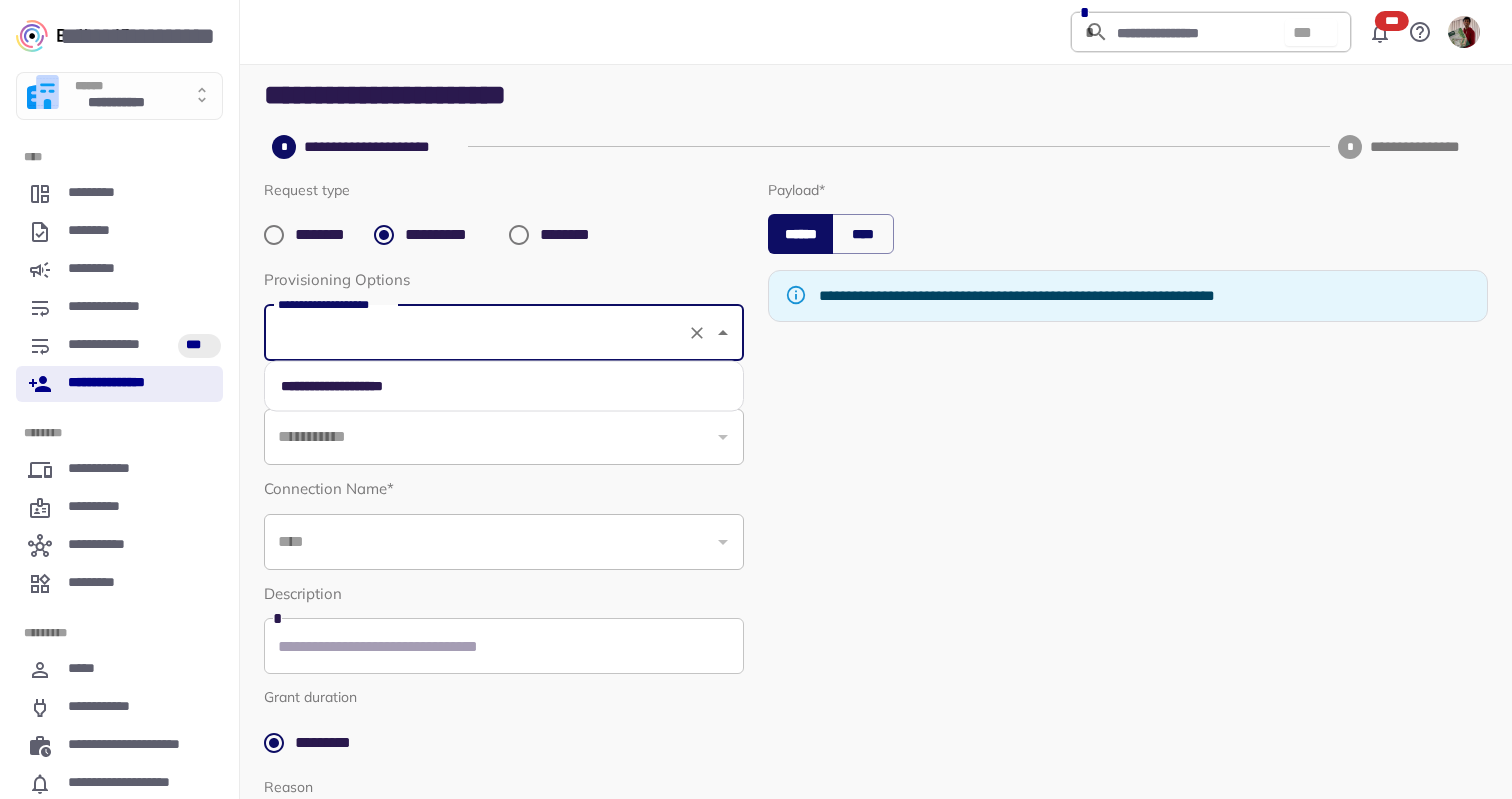click on "**********" at bounding box center (504, 386) 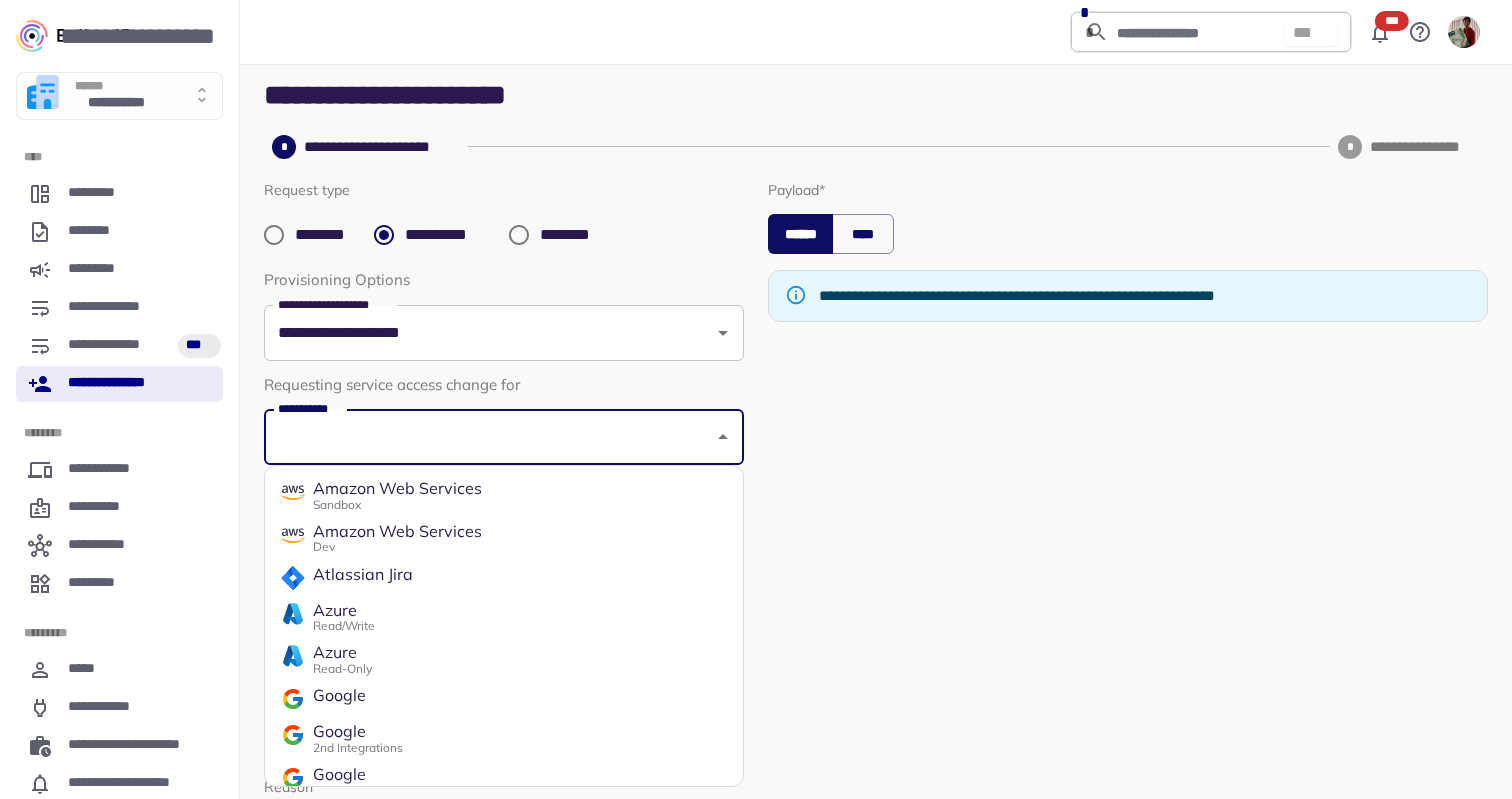click on "**********" at bounding box center (504, 437) 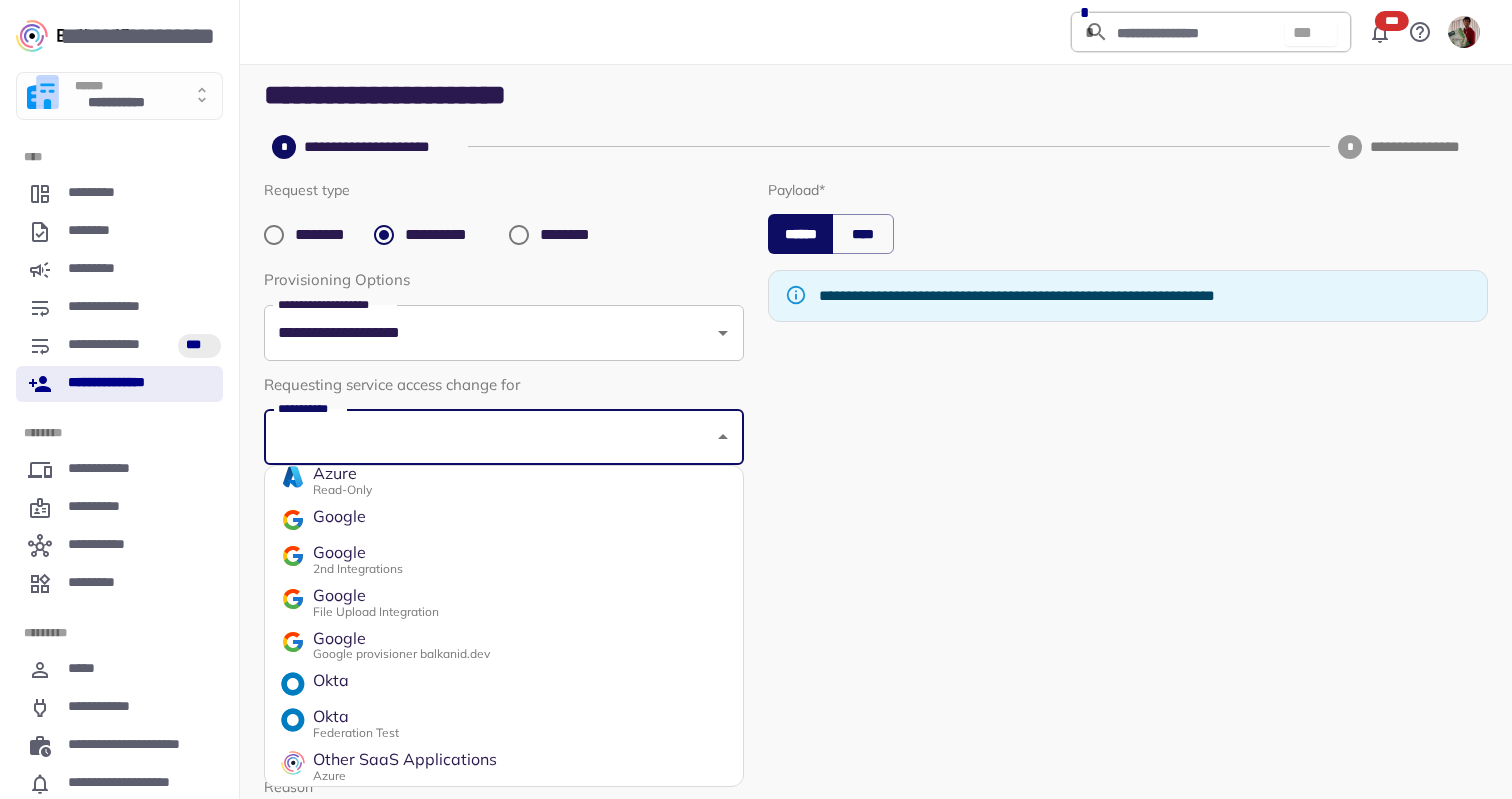 scroll, scrollTop: 0, scrollLeft: 0, axis: both 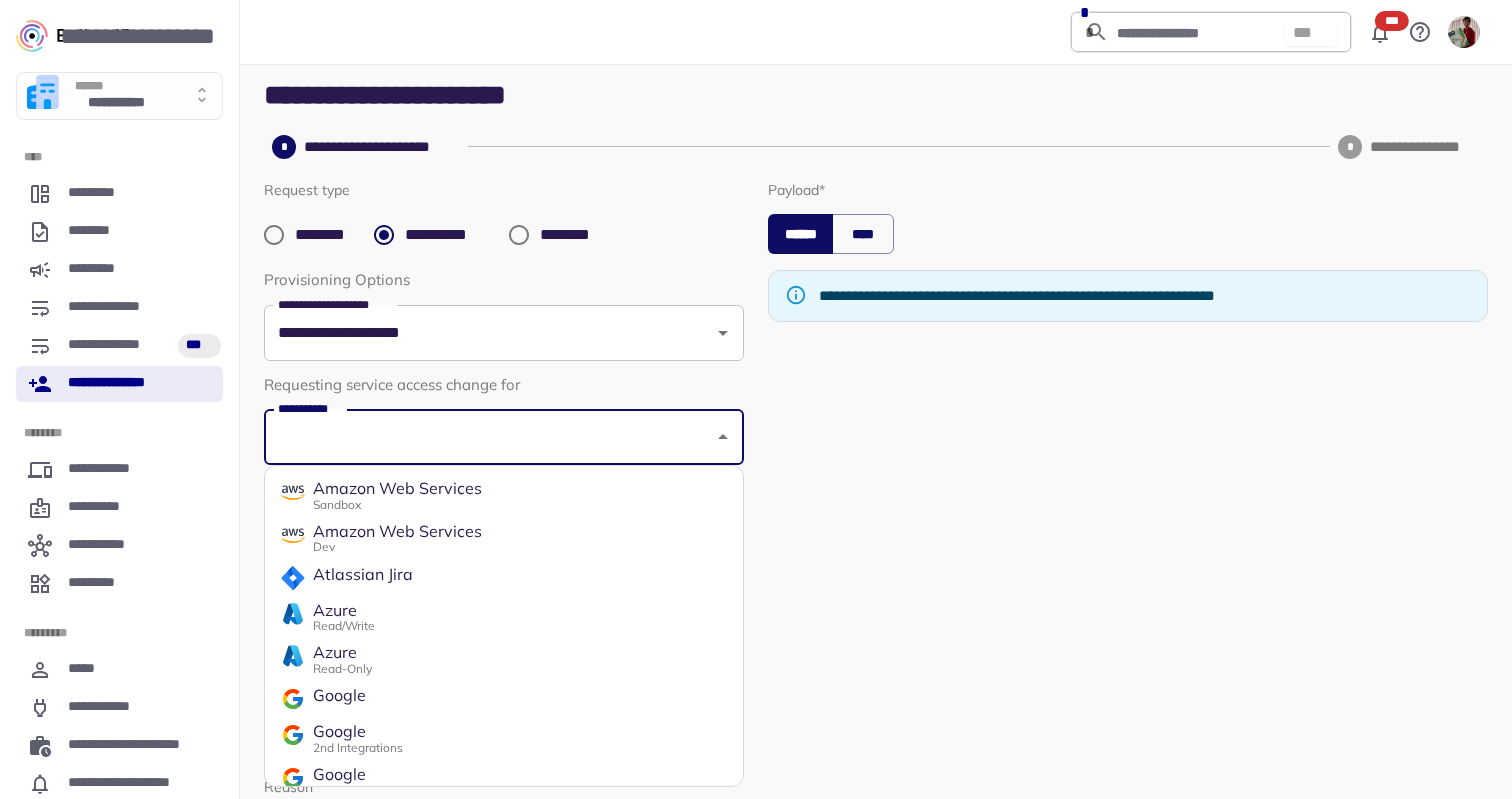 click on "Amazon Web Services" at bounding box center [397, 489] 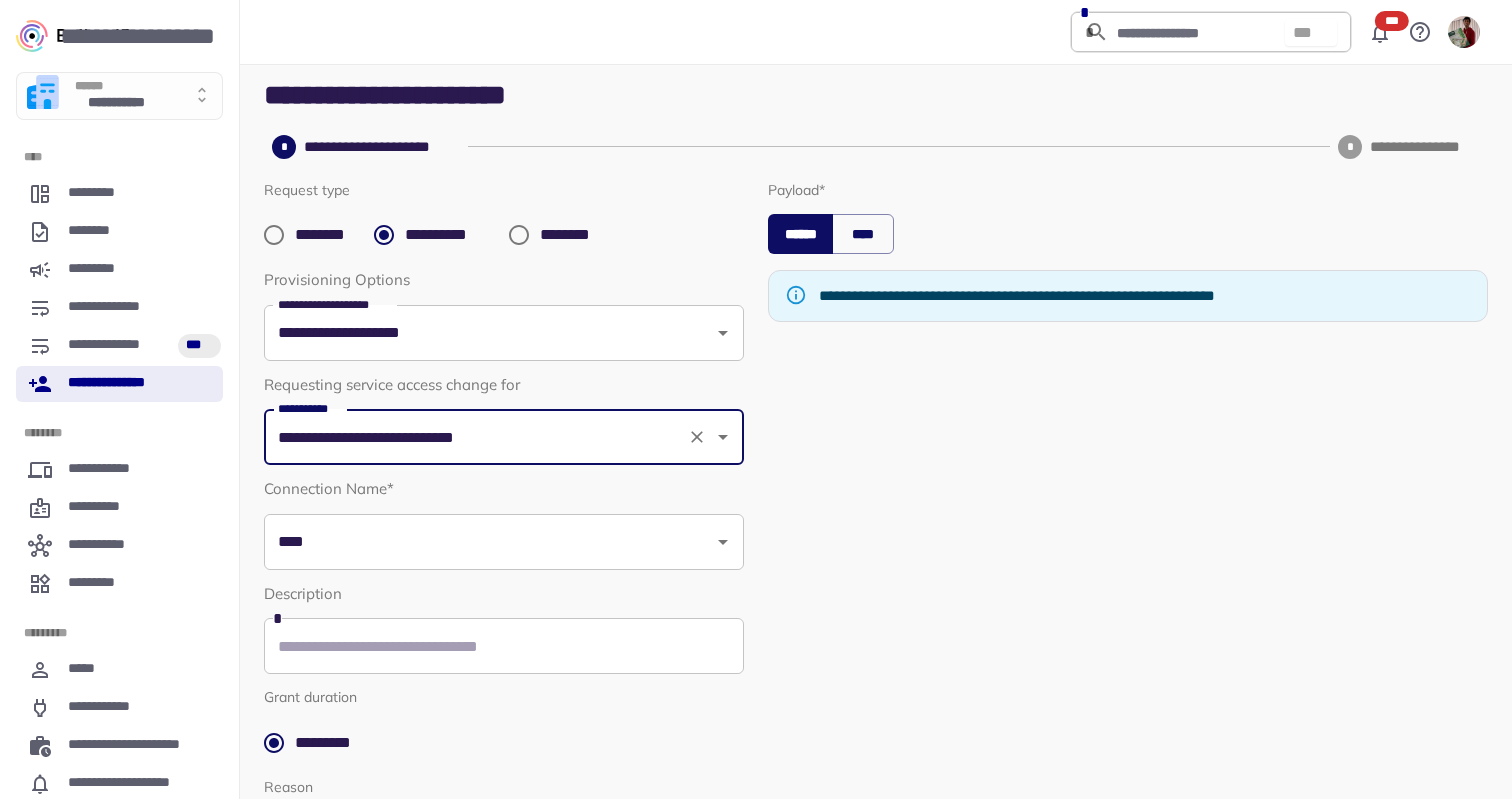 click on "****" at bounding box center (489, 542) 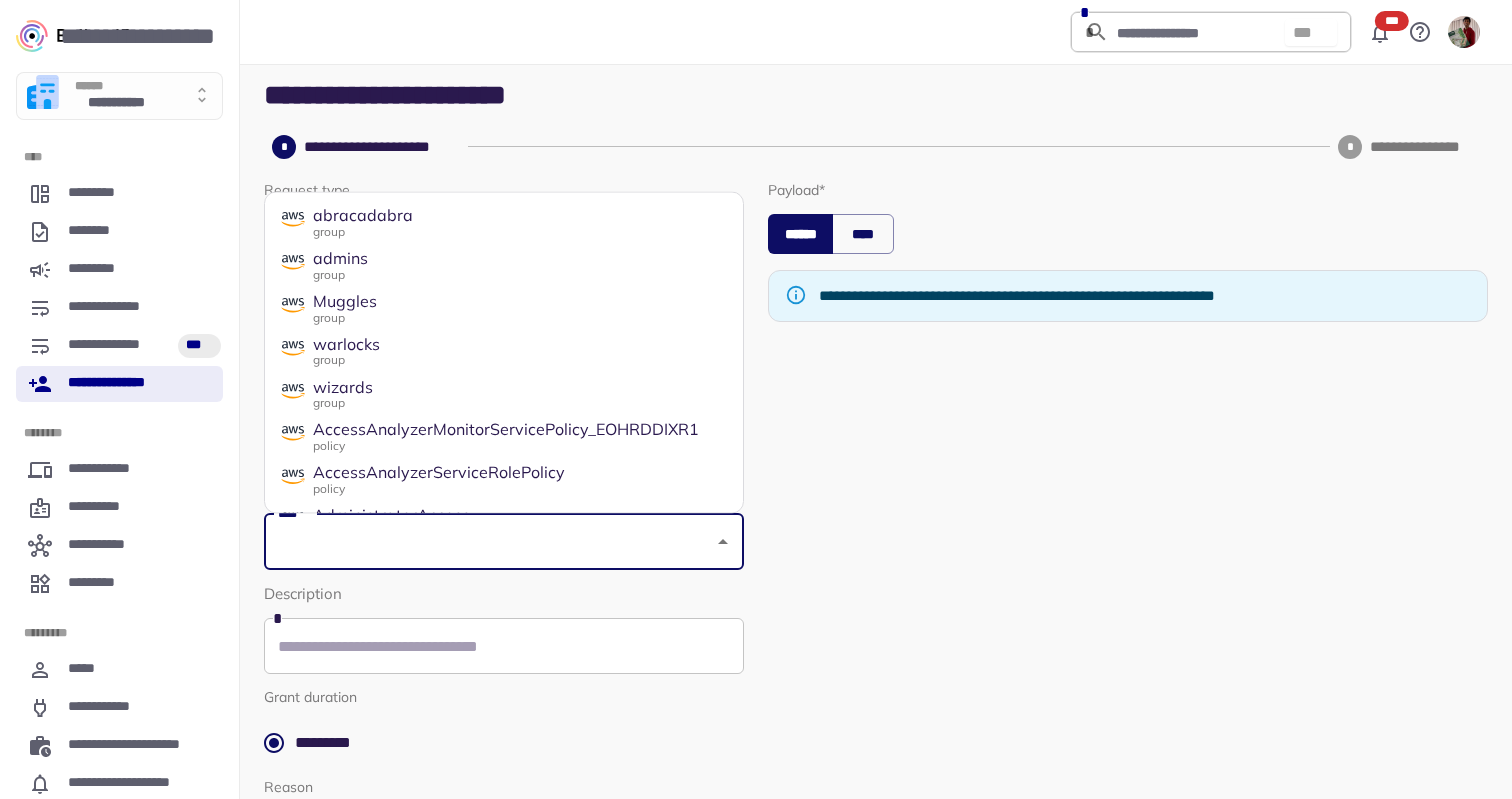click on "Muggles group" at bounding box center (504, 307) 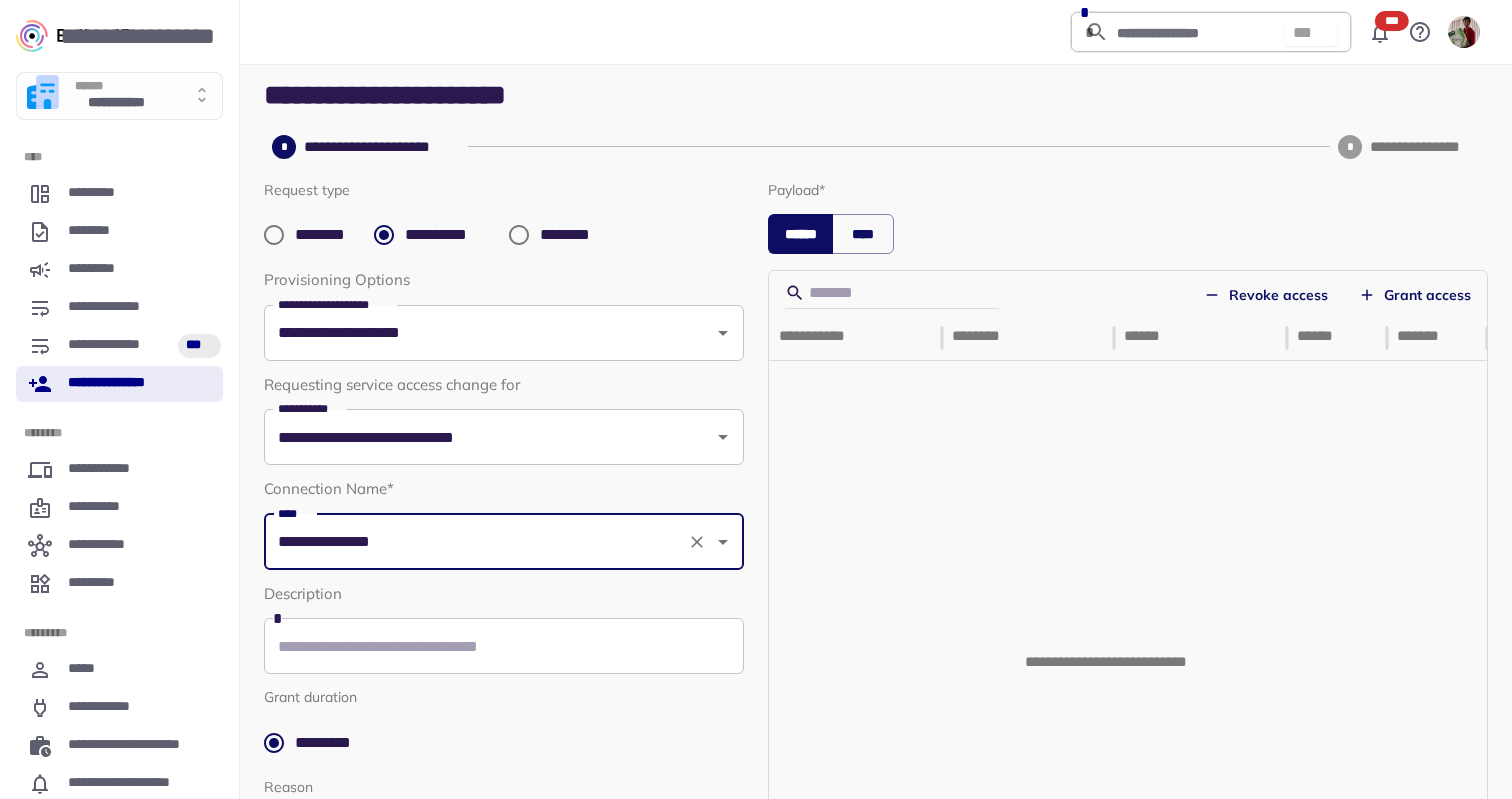 click on "Revoke access Grant access" at bounding box center (1128, 293) 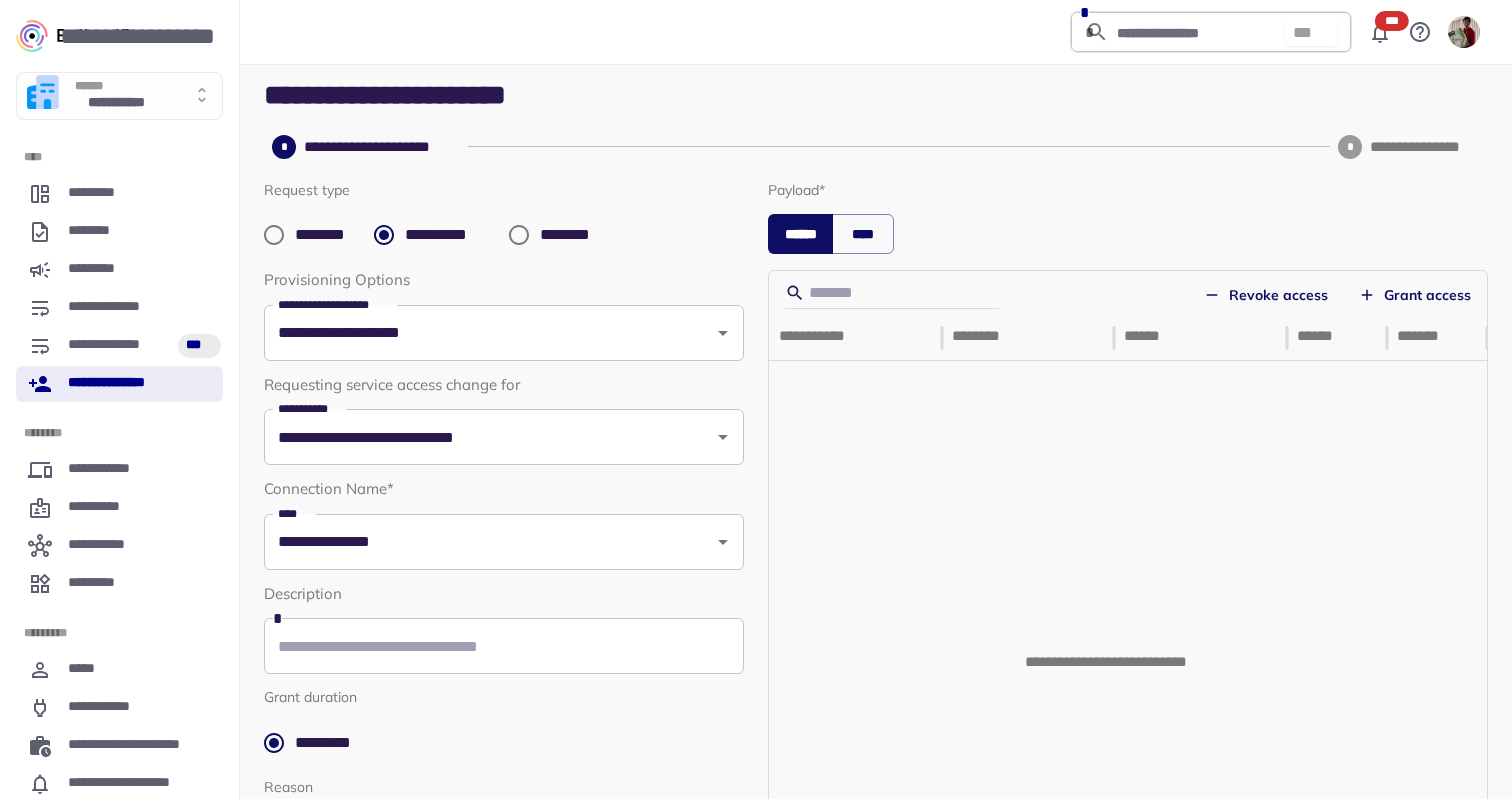click on "Grant access" at bounding box center (1415, 295) 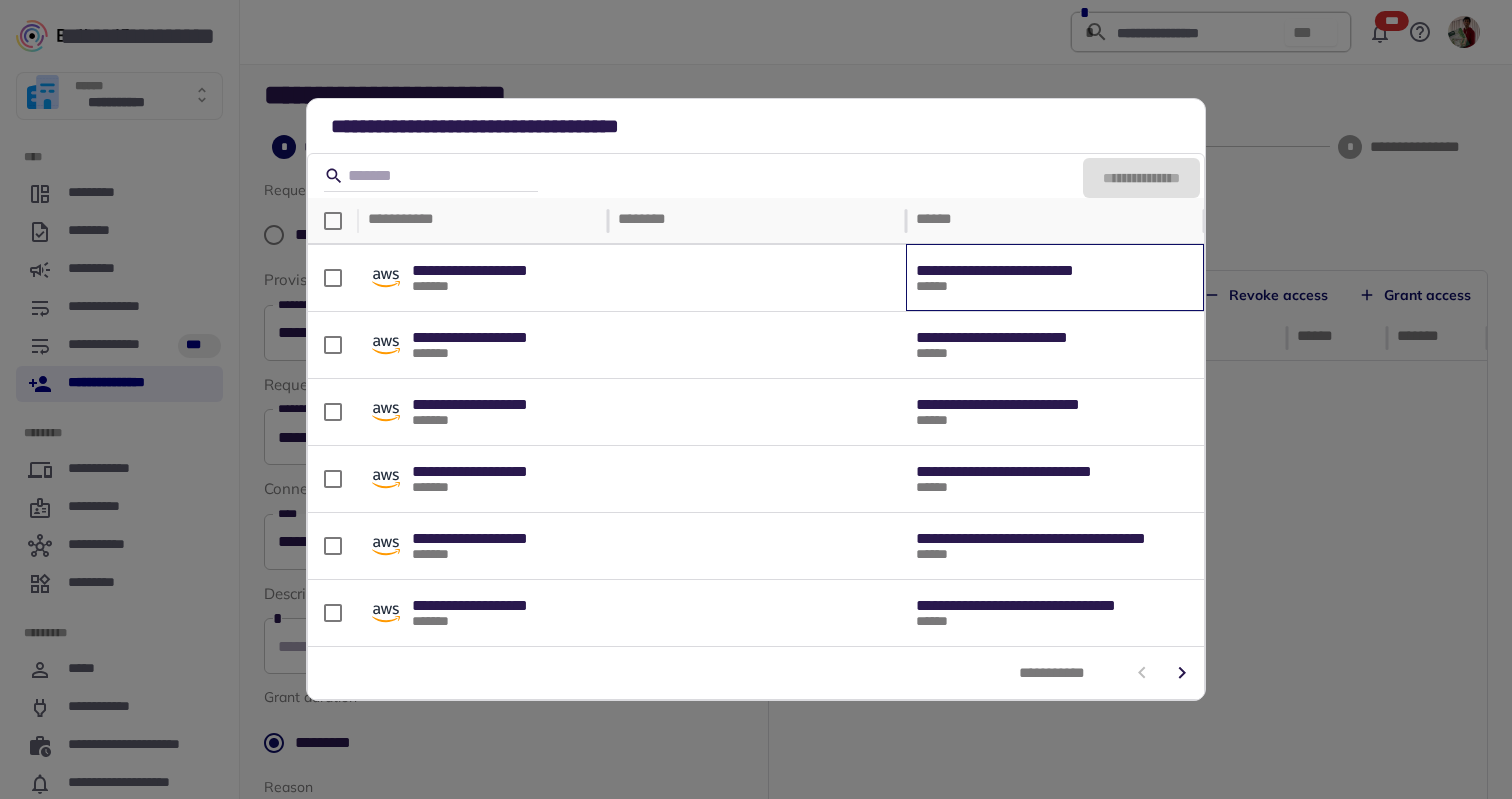 click on "**********" at bounding box center [1055, 278] 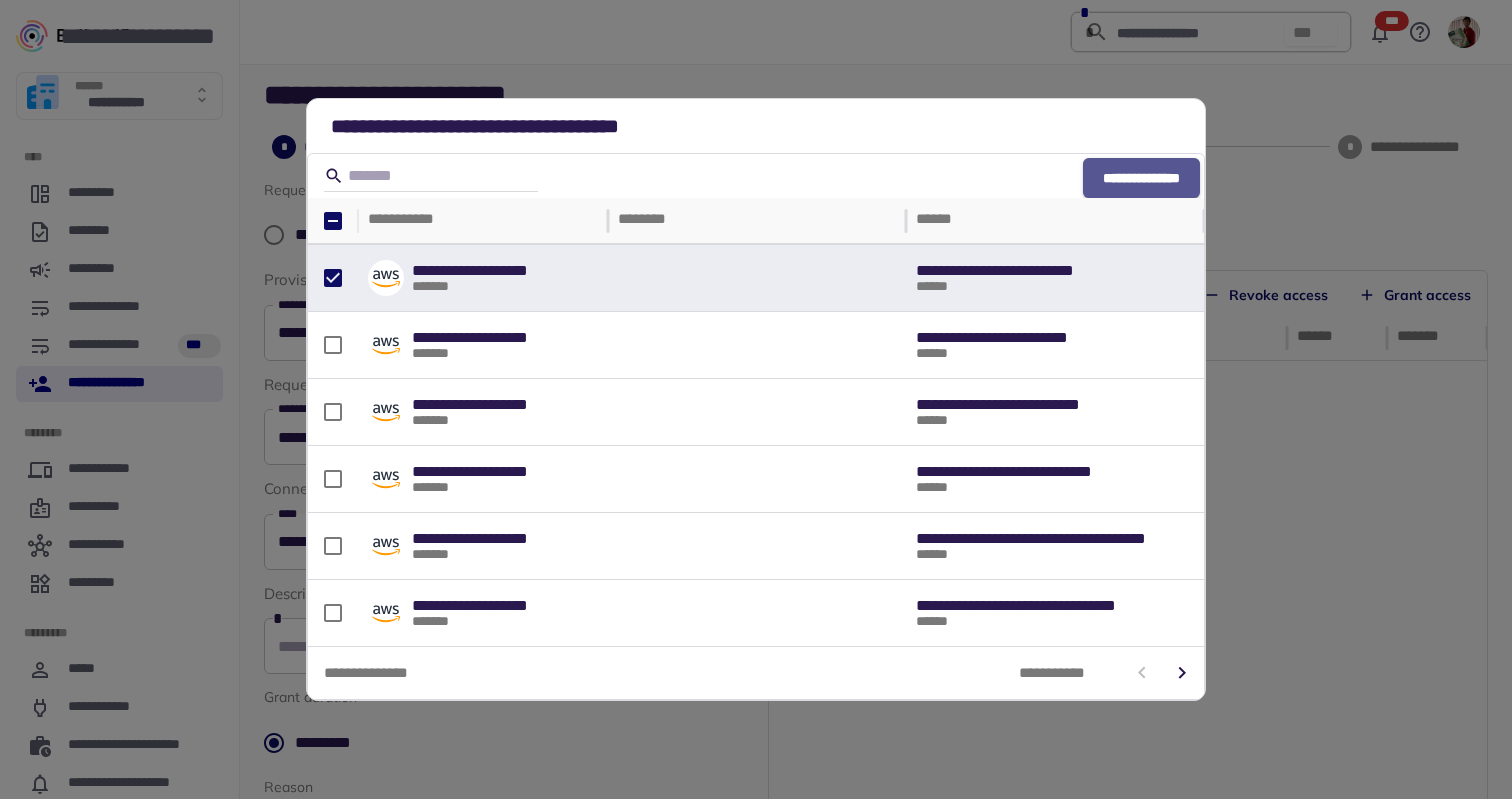click on "**********" at bounding box center [1141, 178] 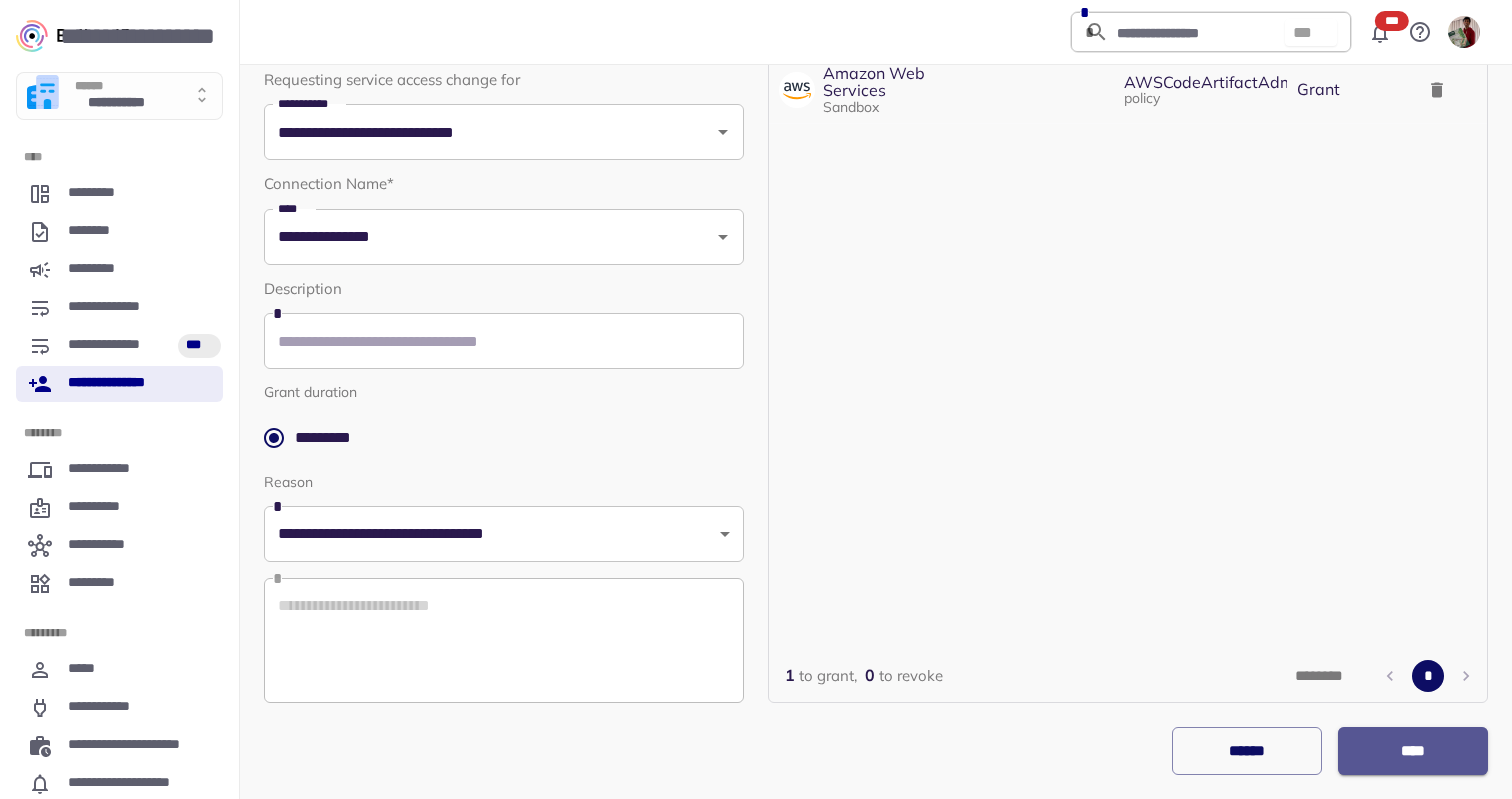 click on "****" at bounding box center [1413, 751] 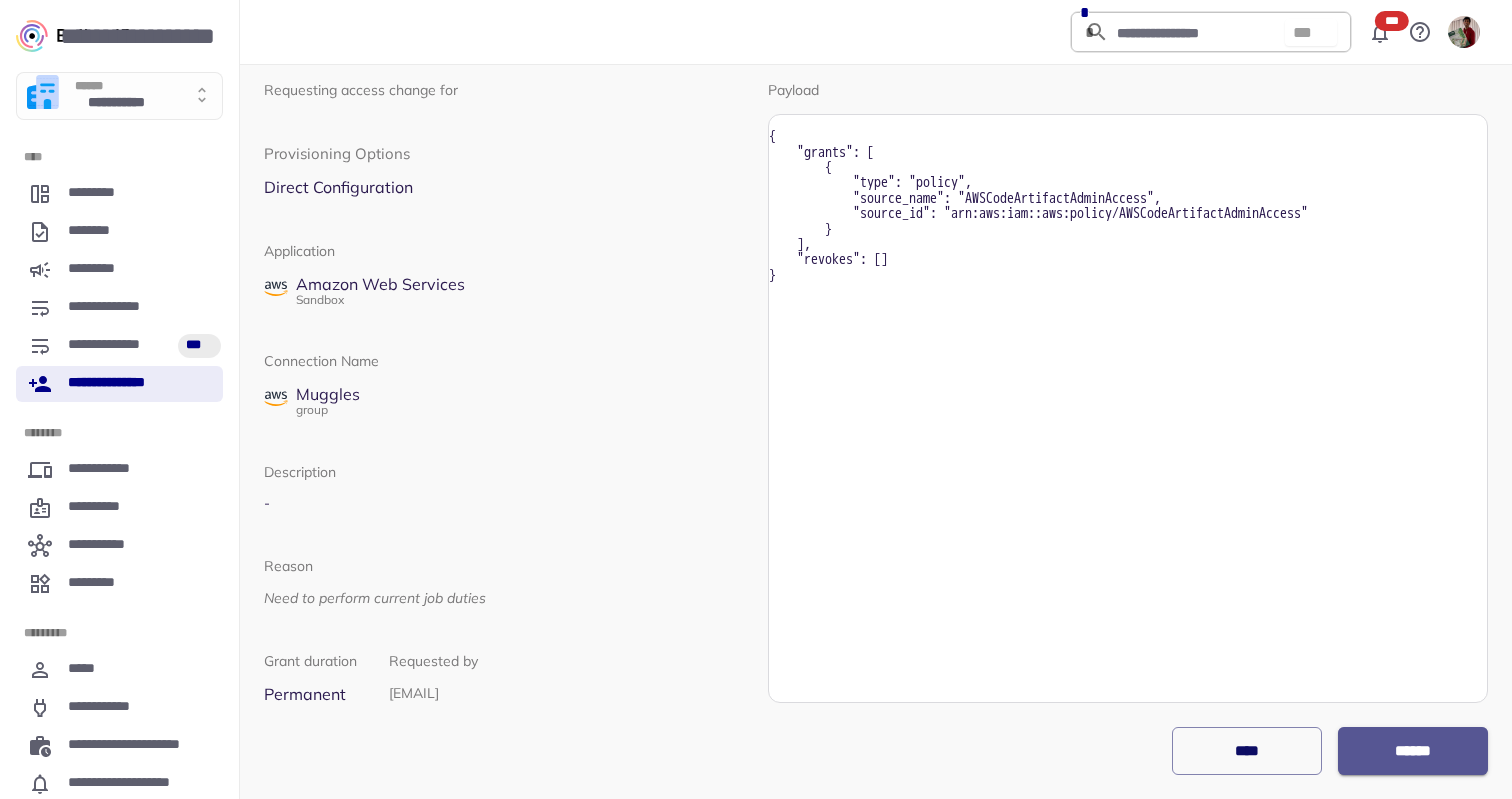 click on "******" at bounding box center [1413, 751] 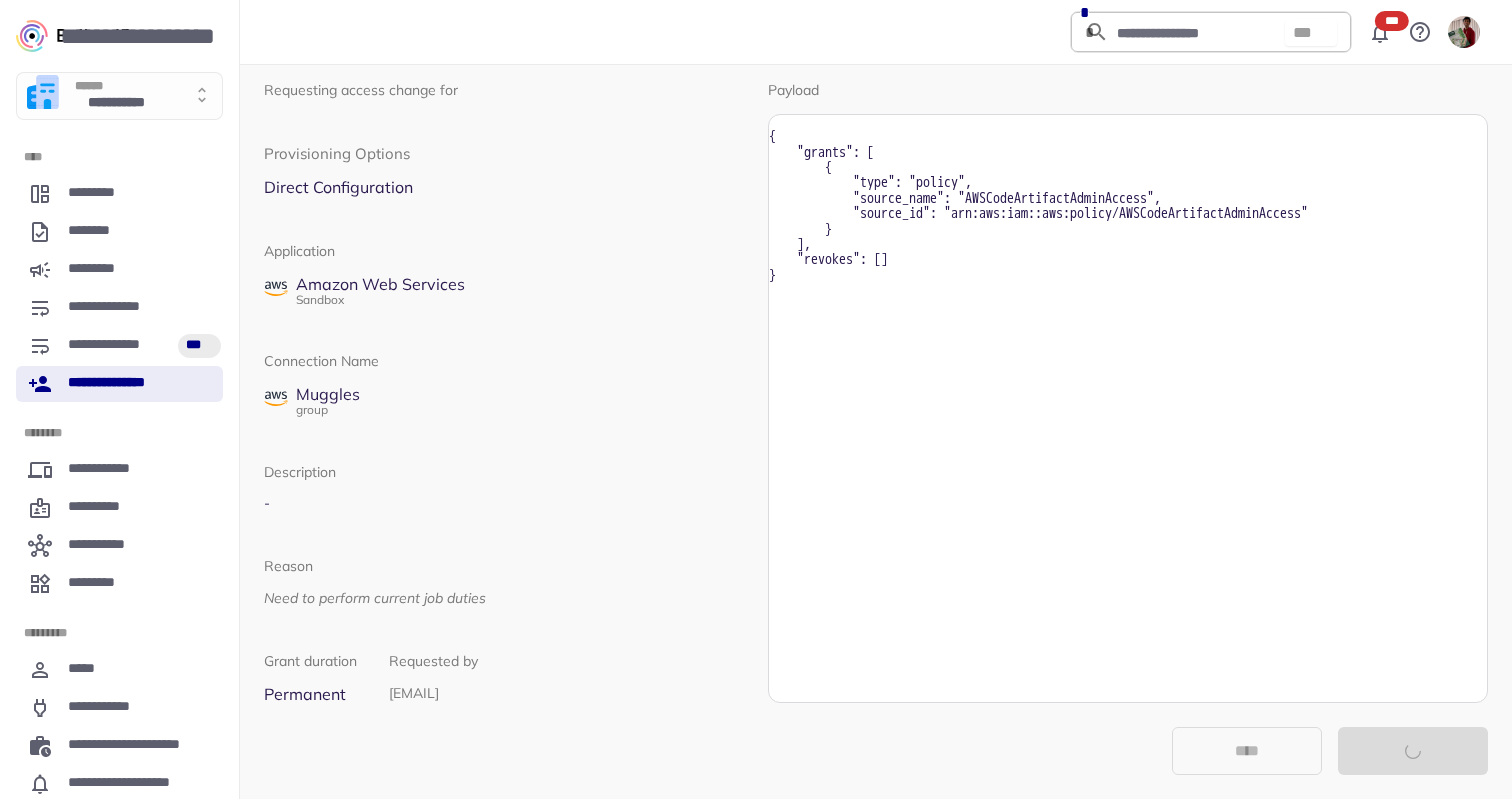 scroll, scrollTop: 0, scrollLeft: 0, axis: both 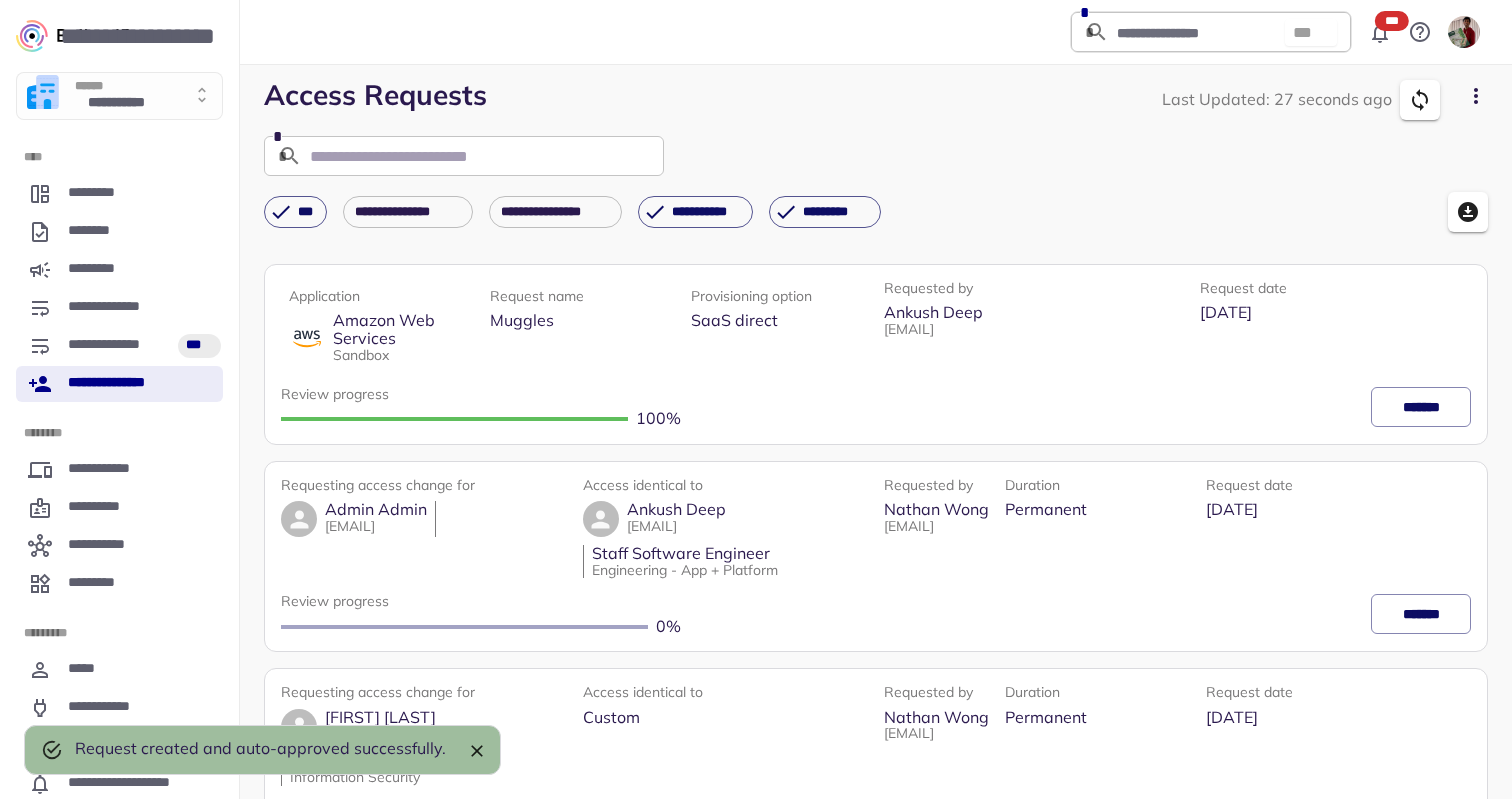 click at bounding box center [1476, 100] 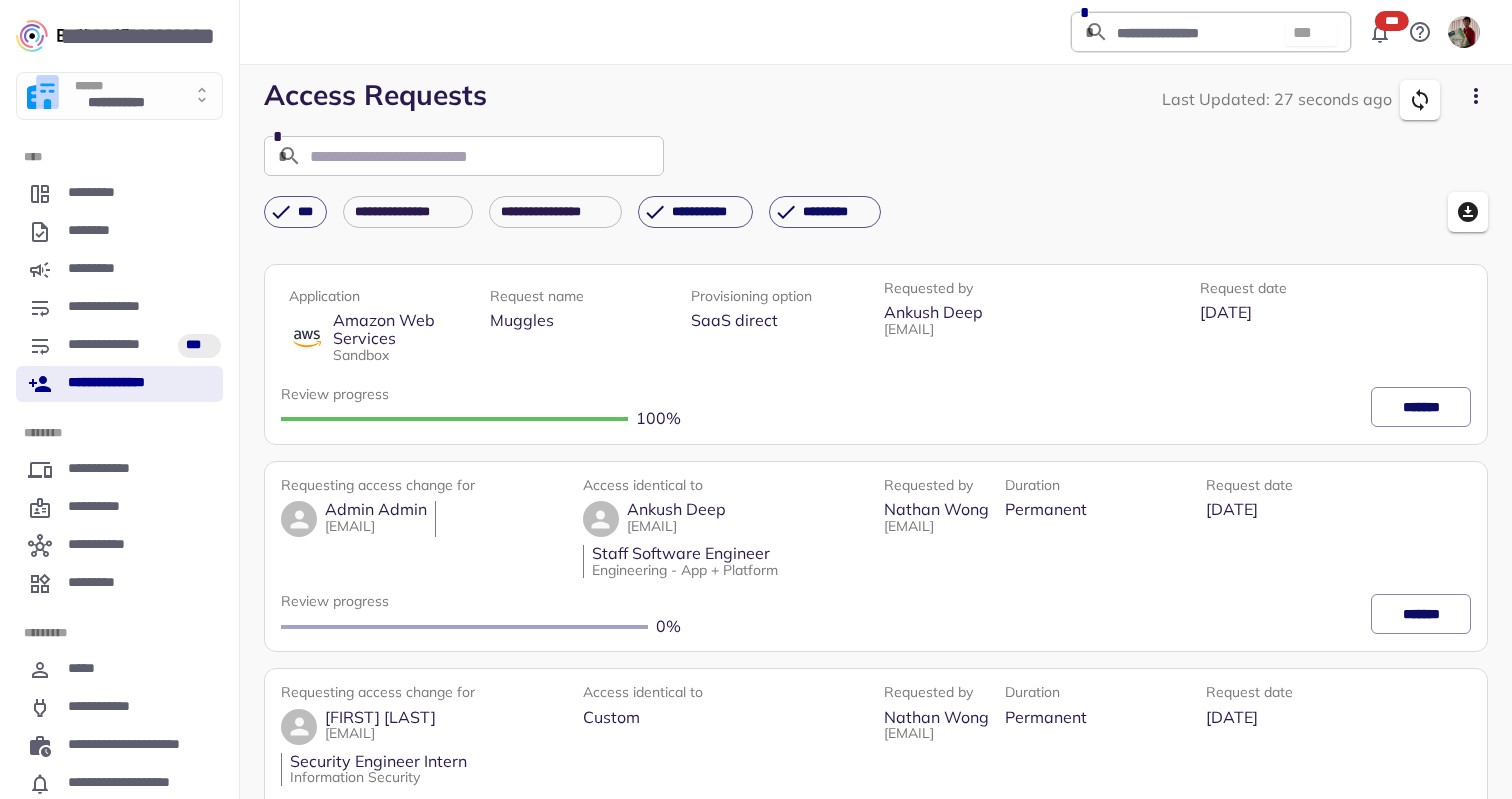 click 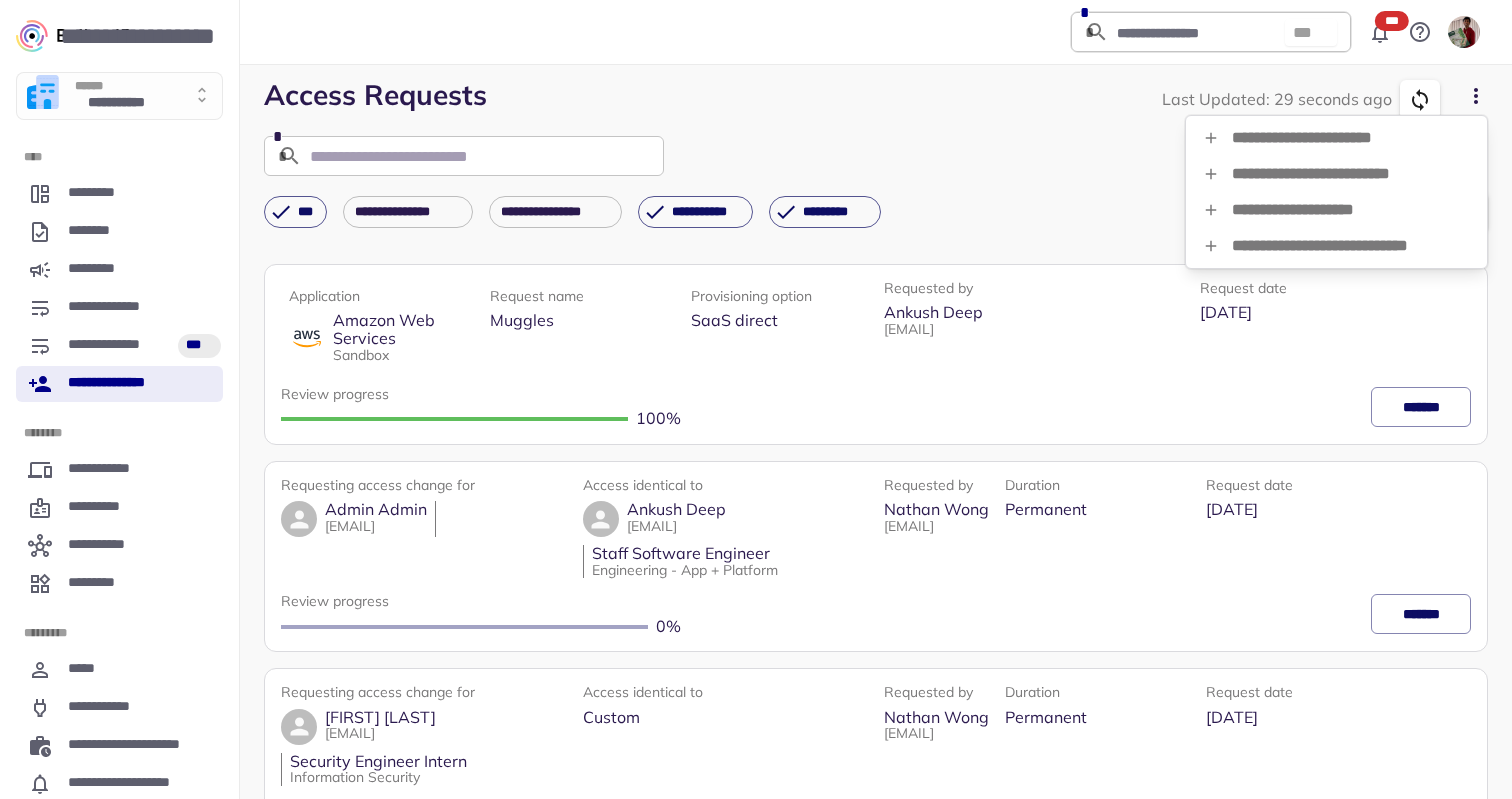 click on "**********" at bounding box center [1336, 246] 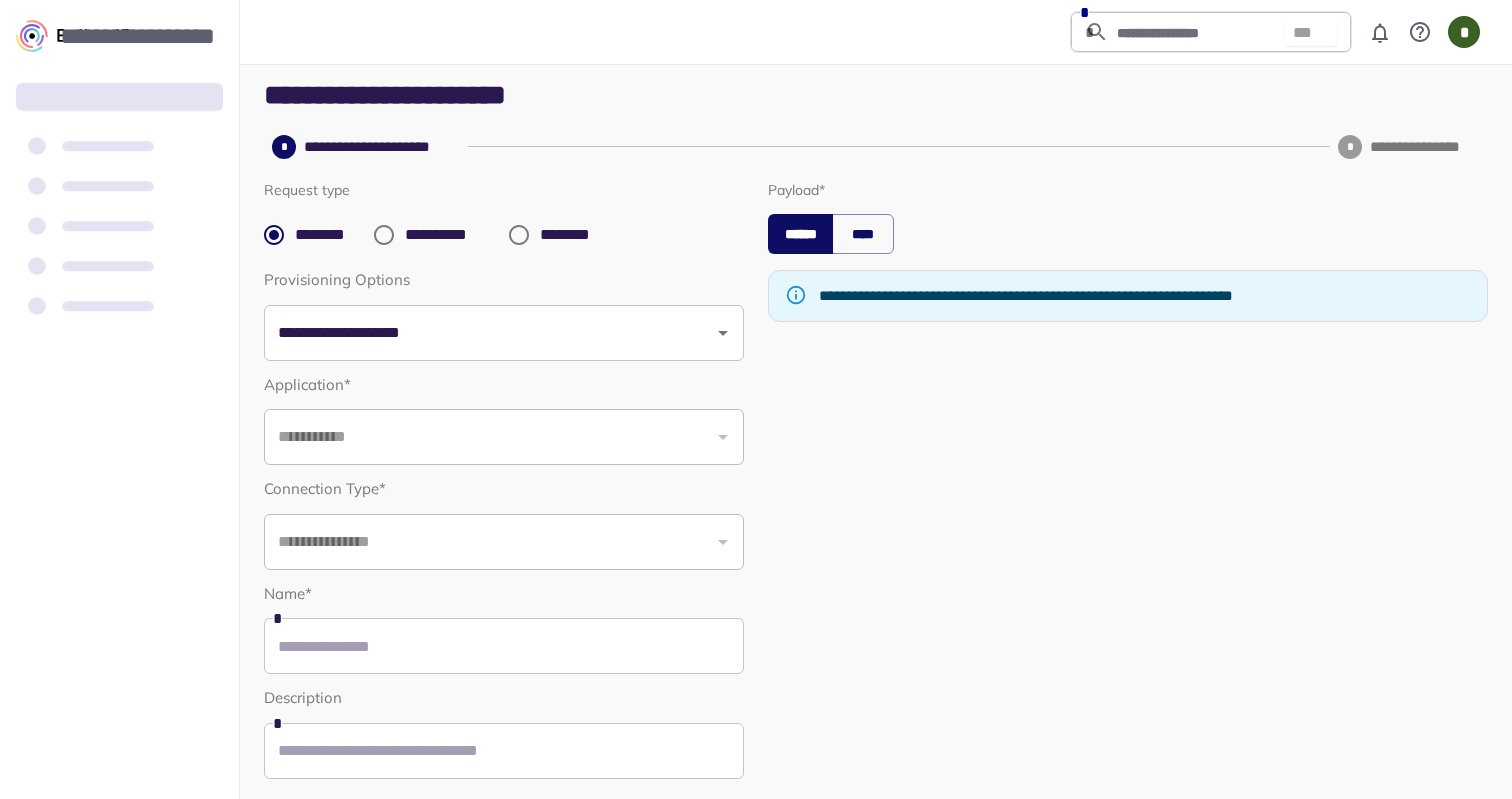 scroll, scrollTop: 0, scrollLeft: 0, axis: both 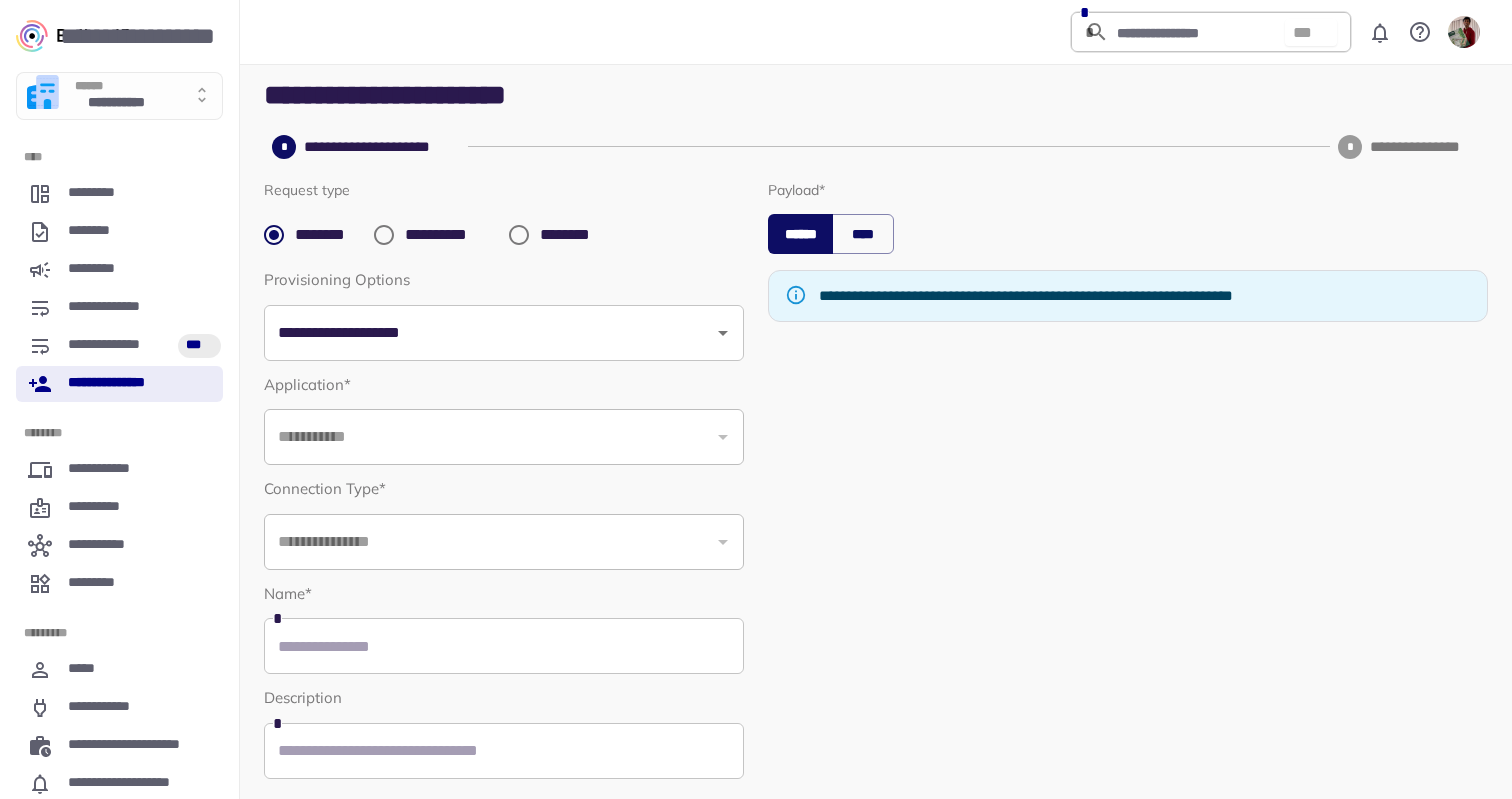 click on "**********" at bounding box center [504, 481] 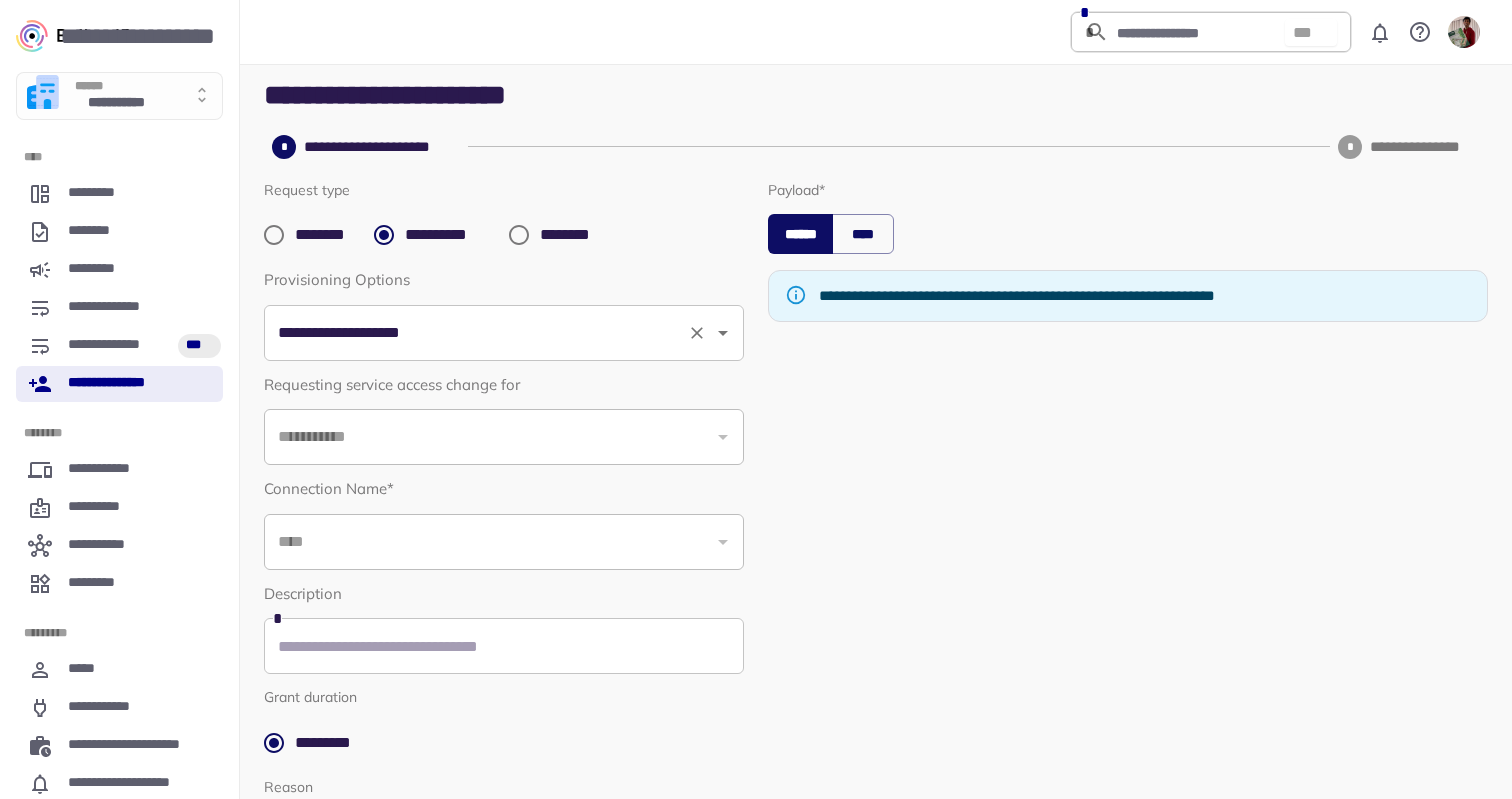 click on "**********" at bounding box center [476, 333] 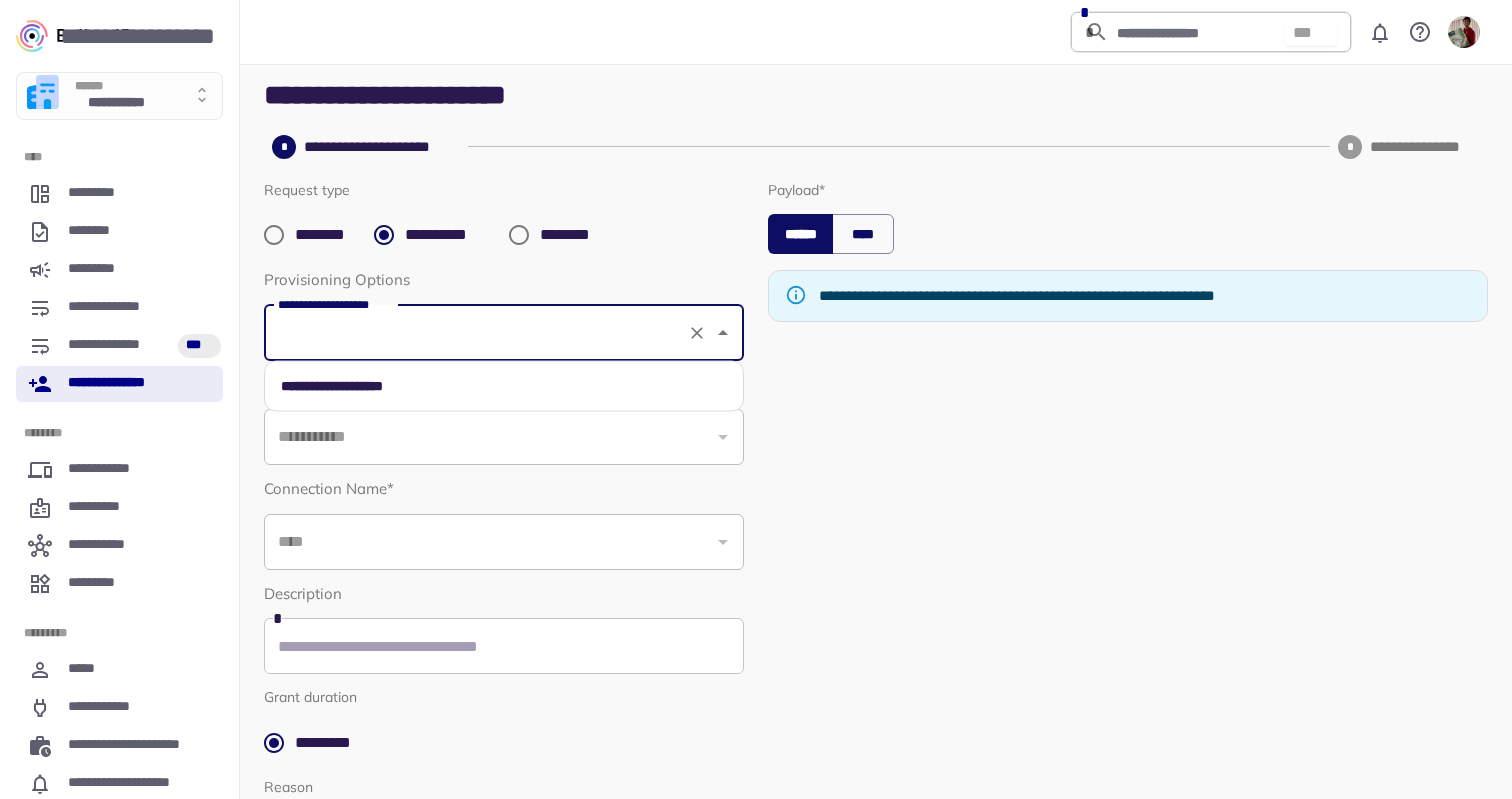 click on "**********" at bounding box center (504, 386) 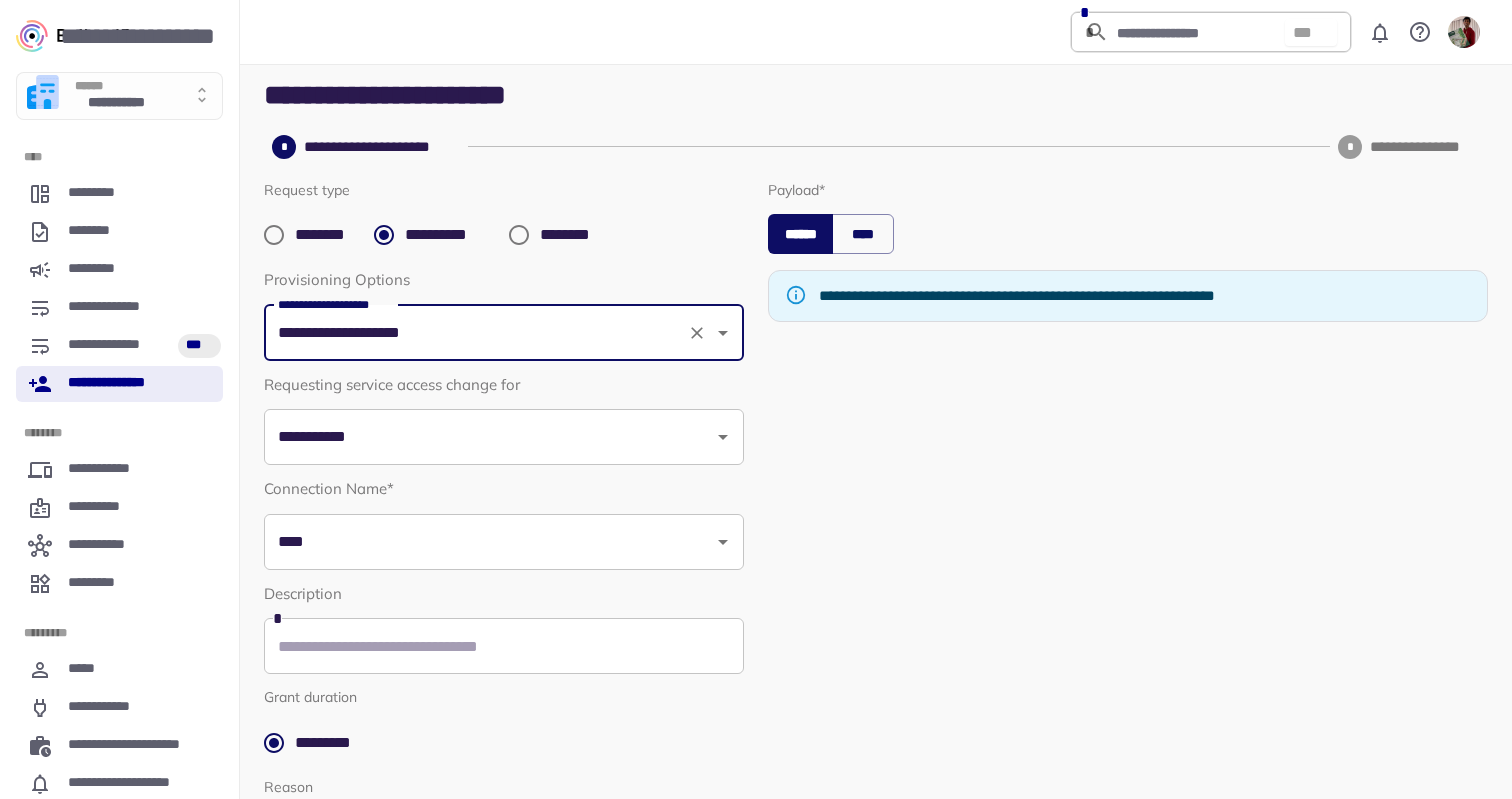 click on "**********" at bounding box center [489, 437] 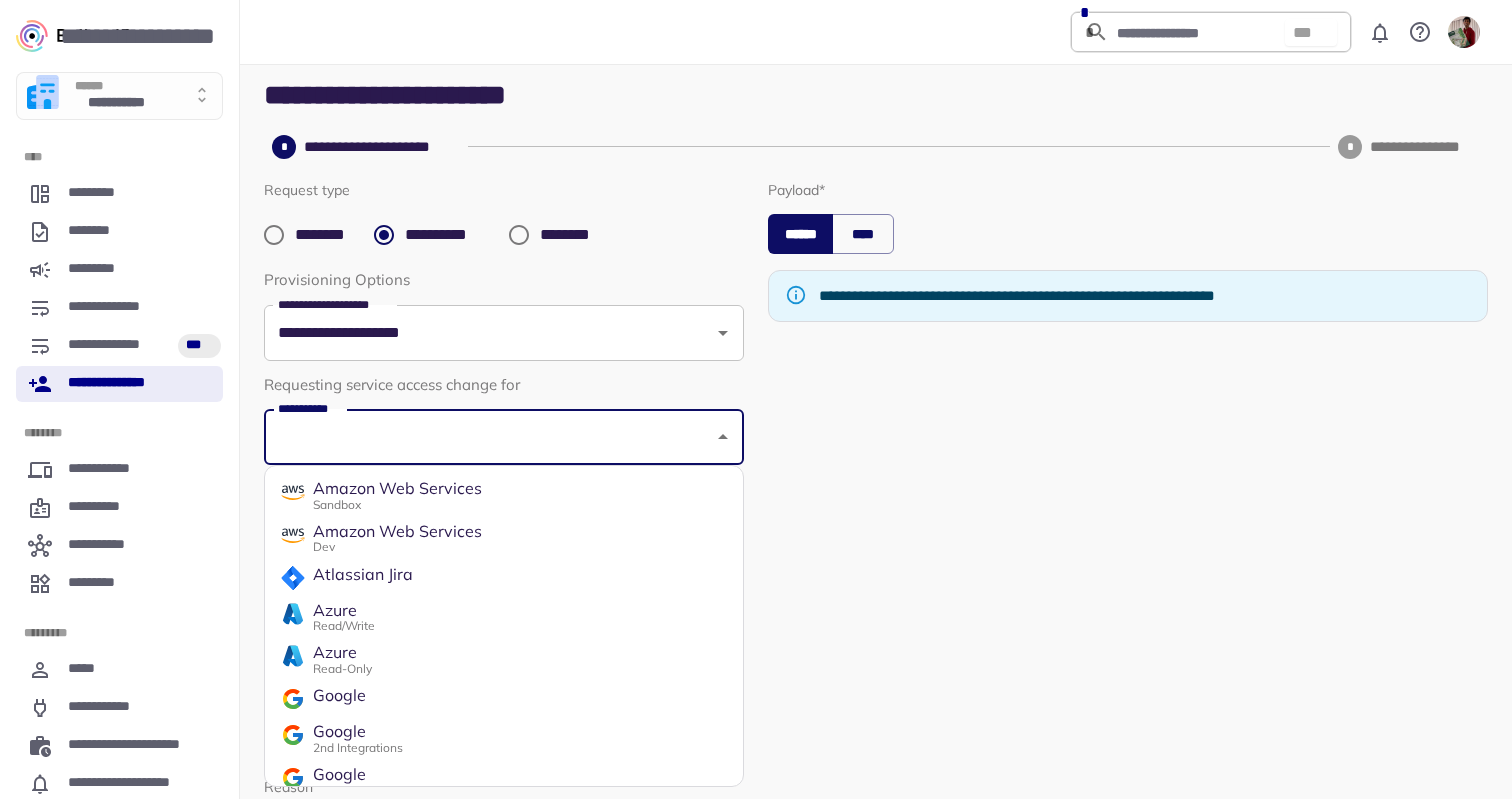 click on "Amazon Web Services Sandbox" at bounding box center [504, 495] 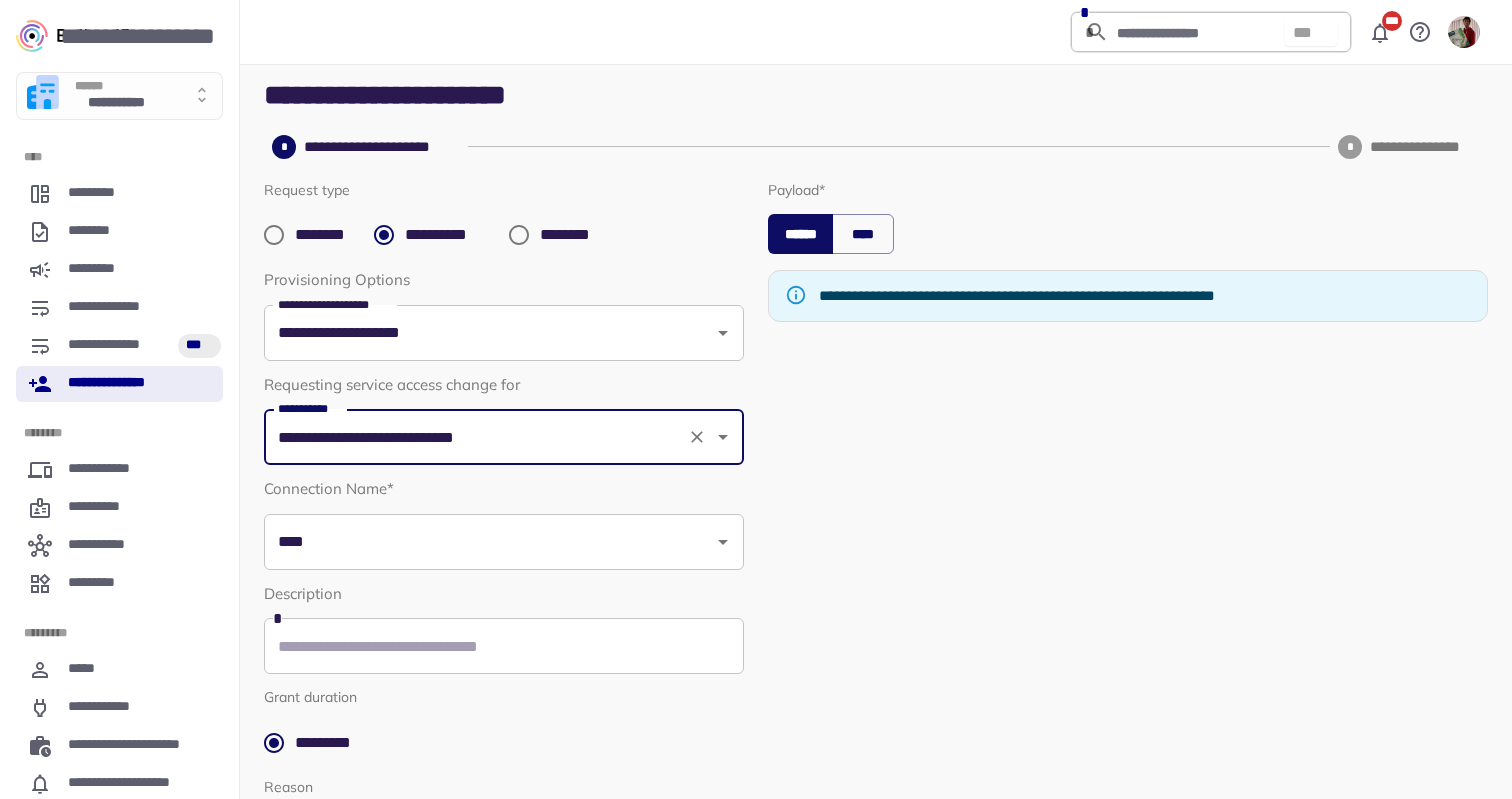 click on "****" at bounding box center (489, 542) 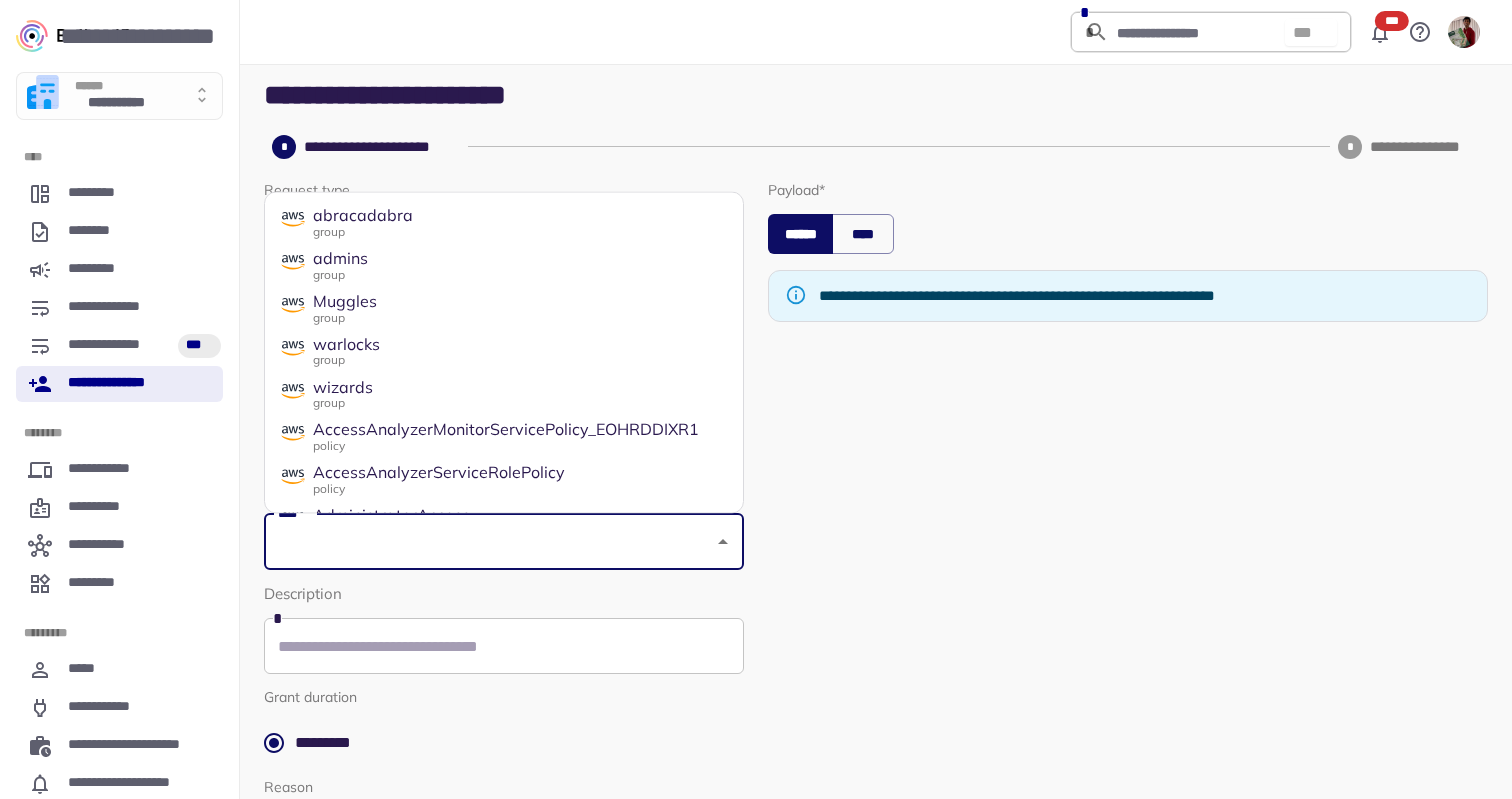click on "Muggles group" at bounding box center [504, 307] 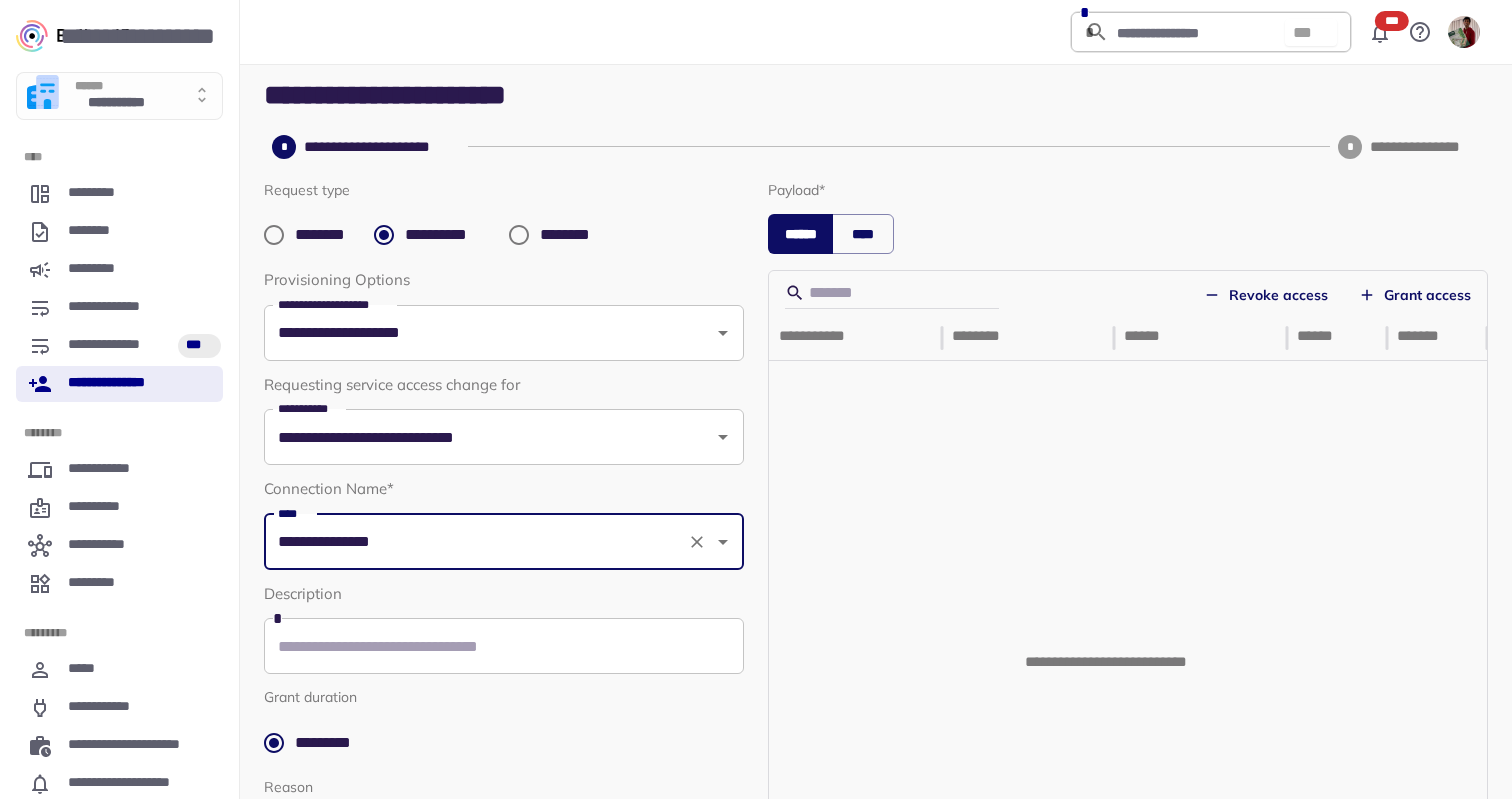 click on "Revoke access Grant access" at bounding box center (1128, 293) 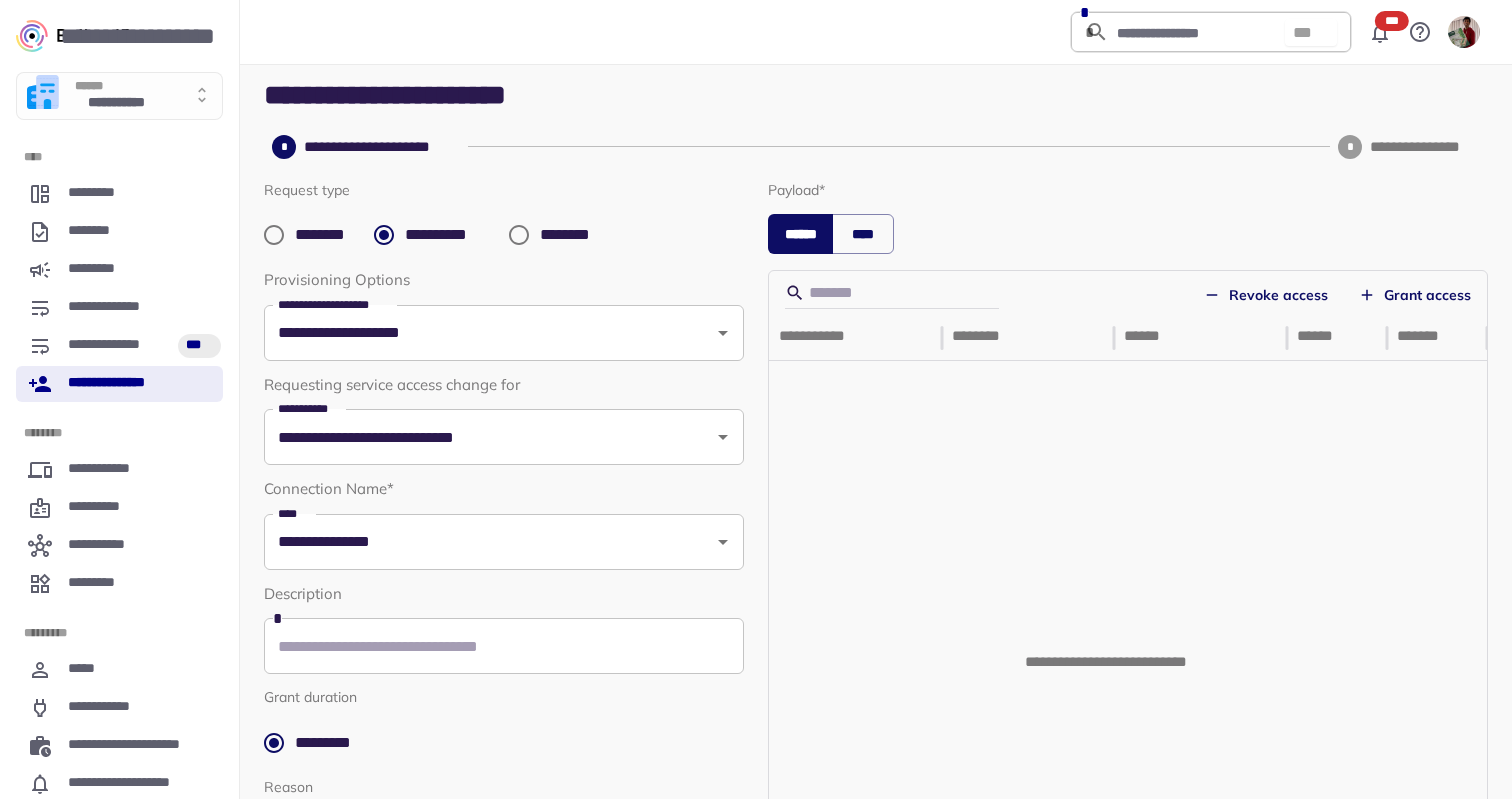 click on "Revoke access" at bounding box center [1266, 295] 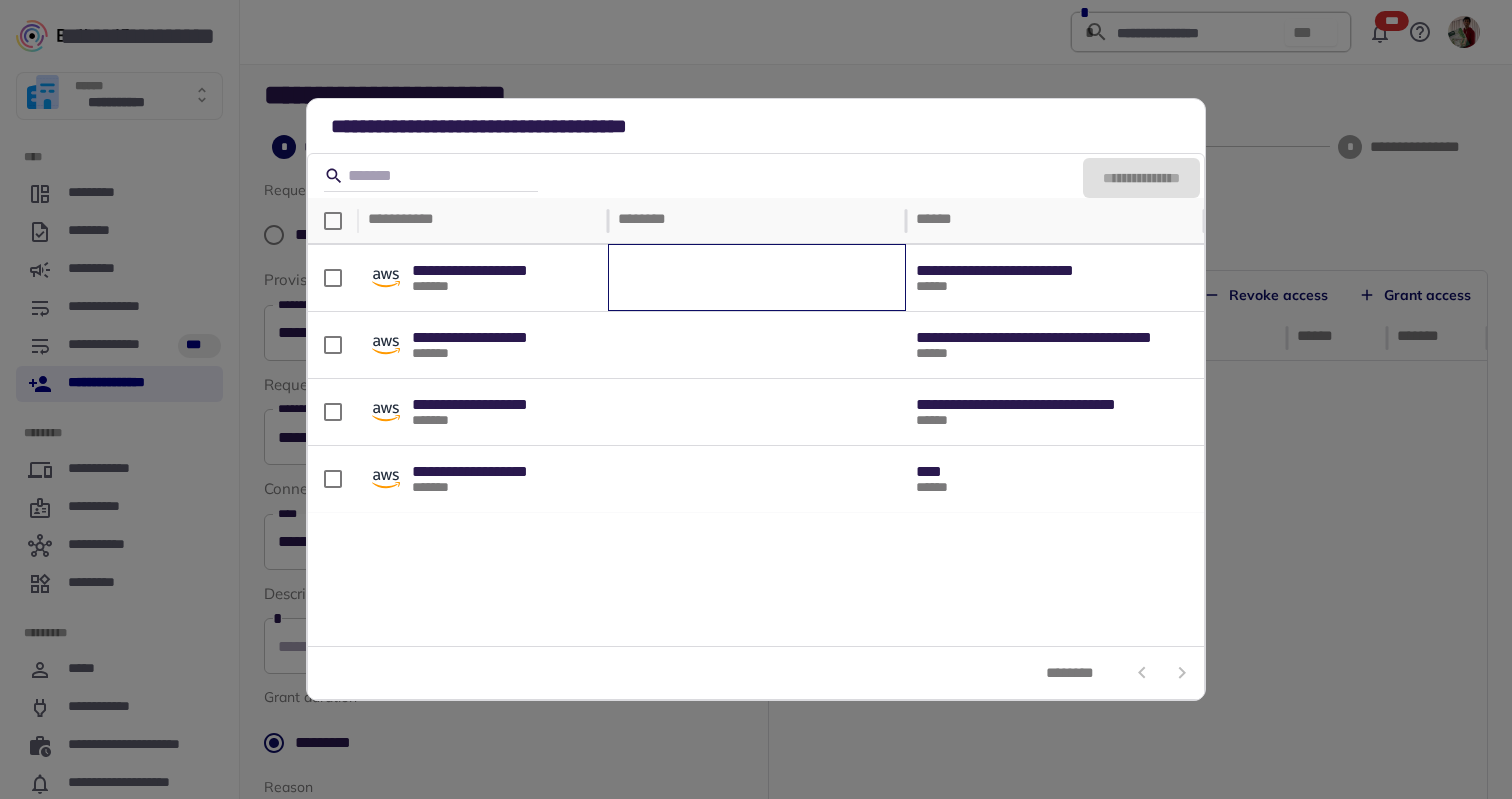 click at bounding box center [757, 278] 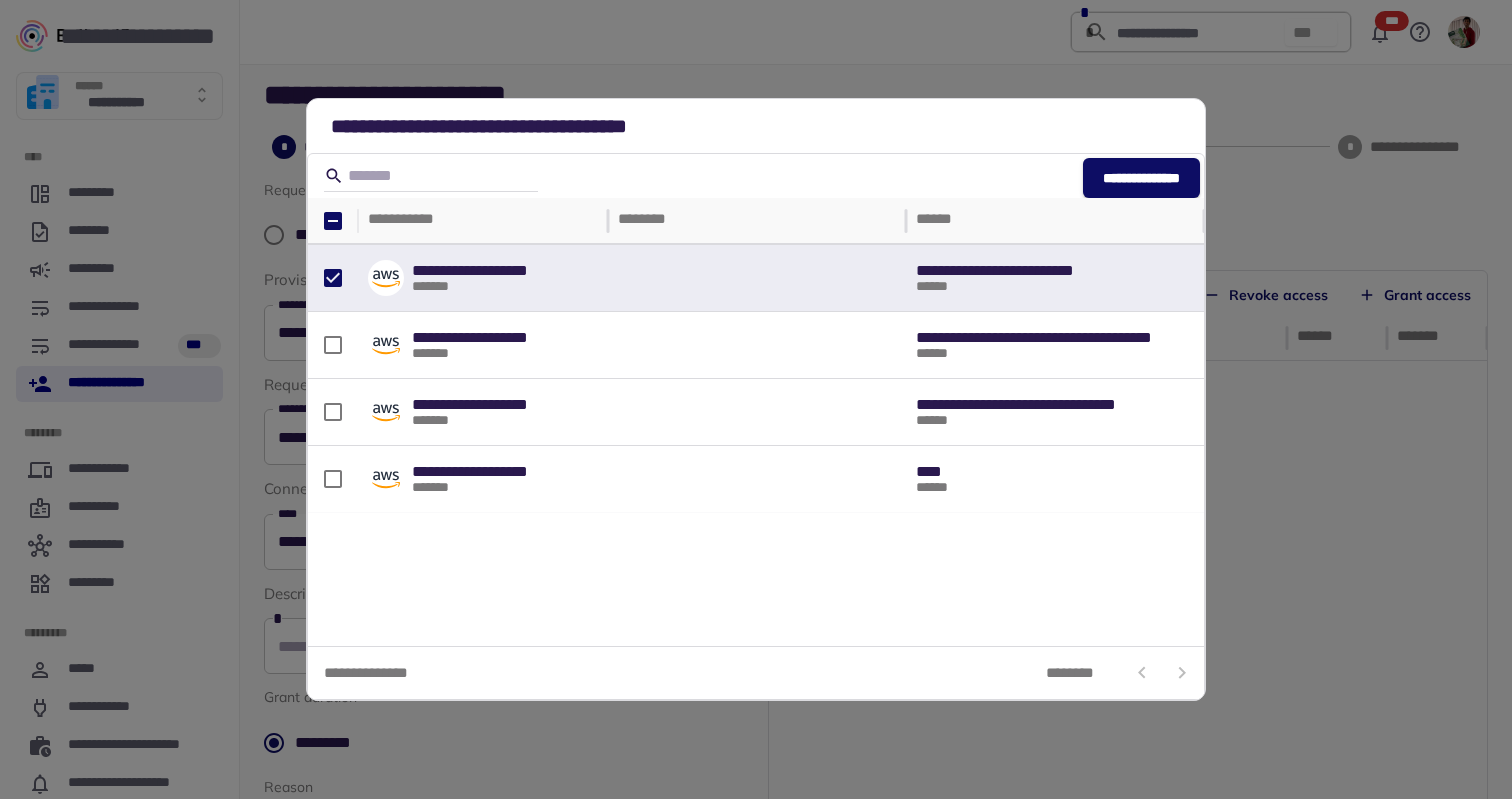 click on "**********" at bounding box center (756, 176) 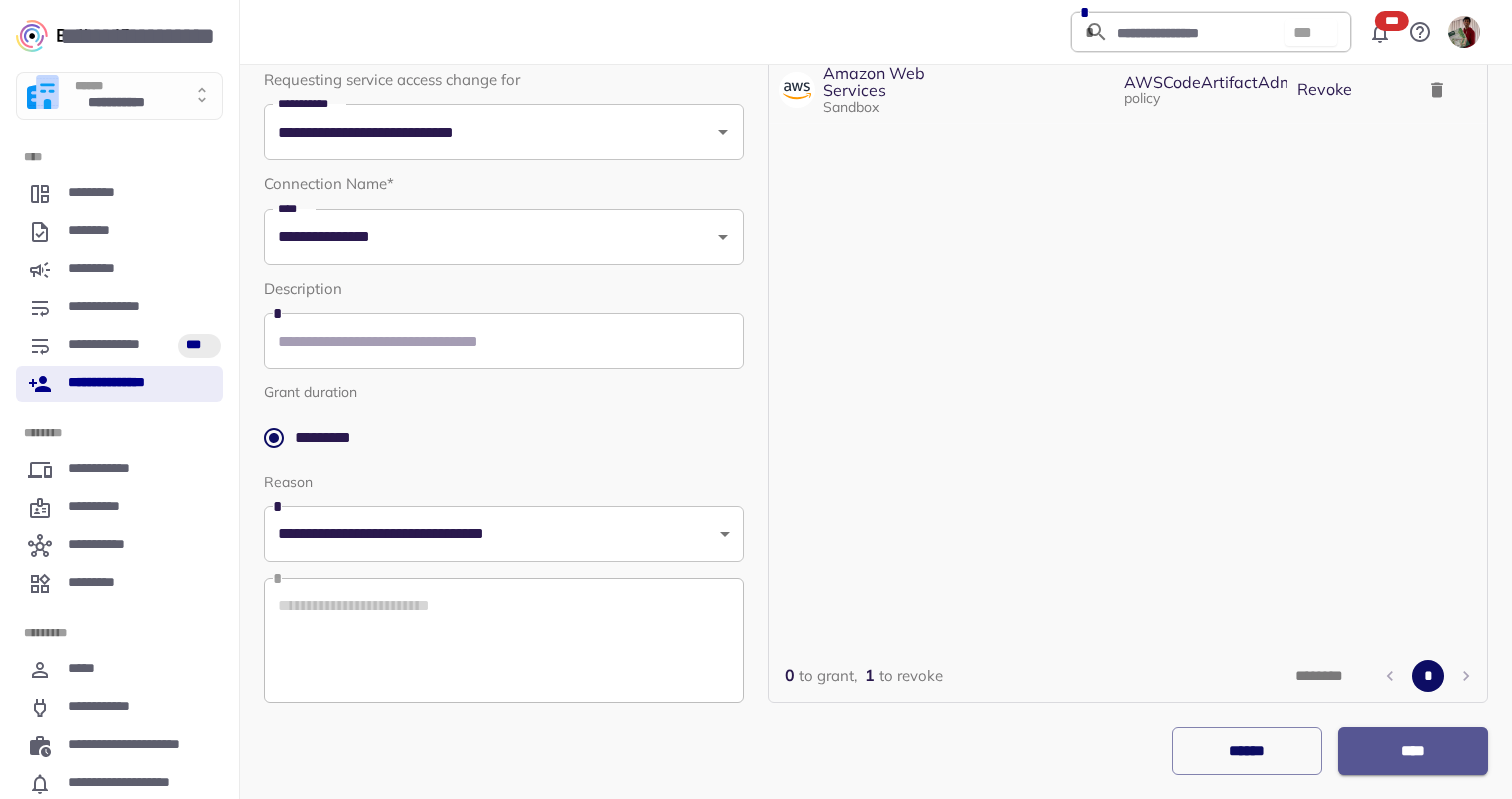 click on "****" at bounding box center (1412, 751) 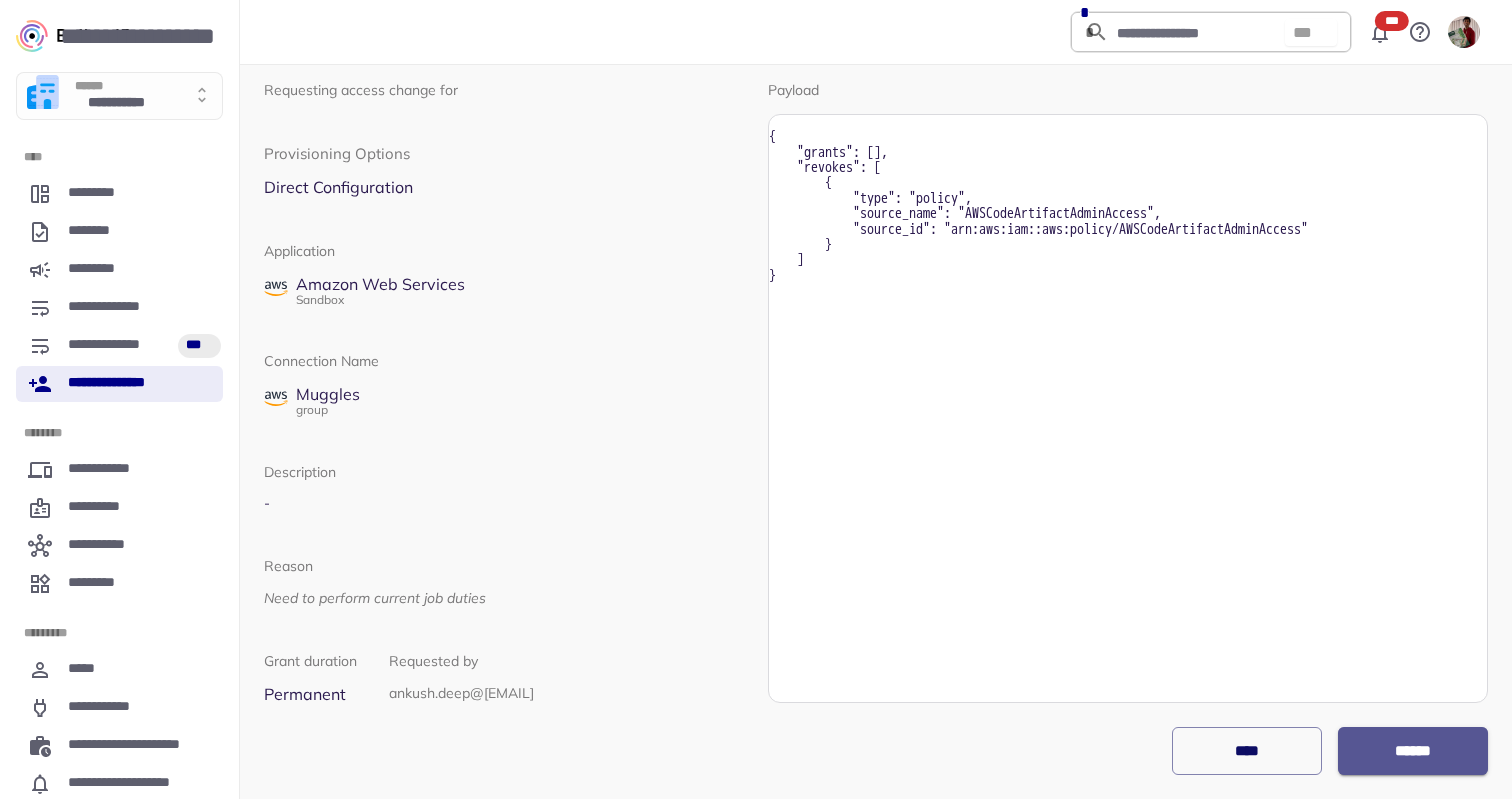 click on "******" at bounding box center [1412, 751] 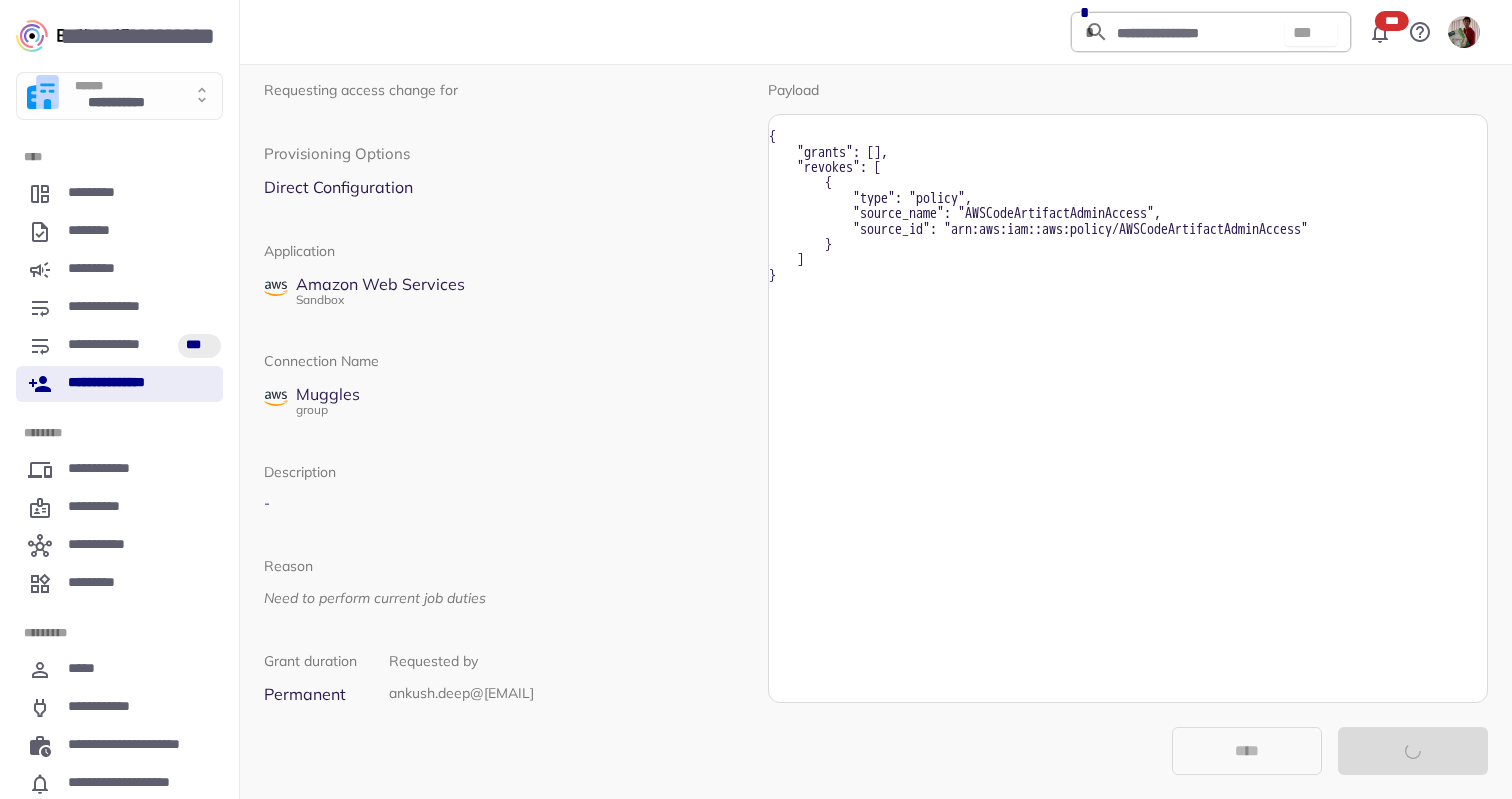 scroll, scrollTop: 0, scrollLeft: 0, axis: both 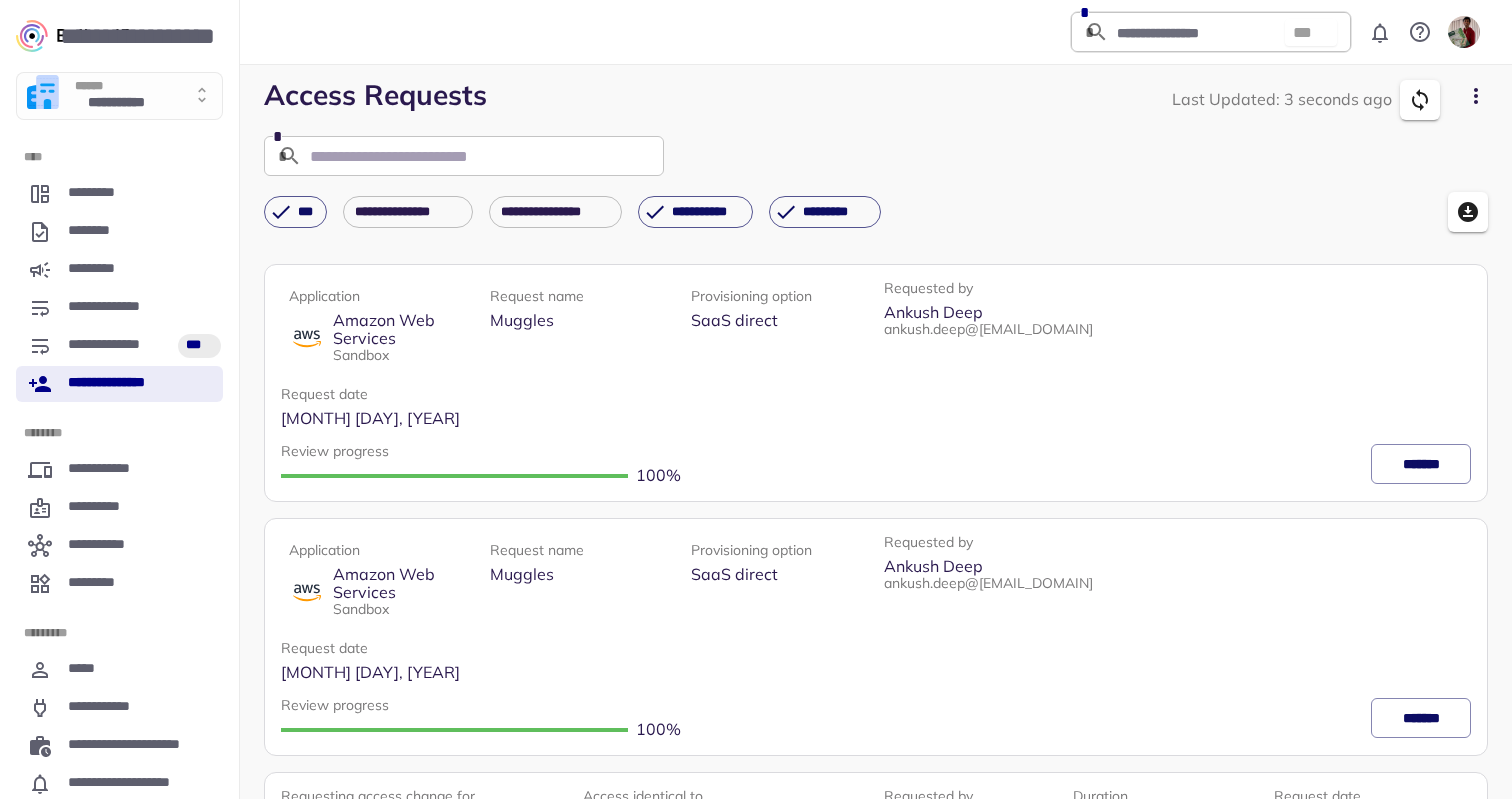 click 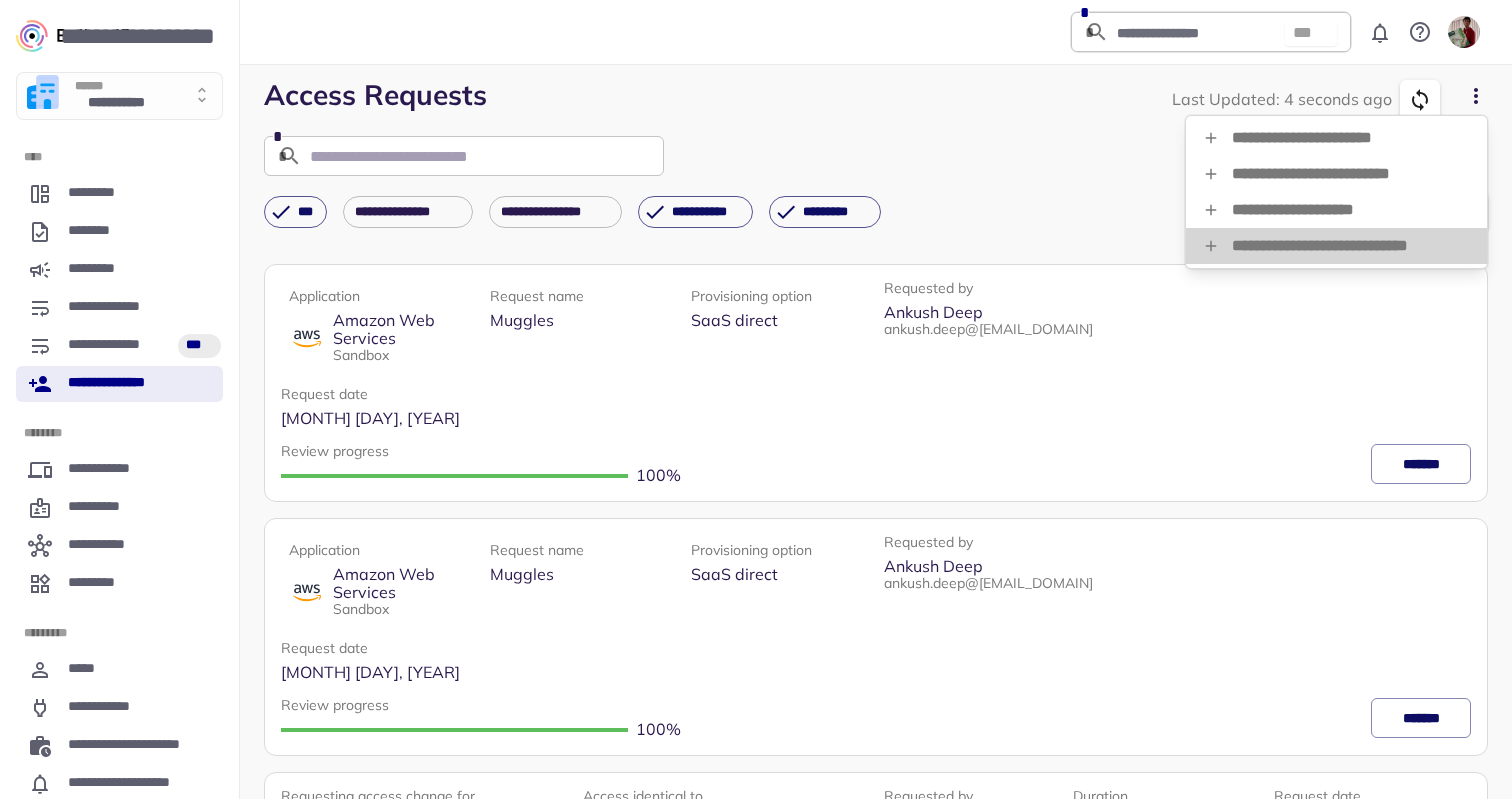 click on "**********" at bounding box center [1336, 246] 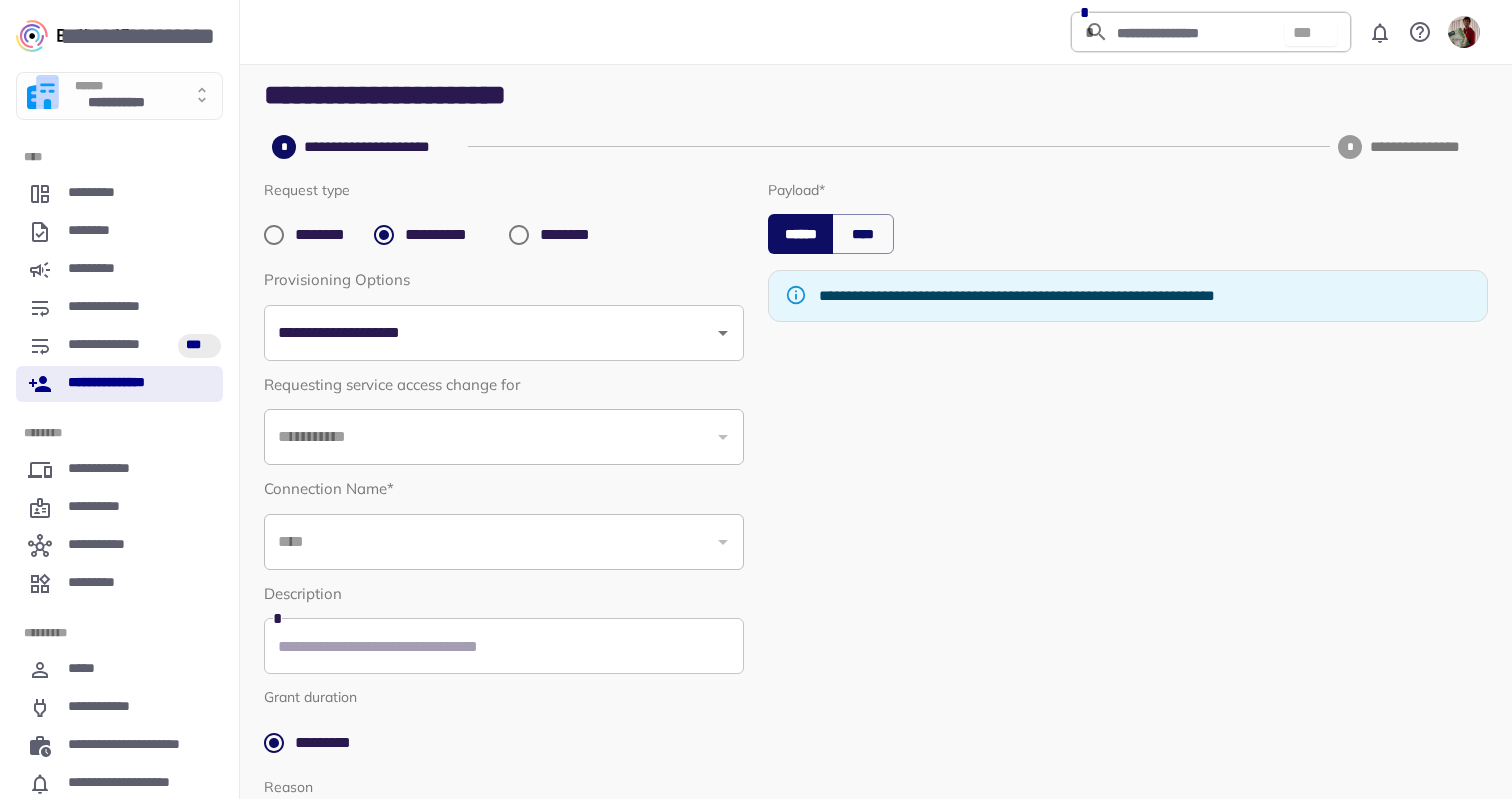 click on "**********" at bounding box center (504, 595) 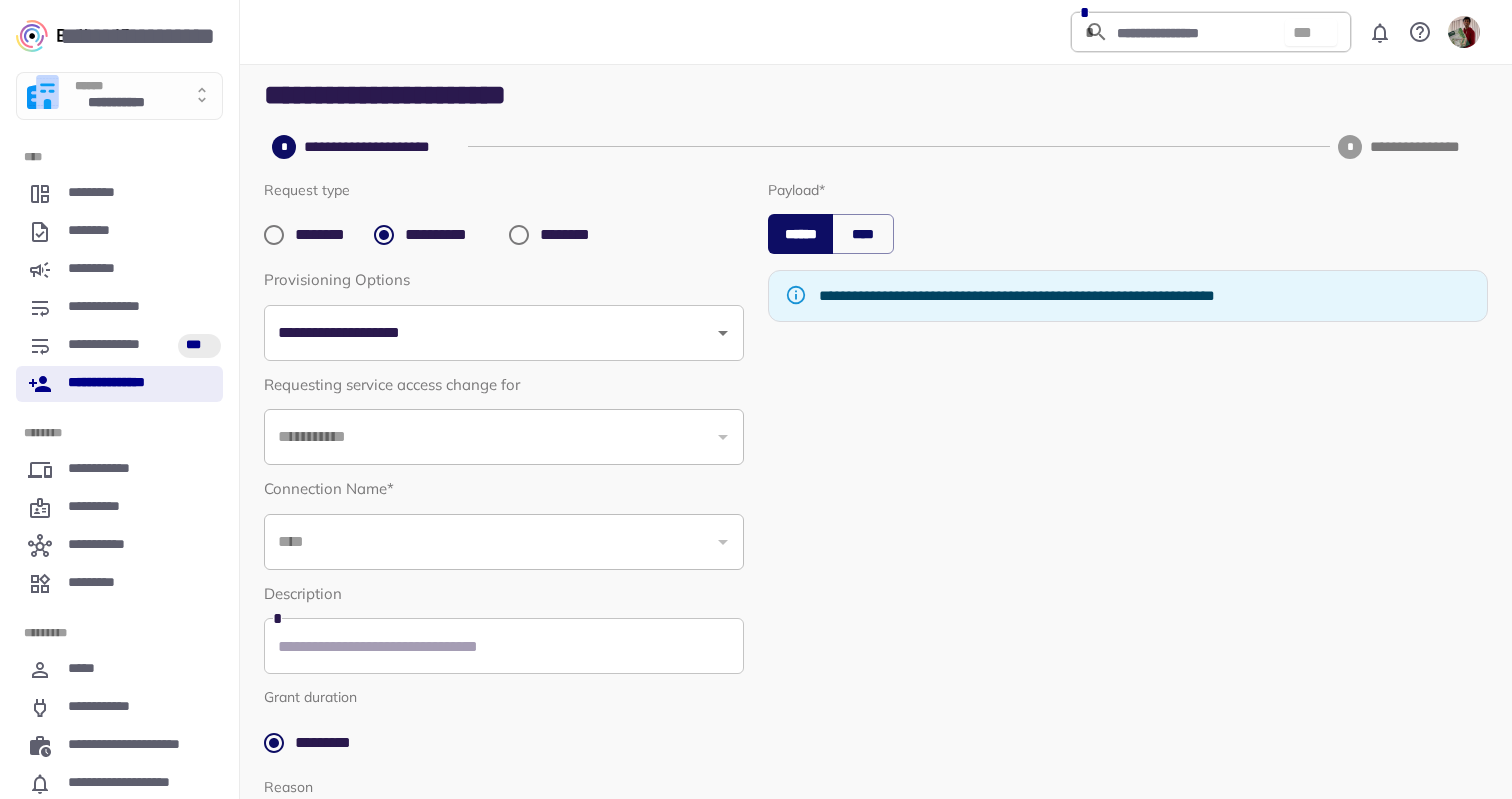 click on "**********" at bounding box center (504, 316) 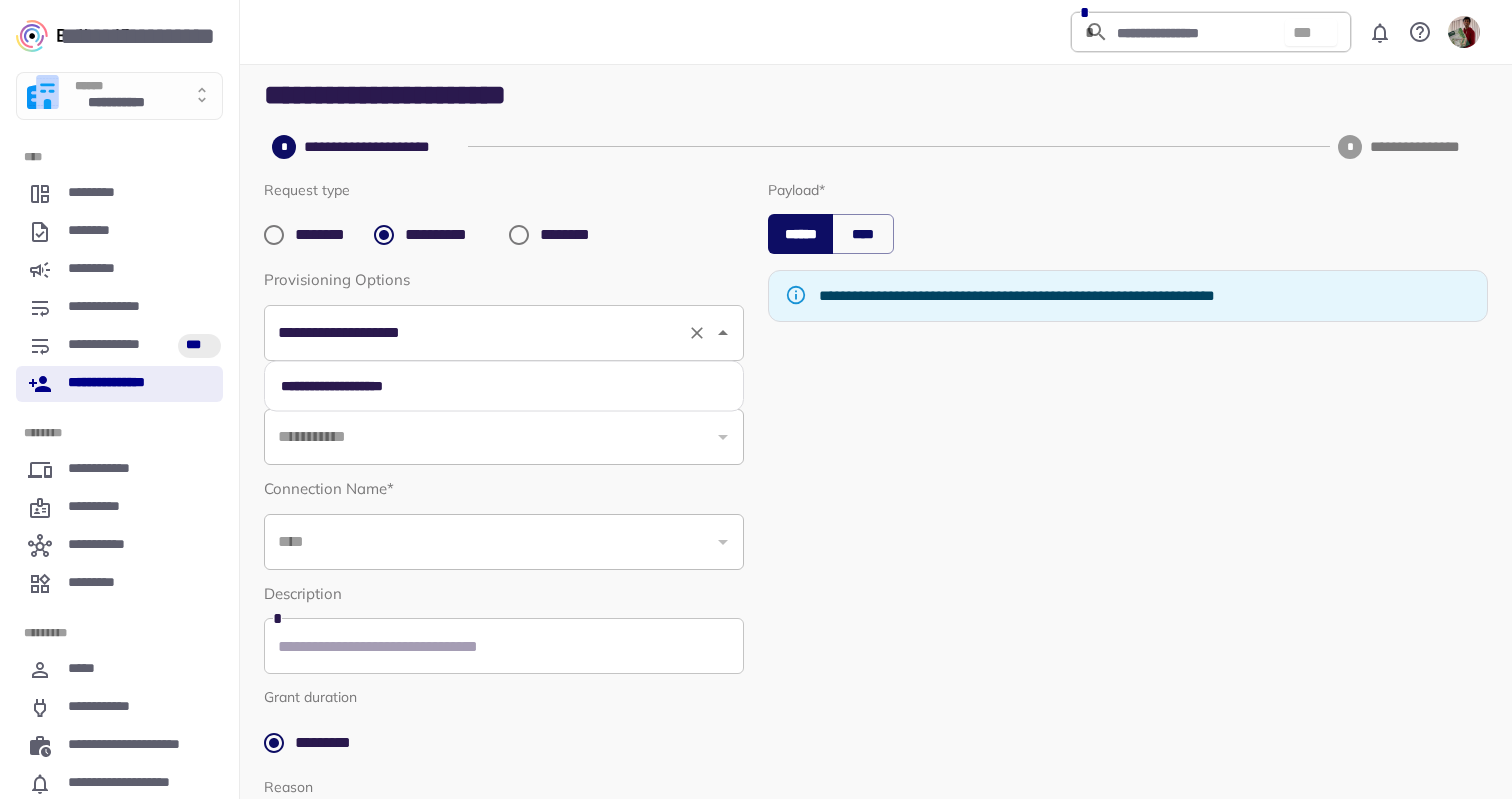 click on "**********" at bounding box center (504, 333) 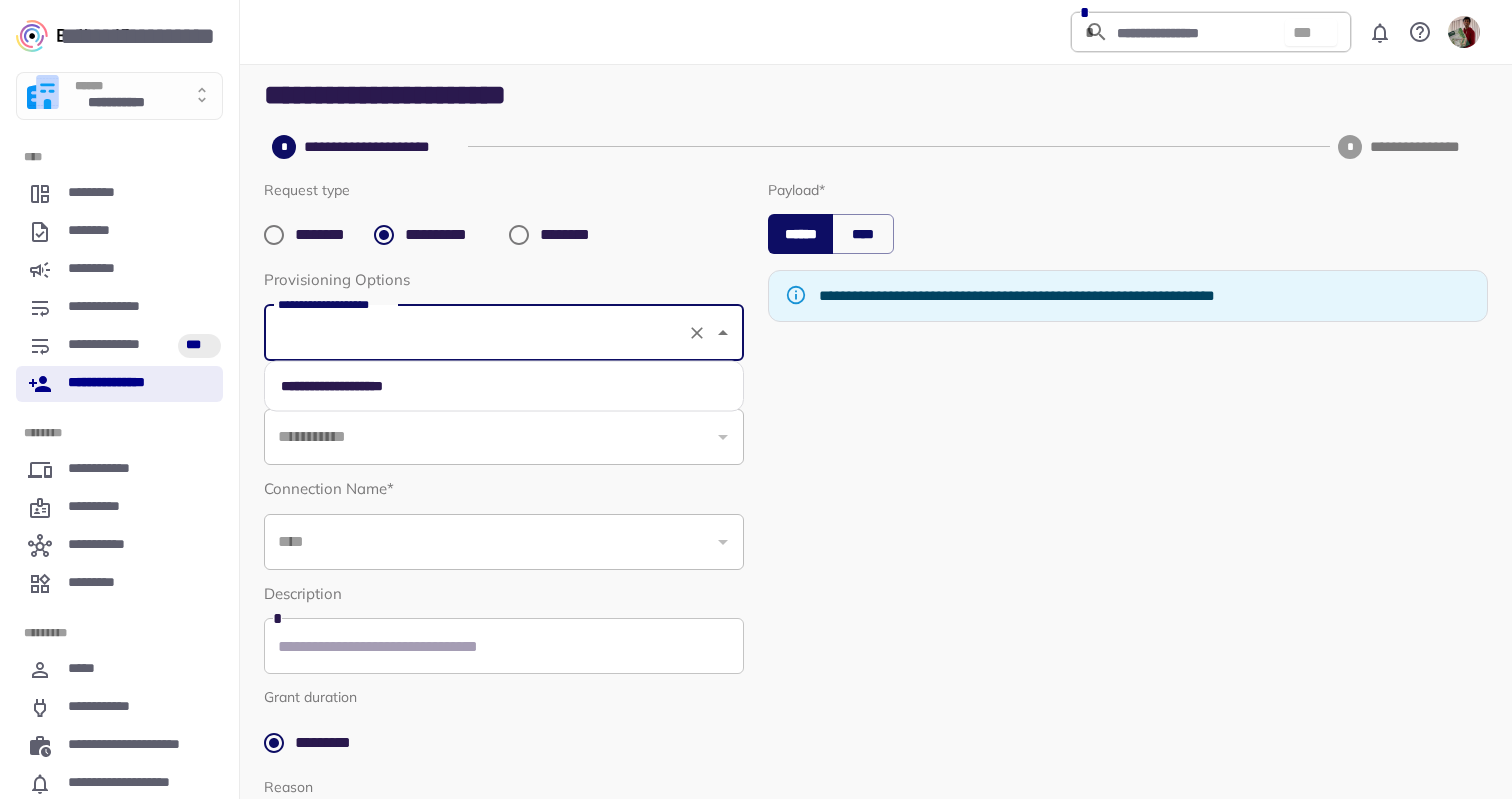 click on "**********" at bounding box center (504, 386) 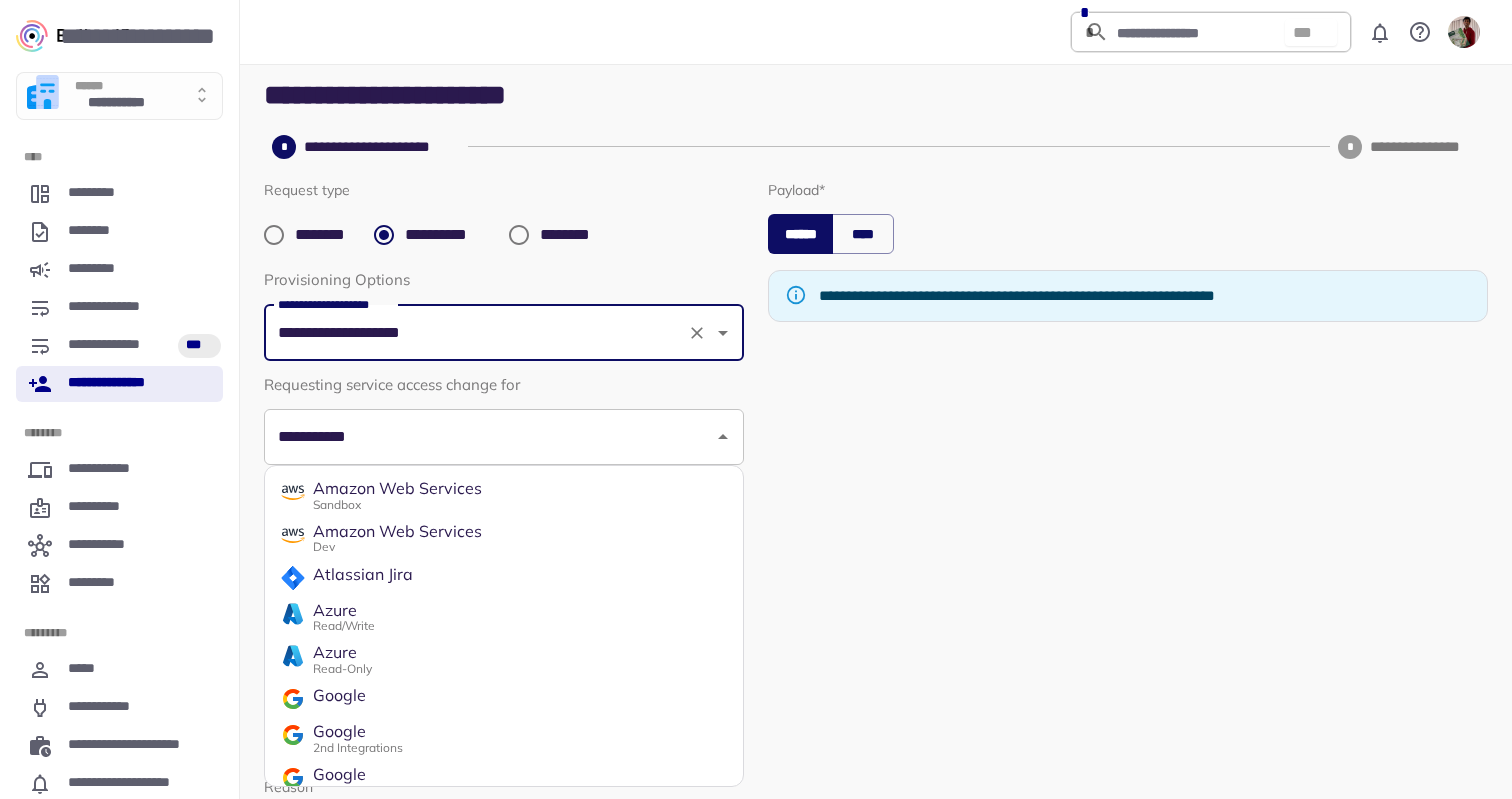 click on "**********" at bounding box center [504, 437] 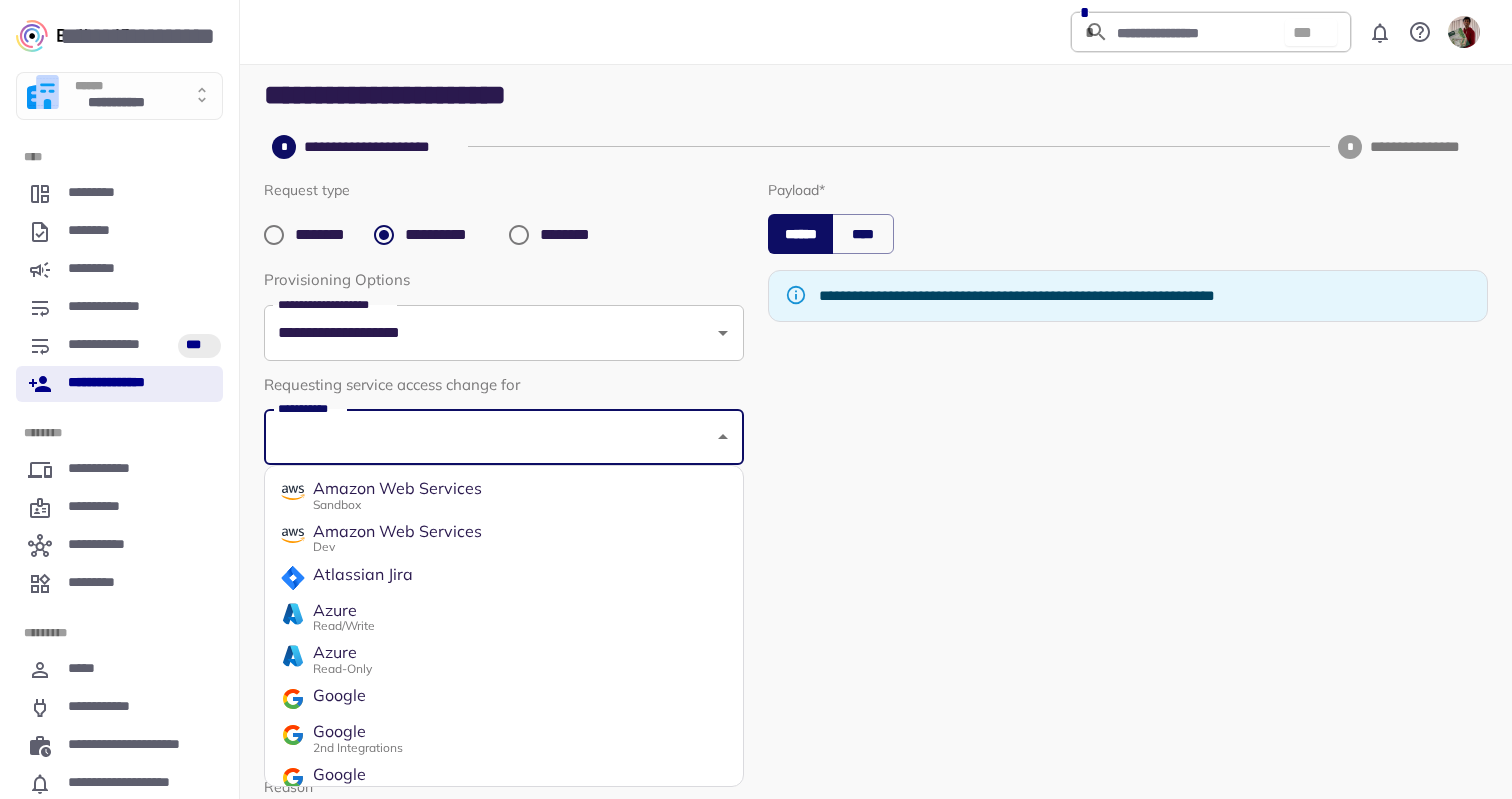 click on "Amazon Web Services" at bounding box center (397, 489) 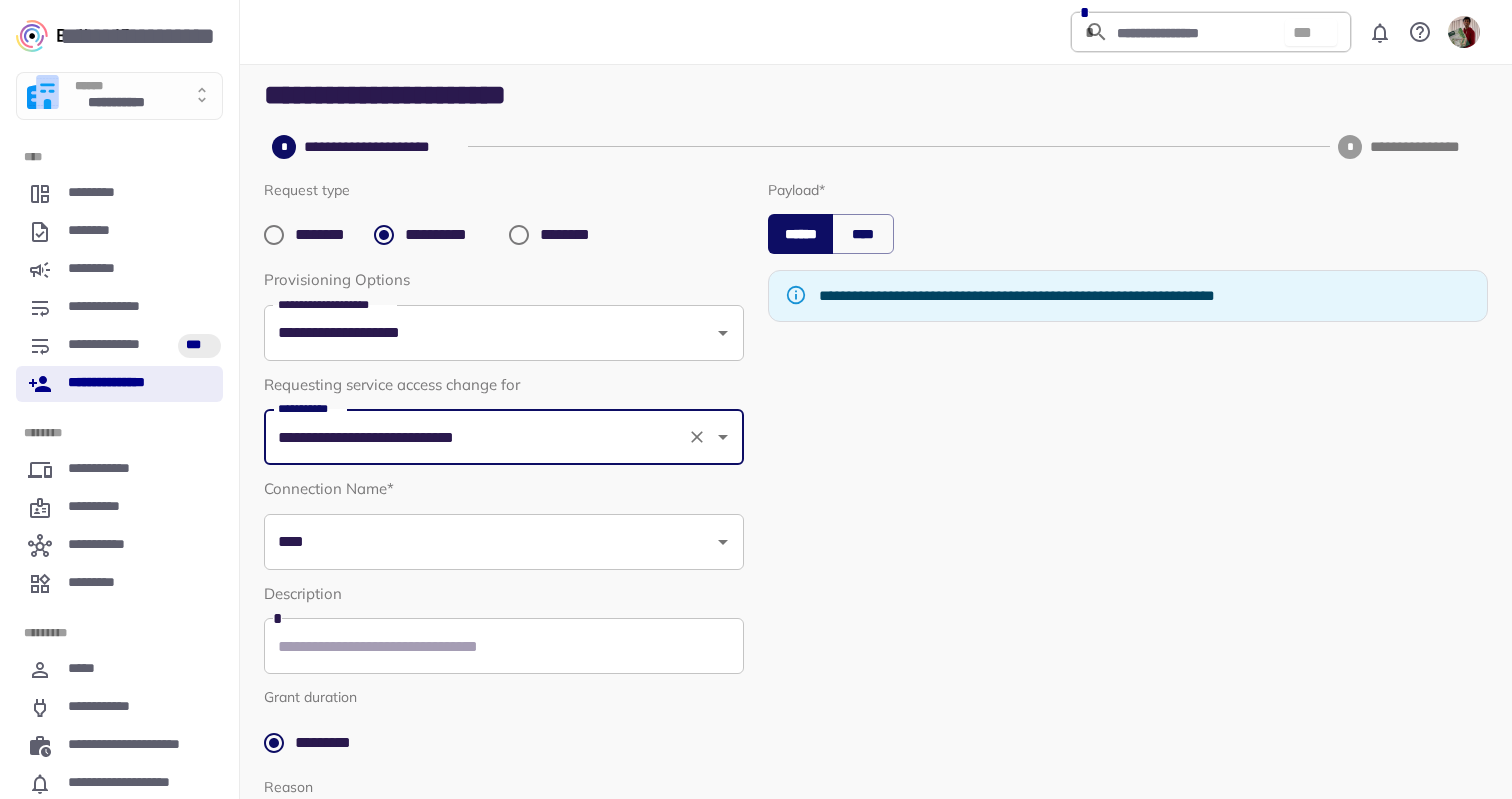 click on "****" at bounding box center (489, 542) 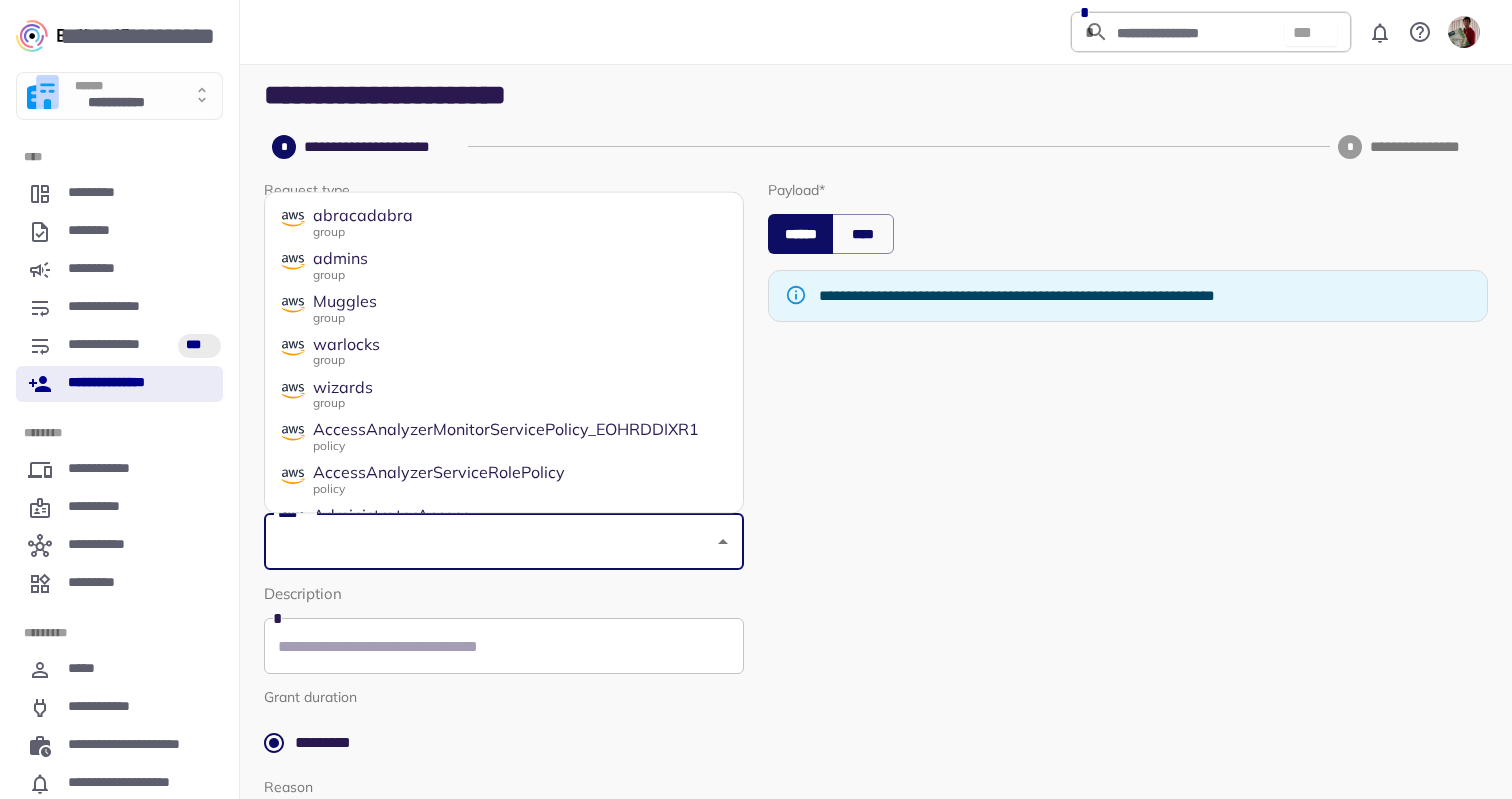 click on "Muggles group" at bounding box center (504, 307) 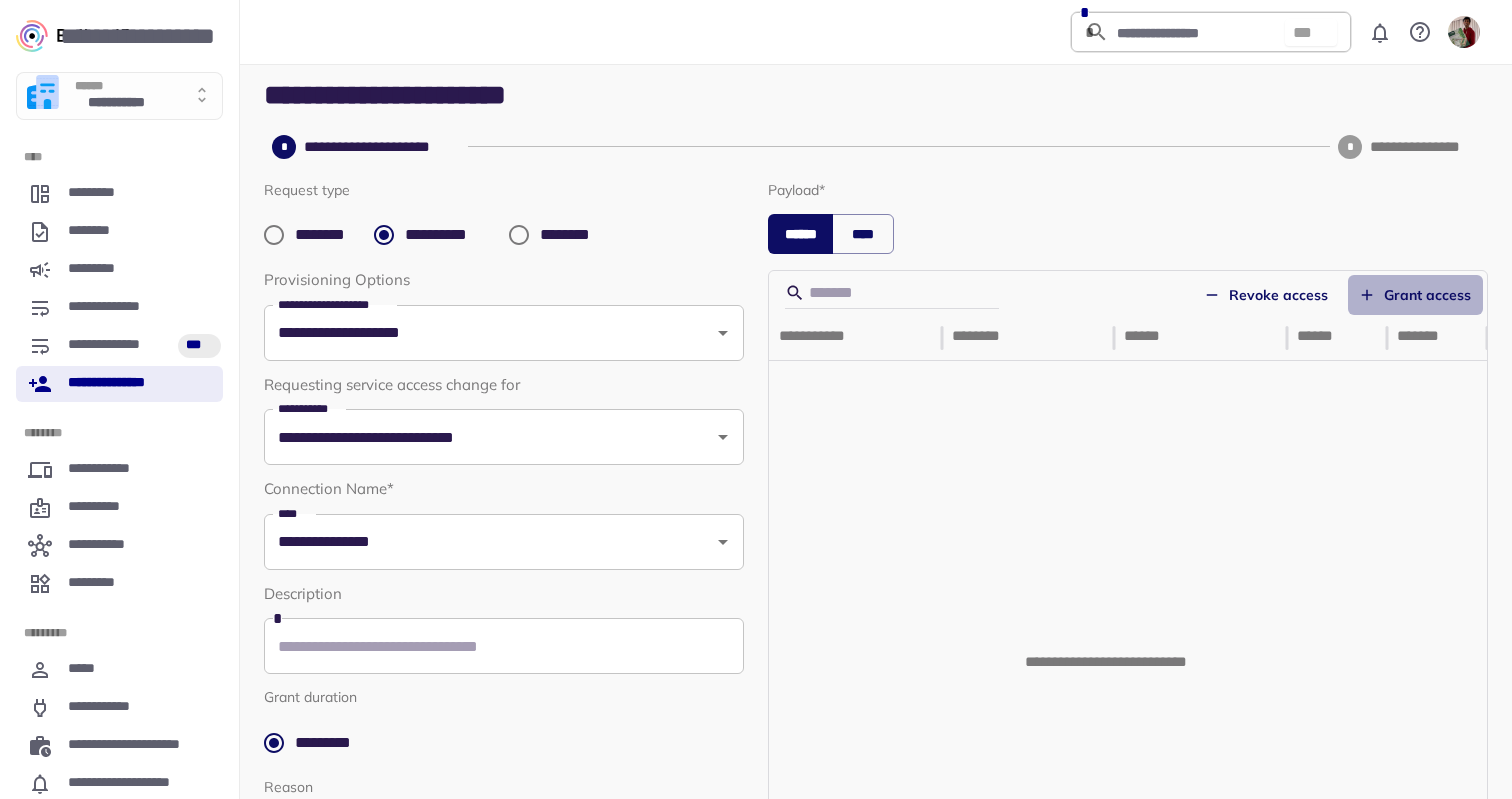 click 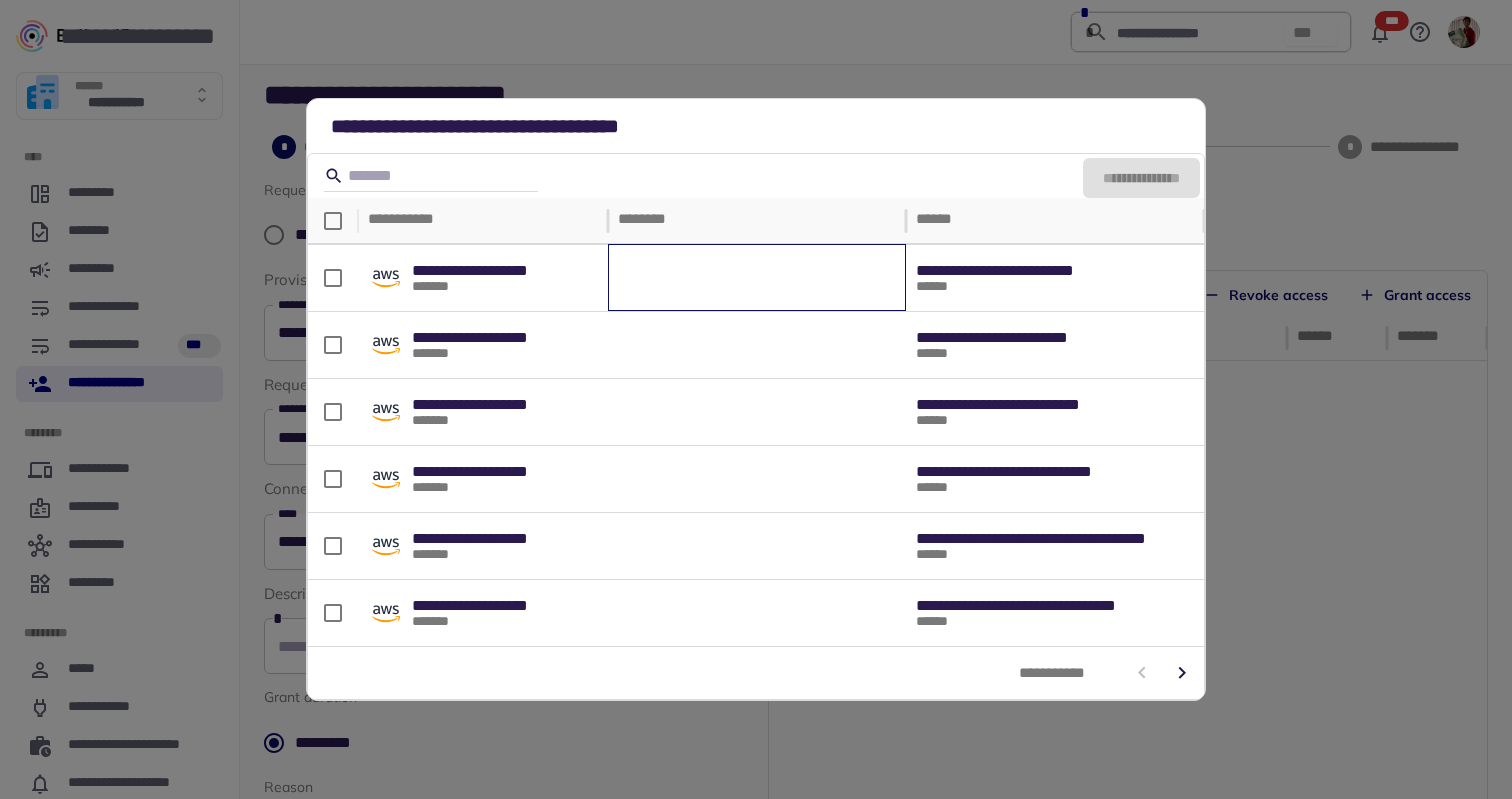 click at bounding box center [757, 278] 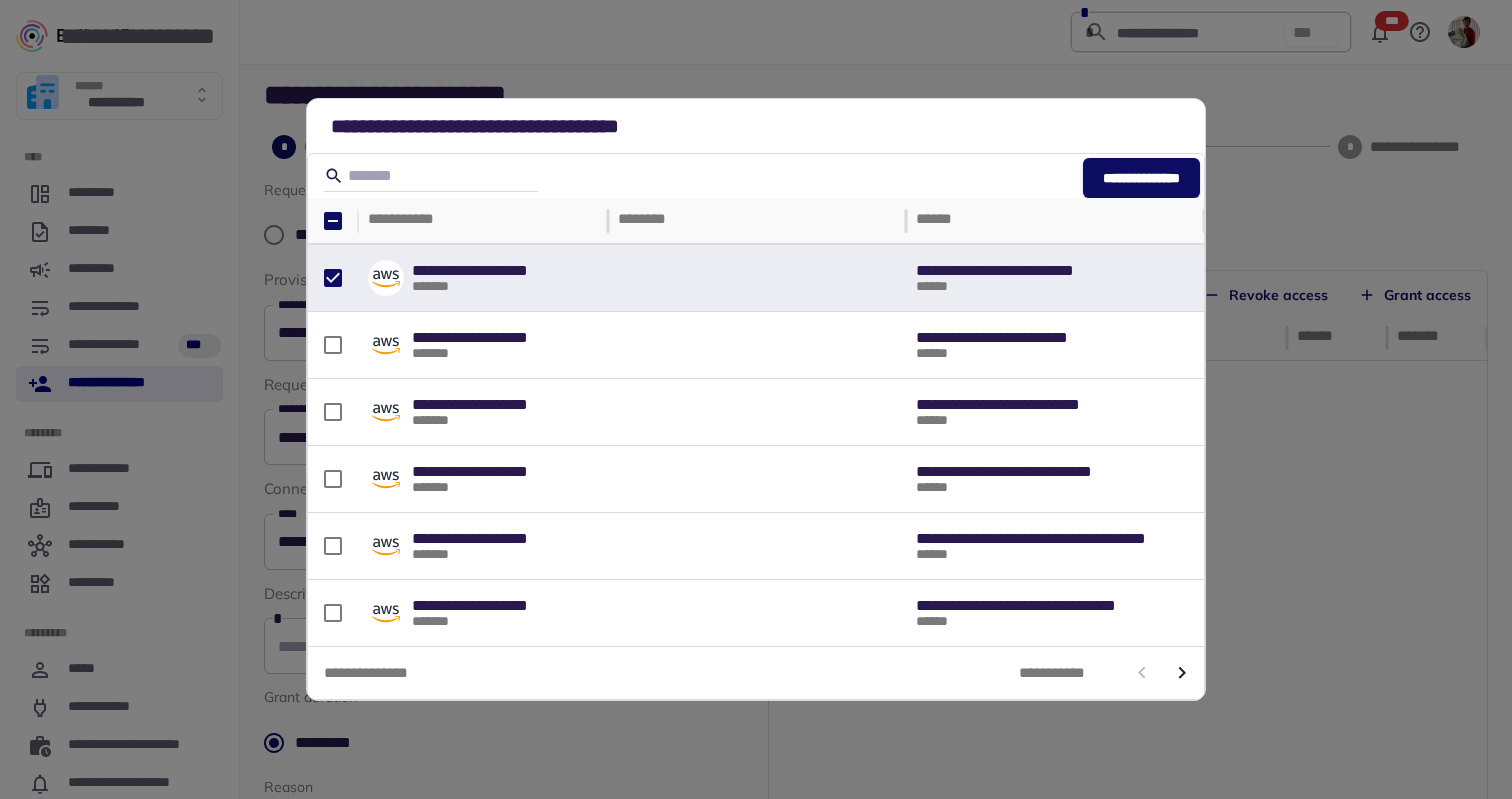 click on "**********" at bounding box center (1141, 178) 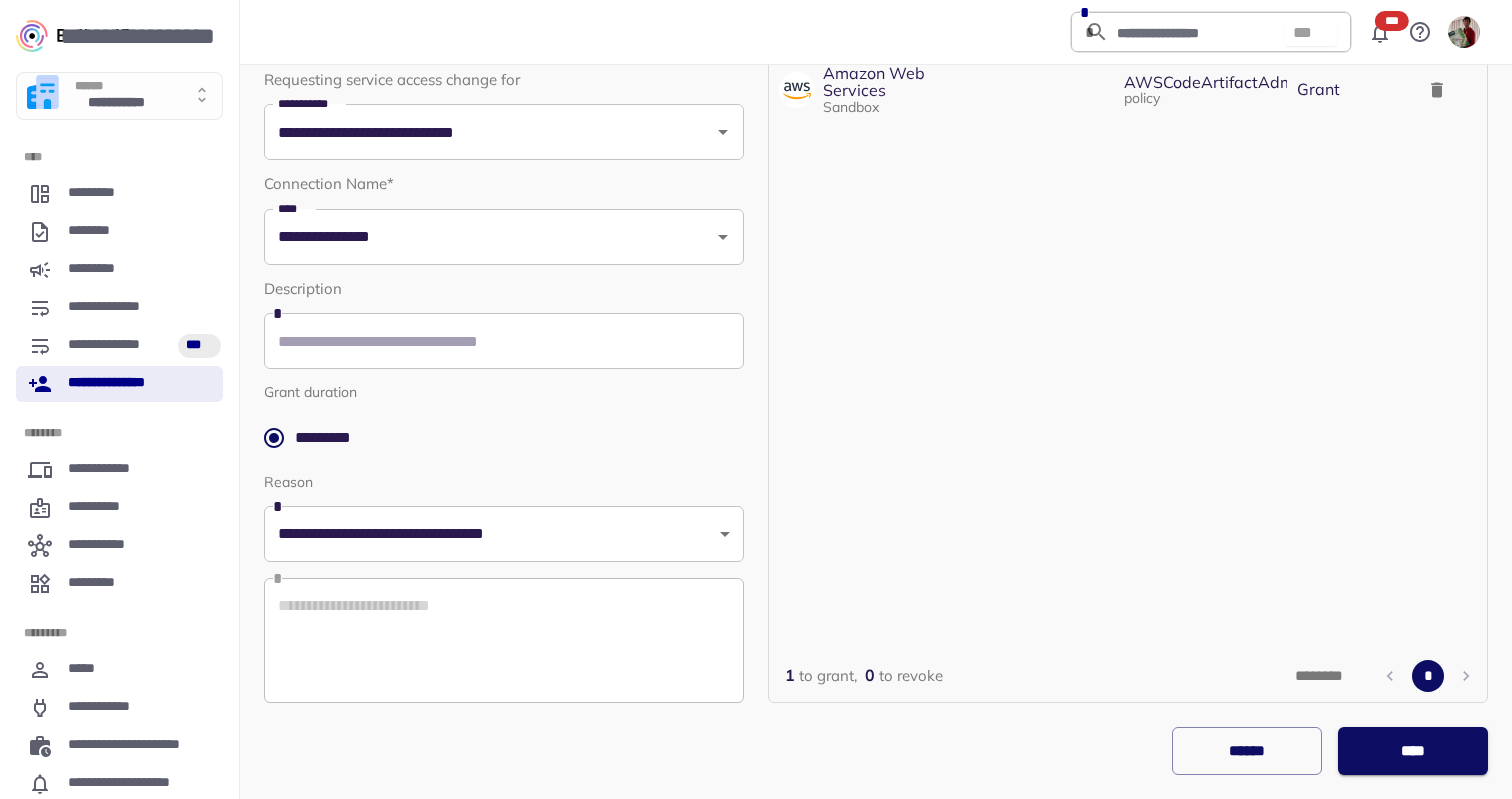 click on "****" at bounding box center (1413, 751) 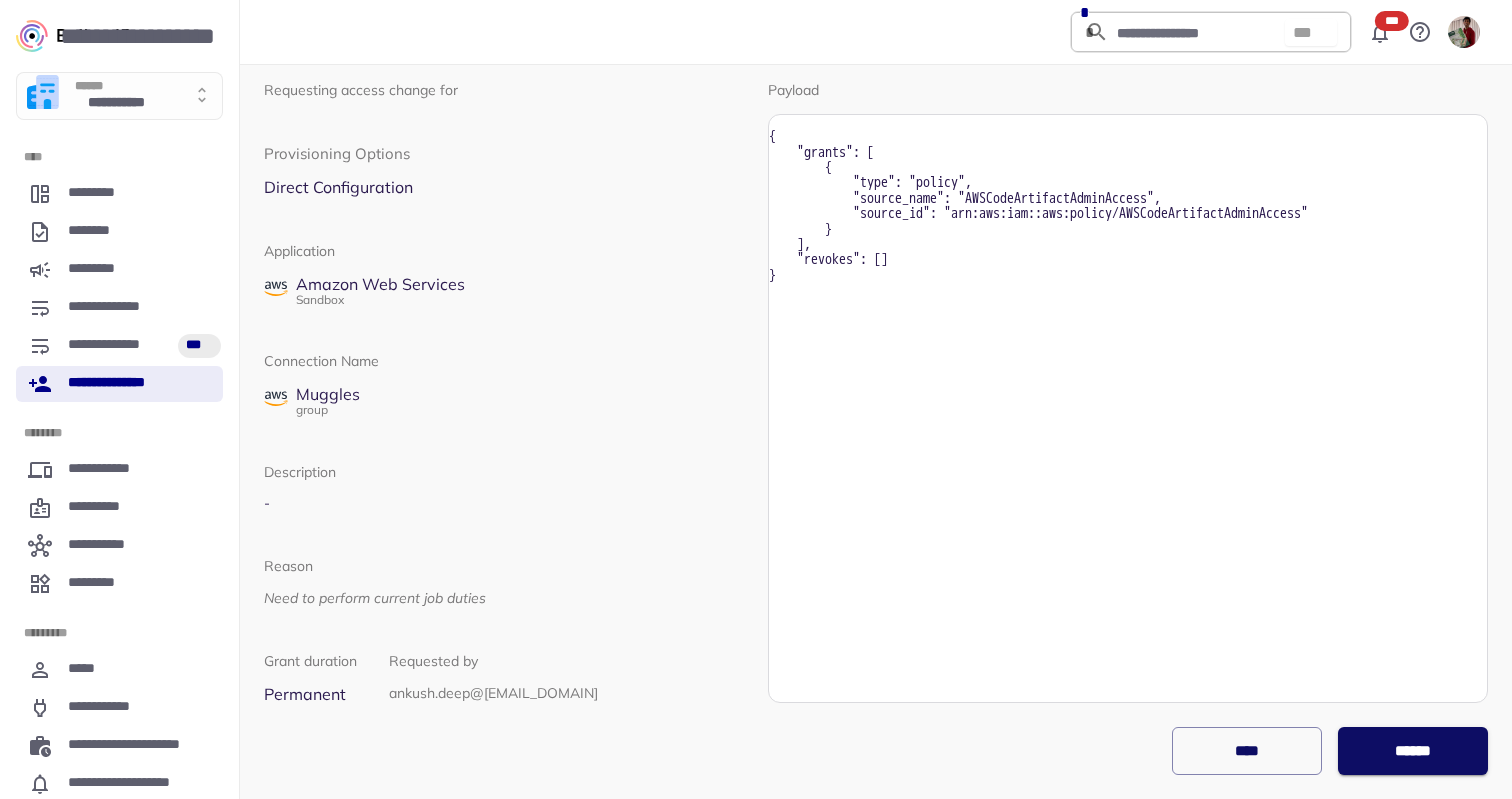 scroll, scrollTop: 100, scrollLeft: 0, axis: vertical 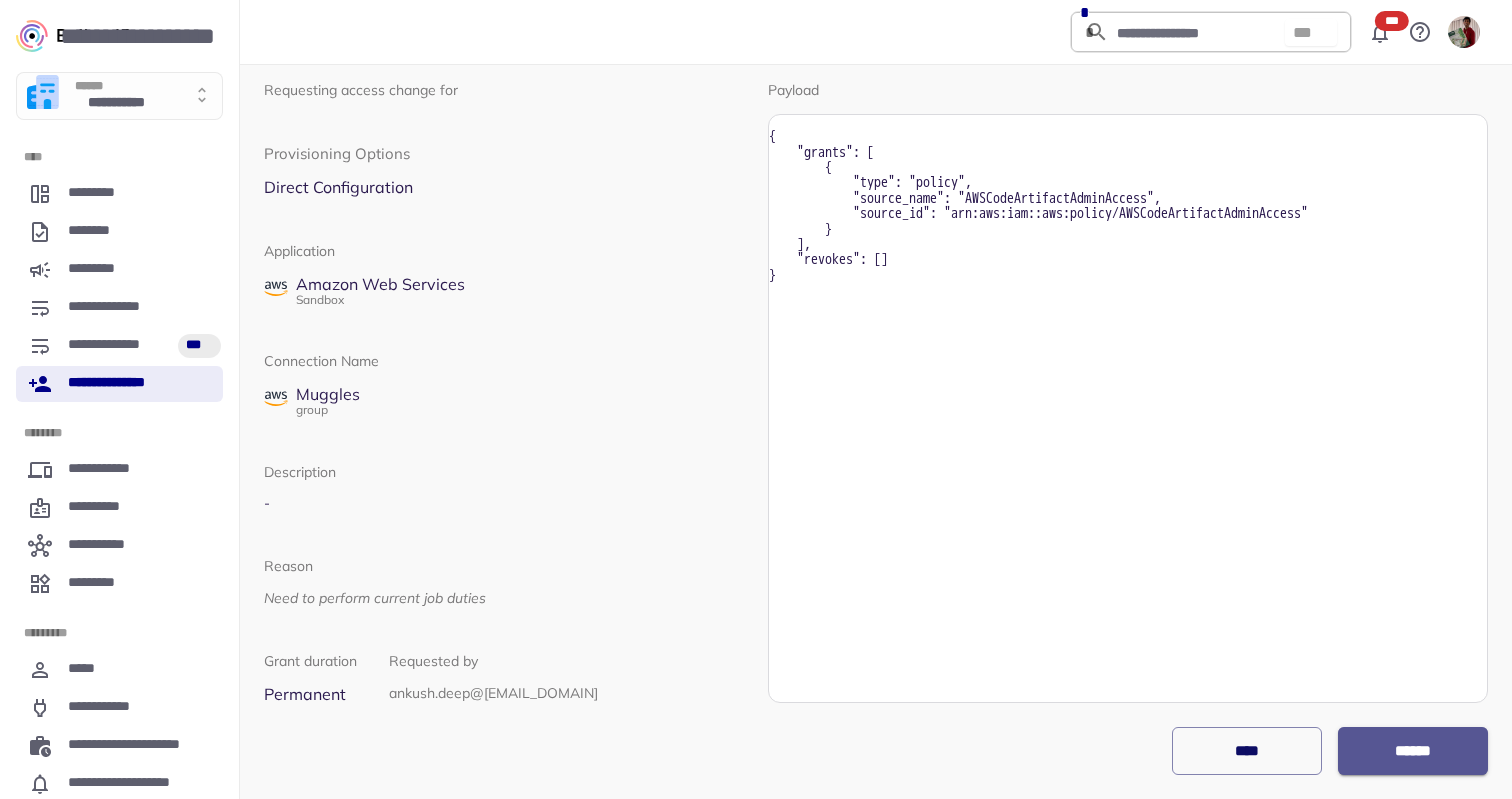 click on "******" at bounding box center [1413, 751] 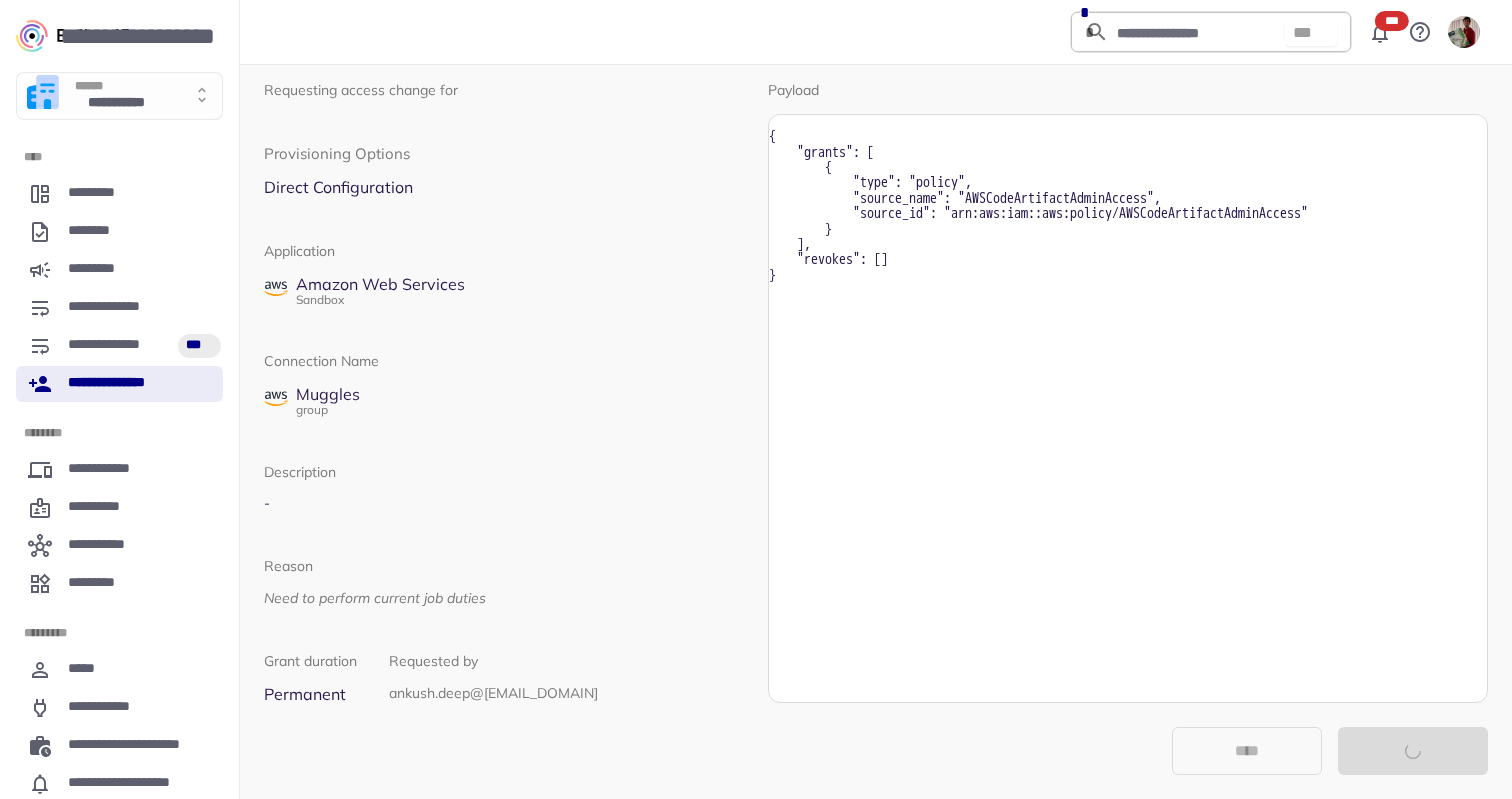 scroll, scrollTop: 0, scrollLeft: 0, axis: both 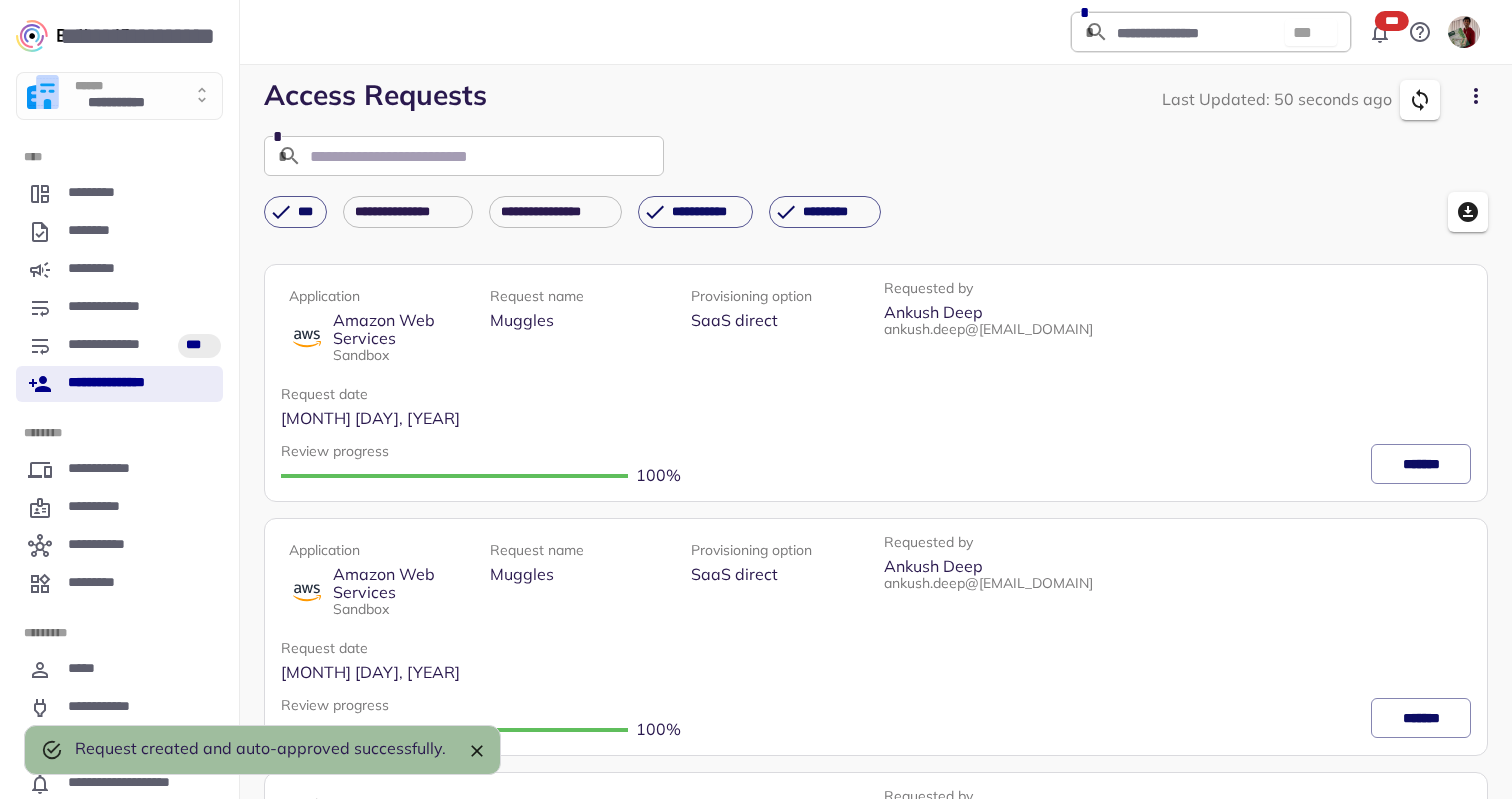 click 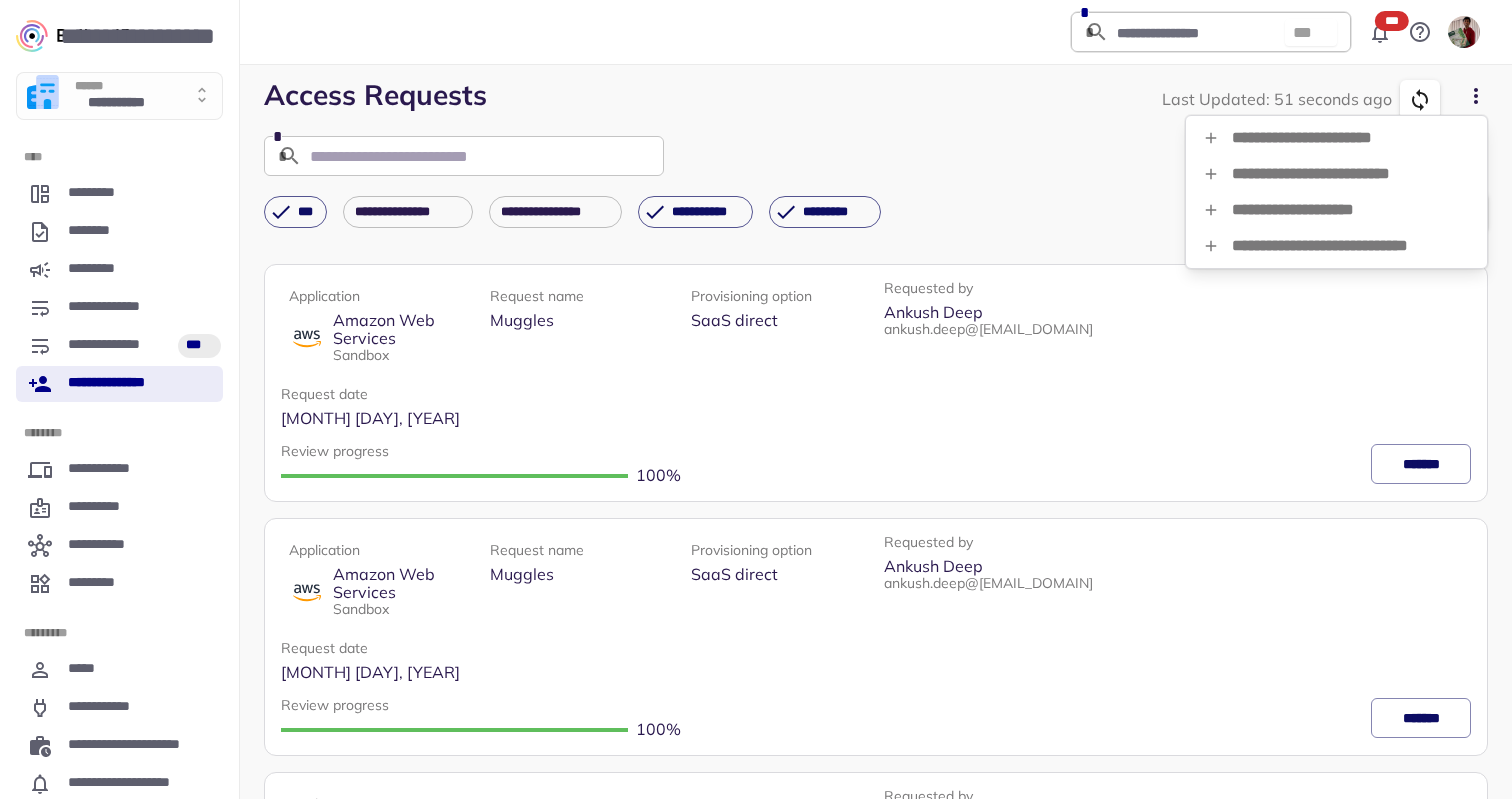 click on "**********" at bounding box center [1336, 210] 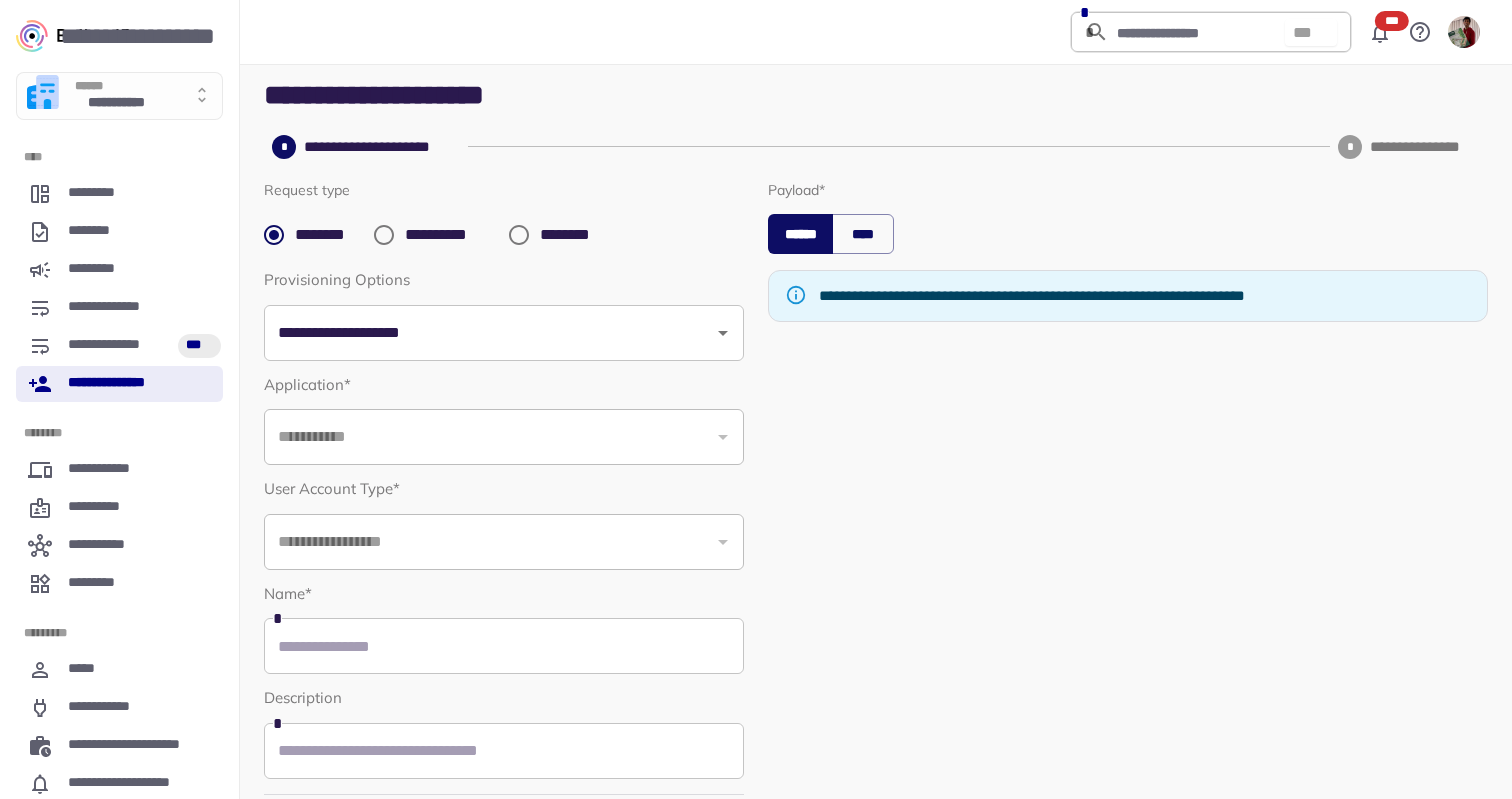 click on "**********" at bounding box center (119, 384) 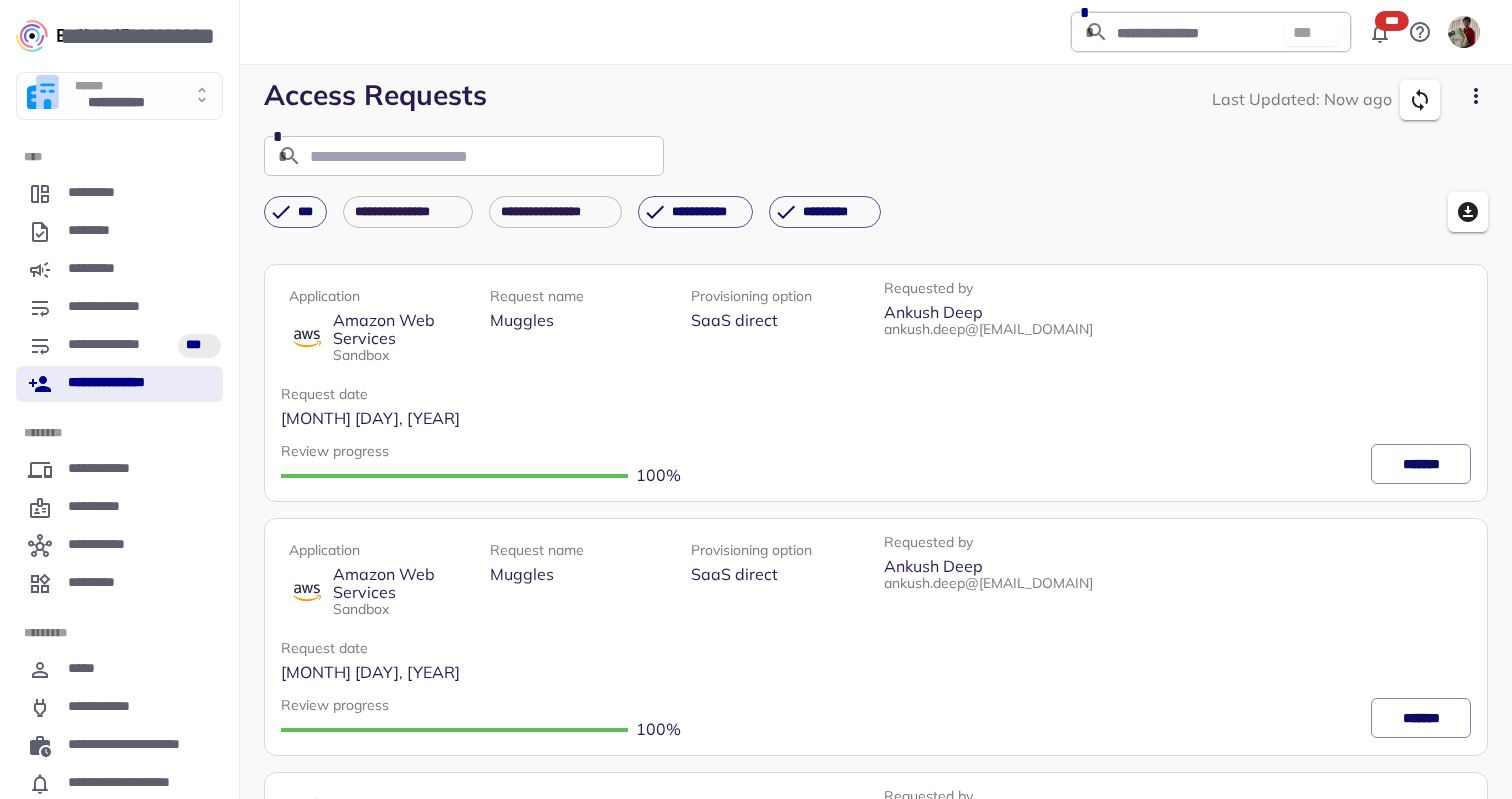 click 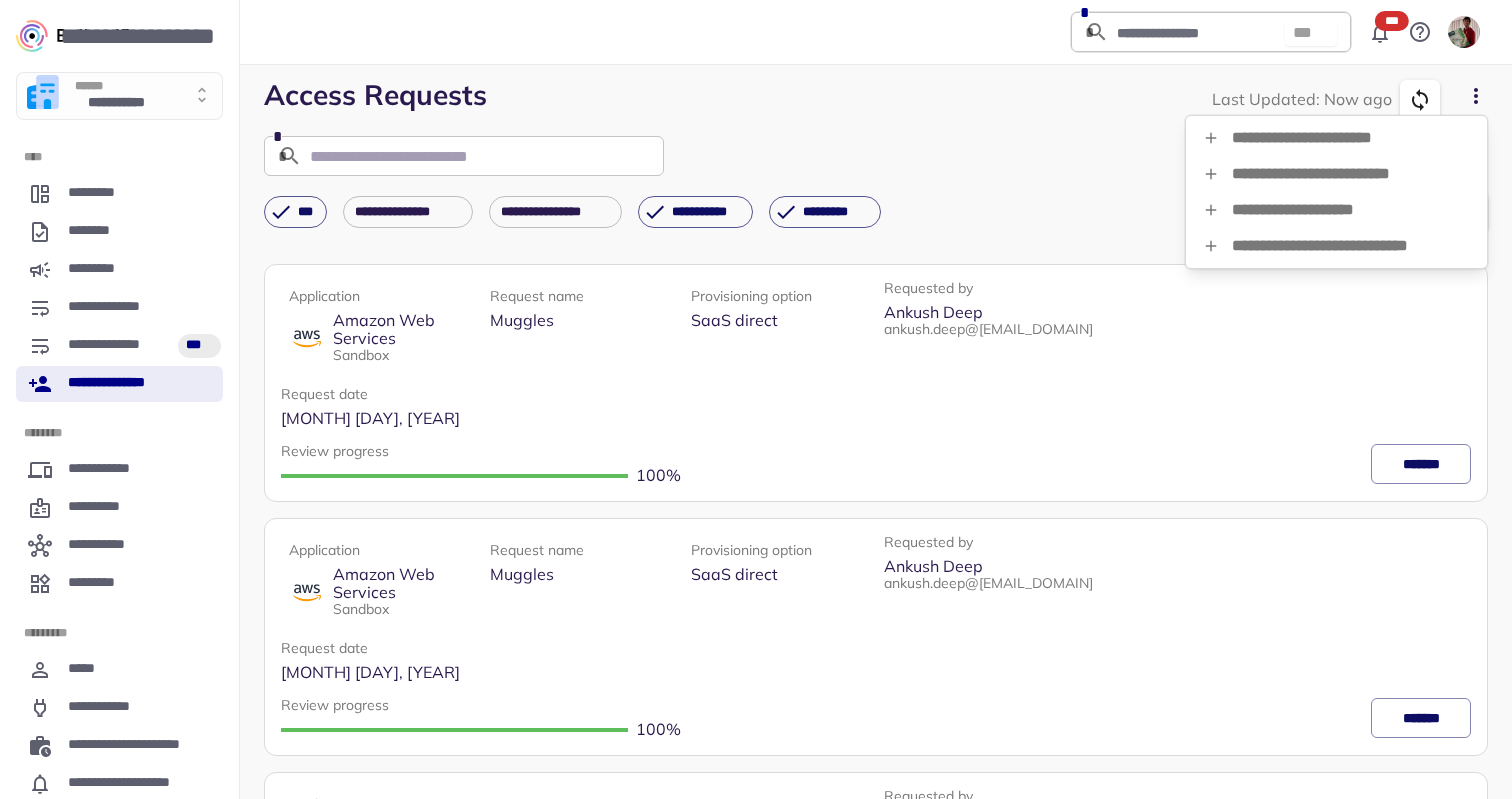 click on "**********" at bounding box center (1336, 246) 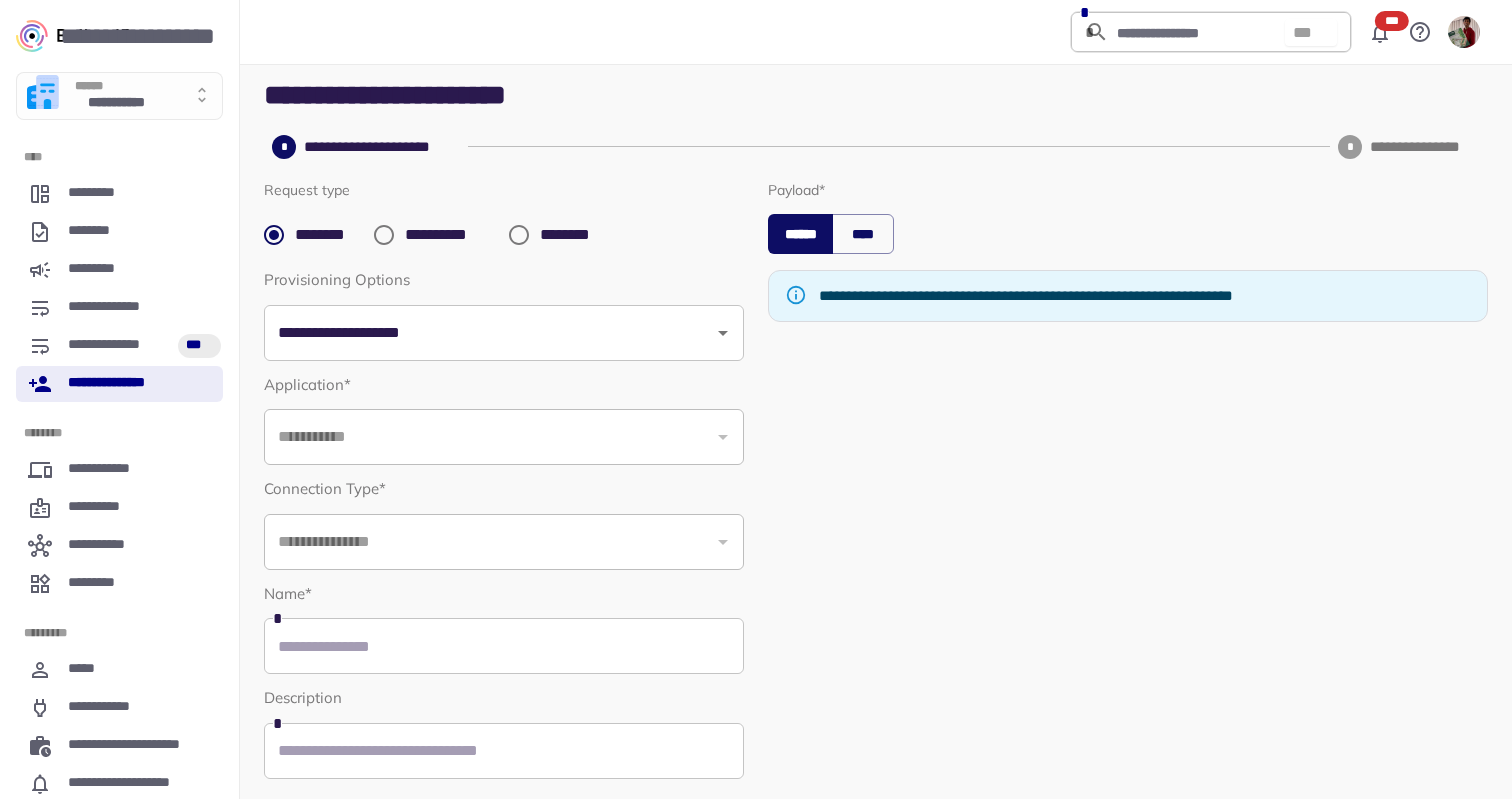 click on "**********" at bounding box center [449, 235] 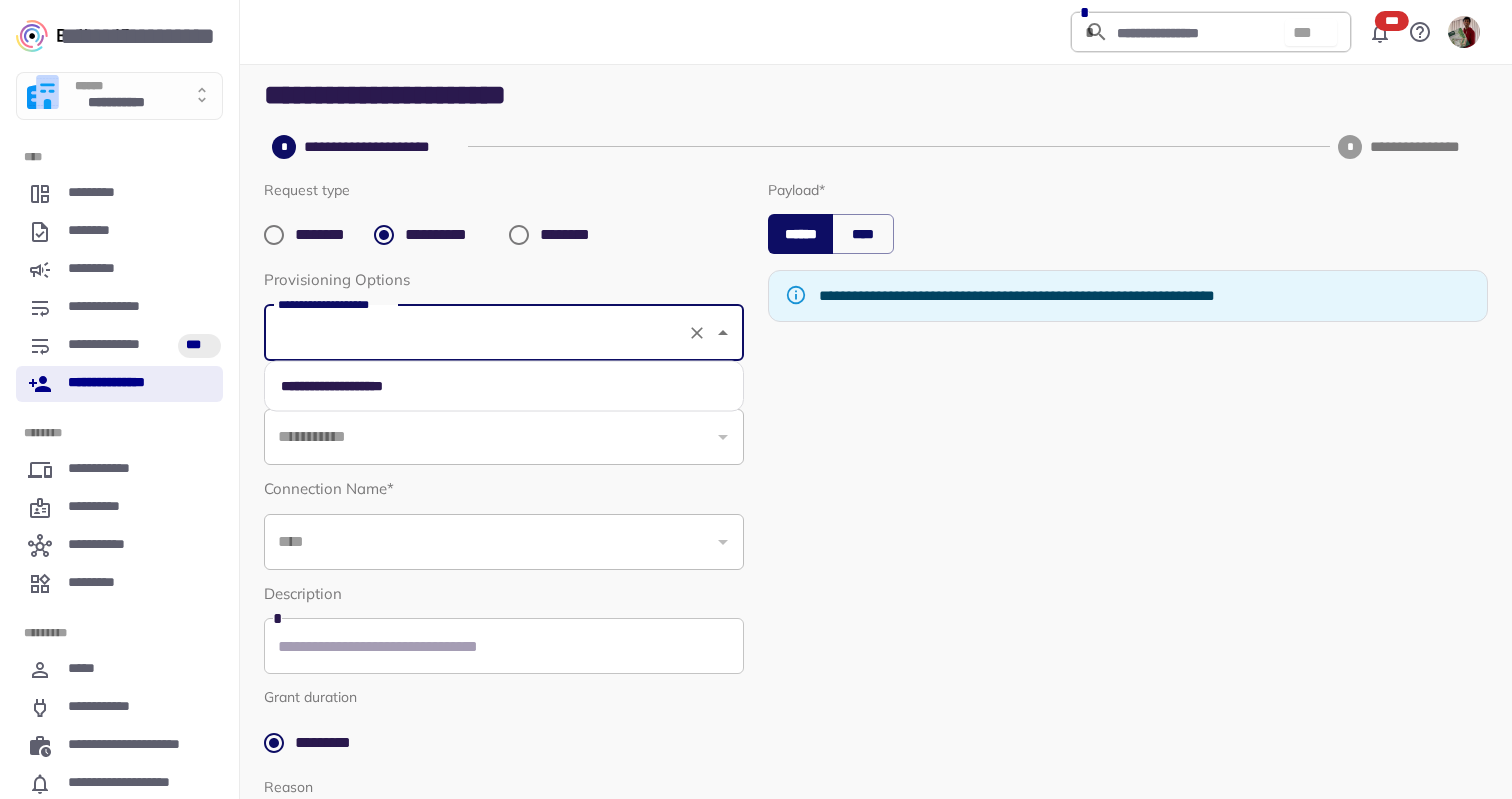 click on "**********" at bounding box center (476, 333) 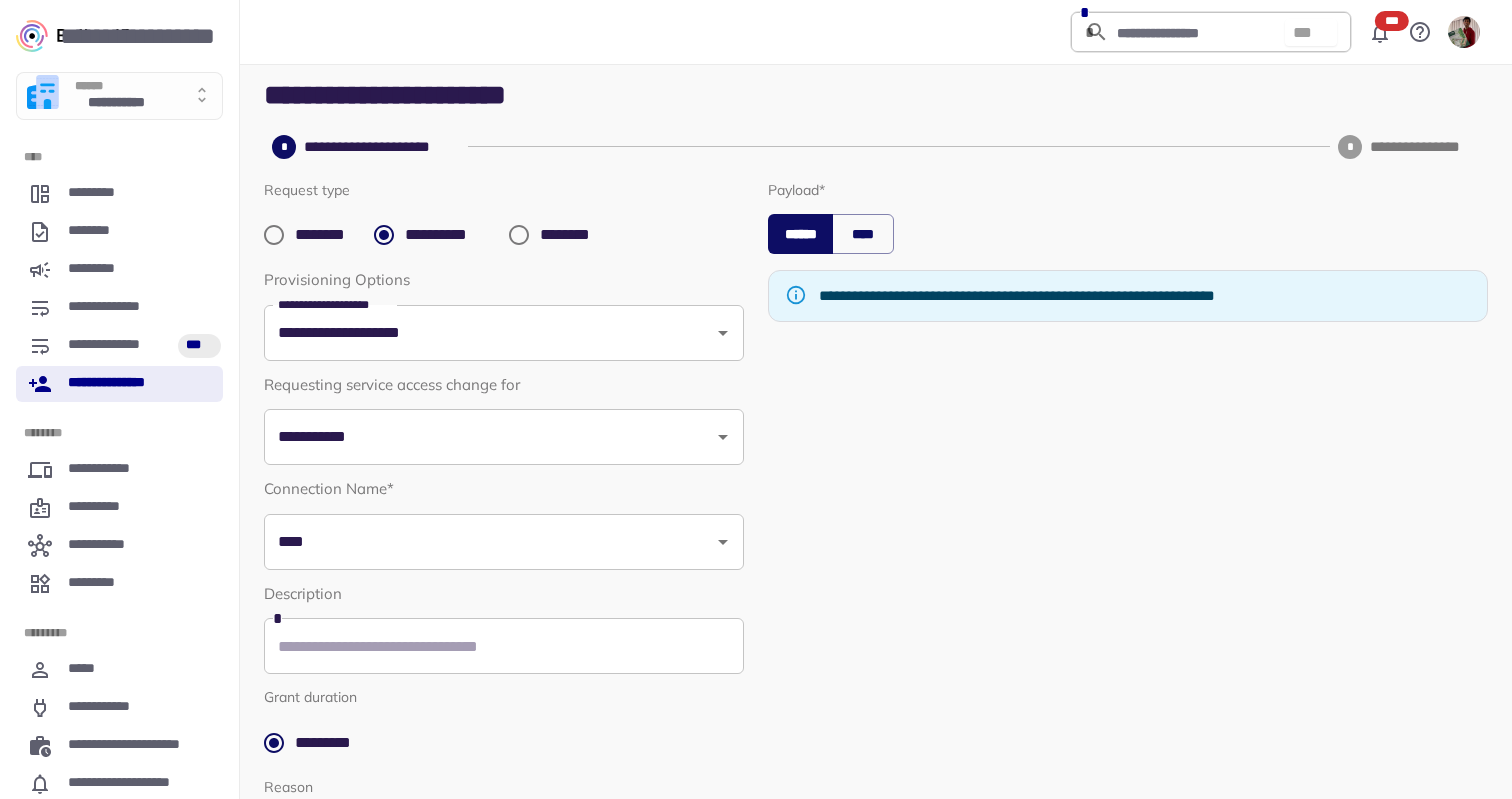 click on "**********" at bounding box center [504, 421] 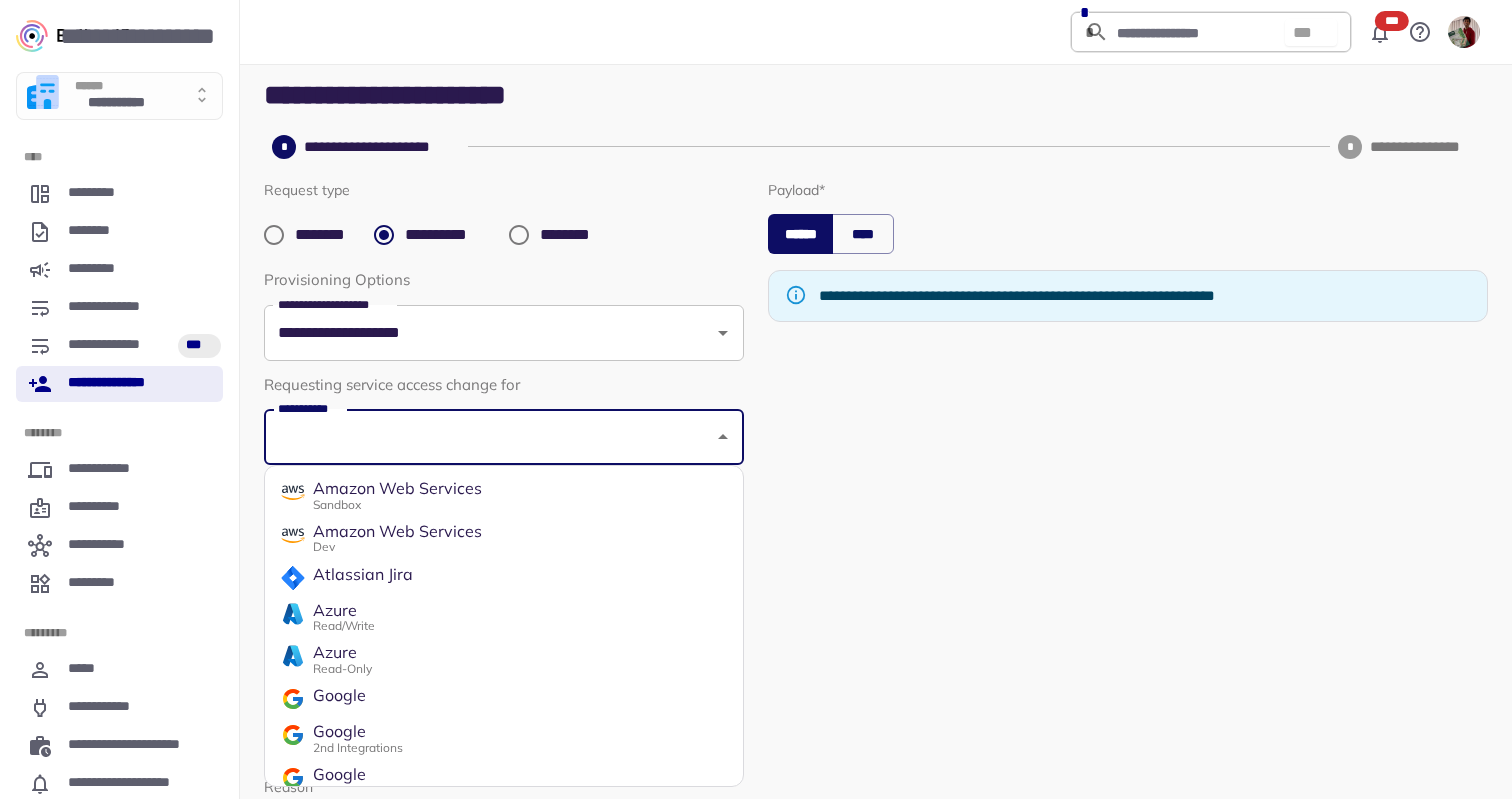 click on "Amazon Web Services" at bounding box center [397, 489] 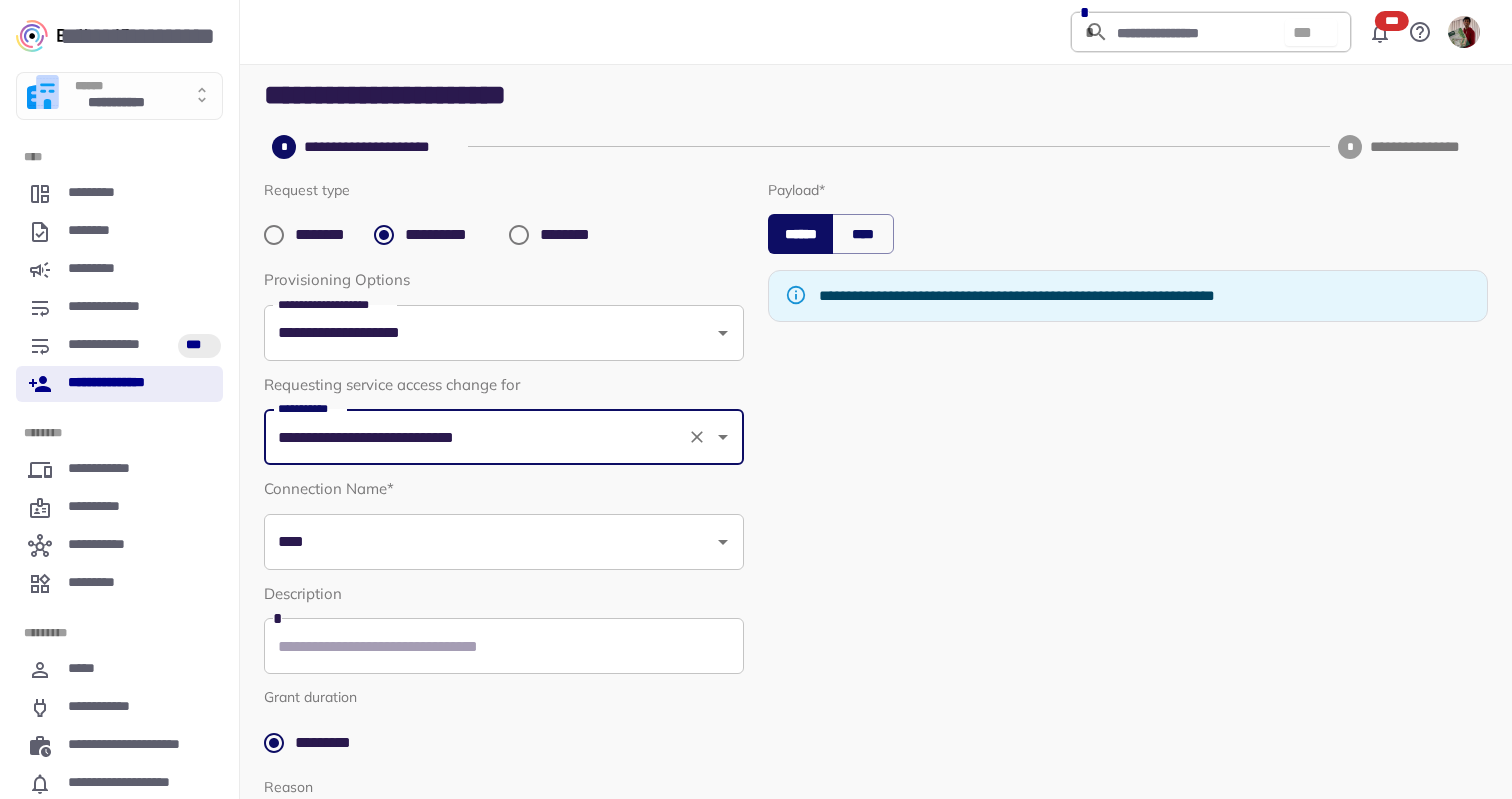 click on "****" at bounding box center (489, 542) 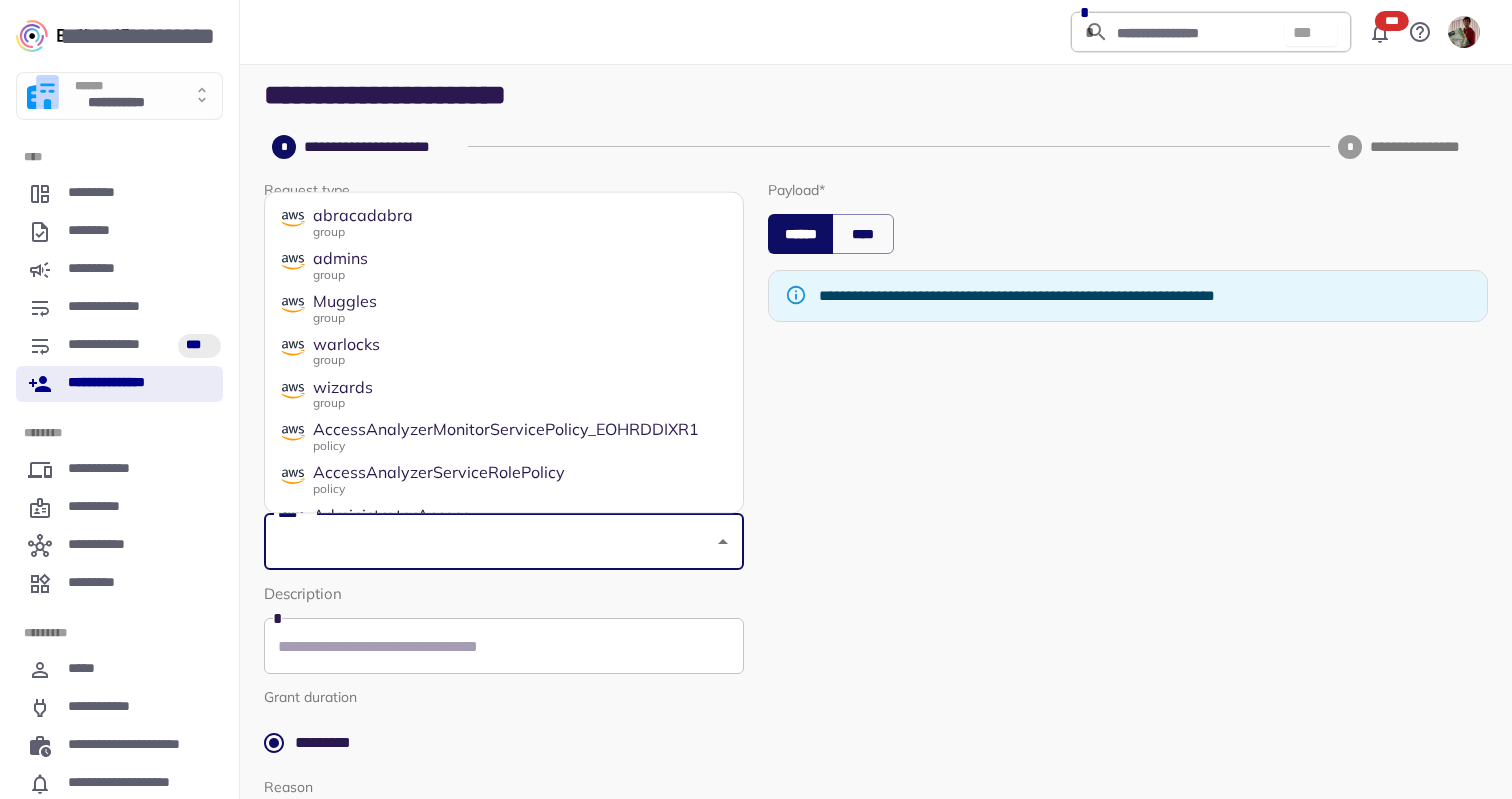 click on "Muggles group" at bounding box center (504, 307) 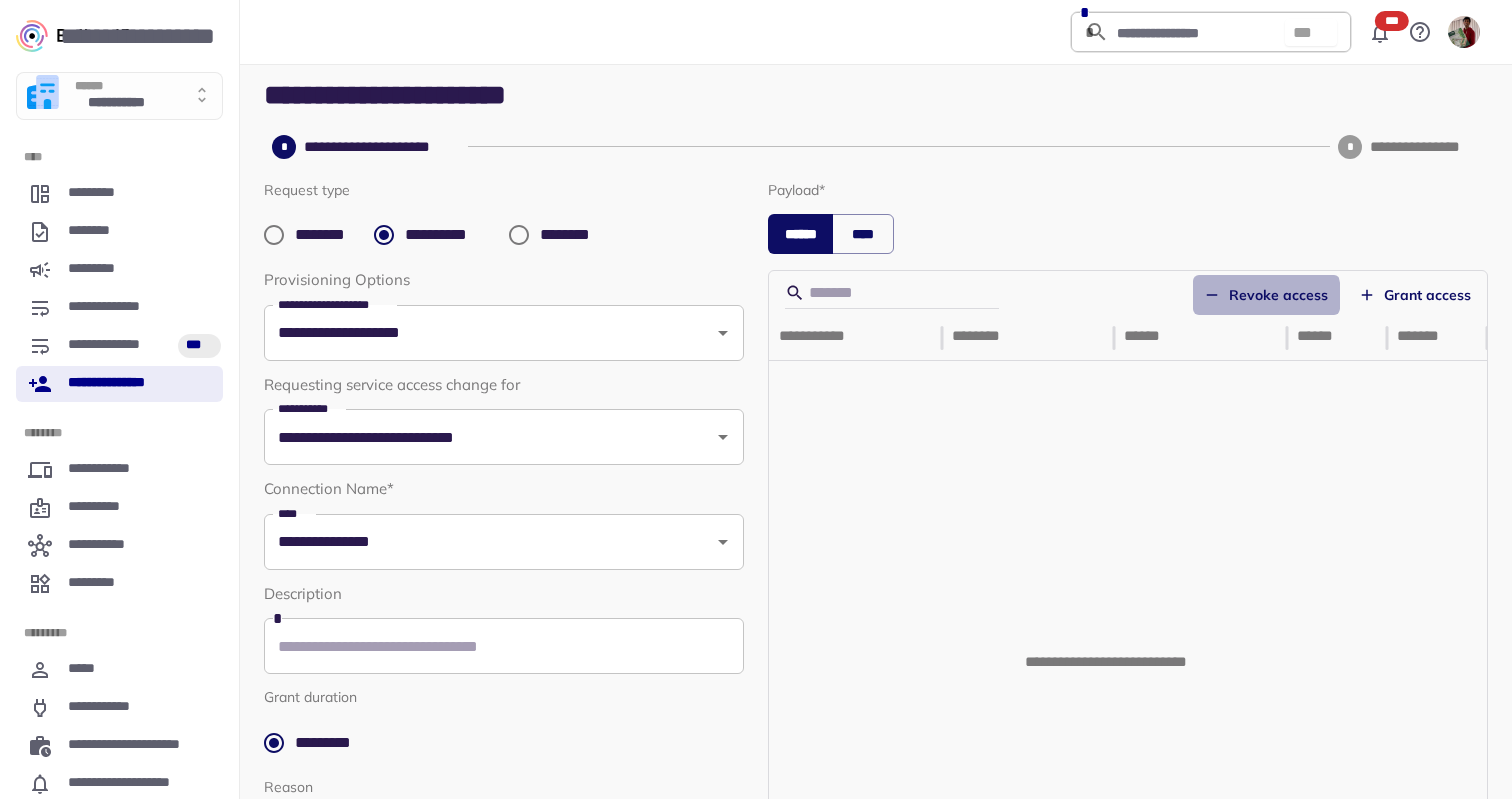 click on "Revoke access" at bounding box center (1266, 295) 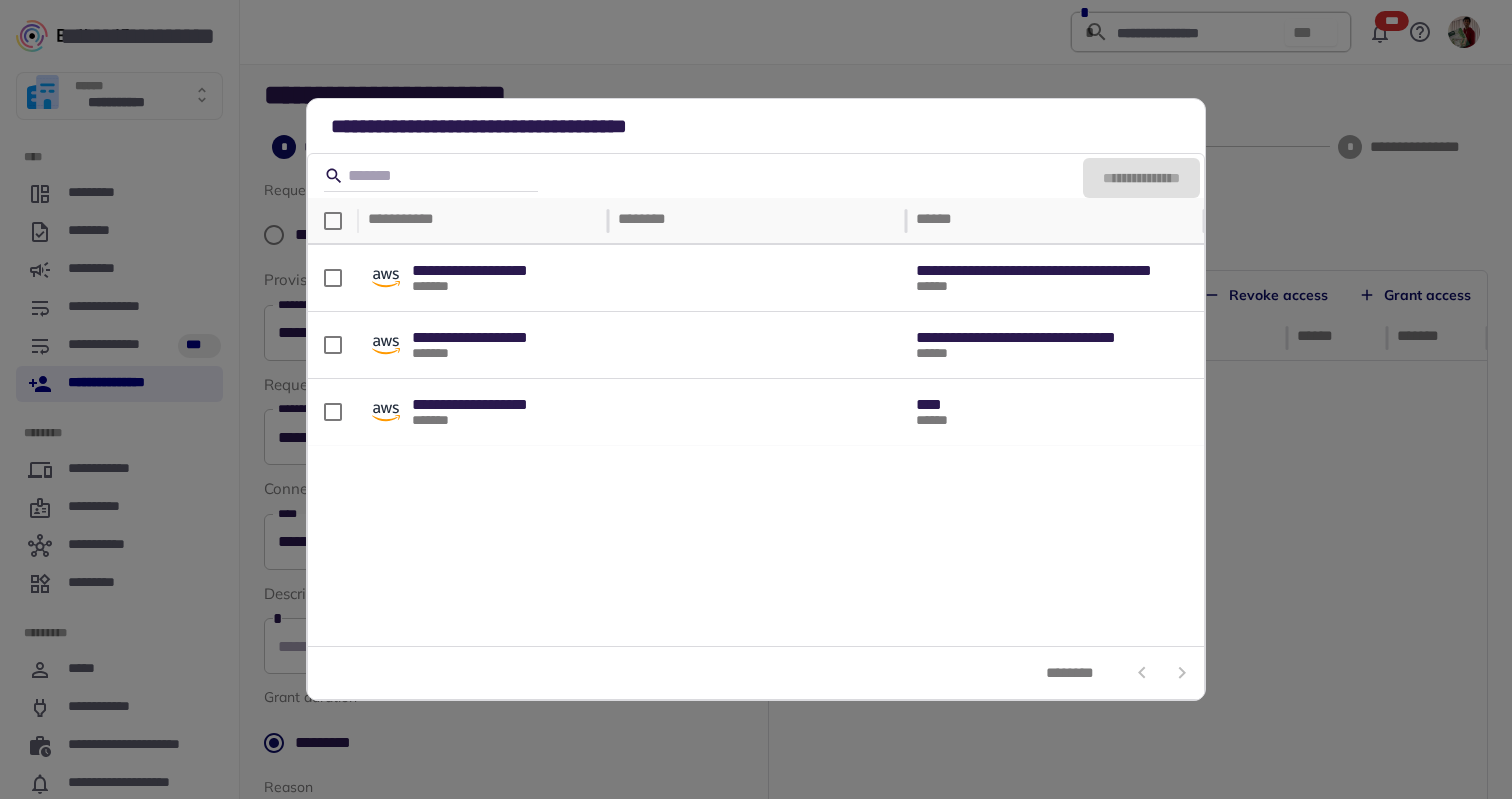 click on "**********" at bounding box center (756, 399) 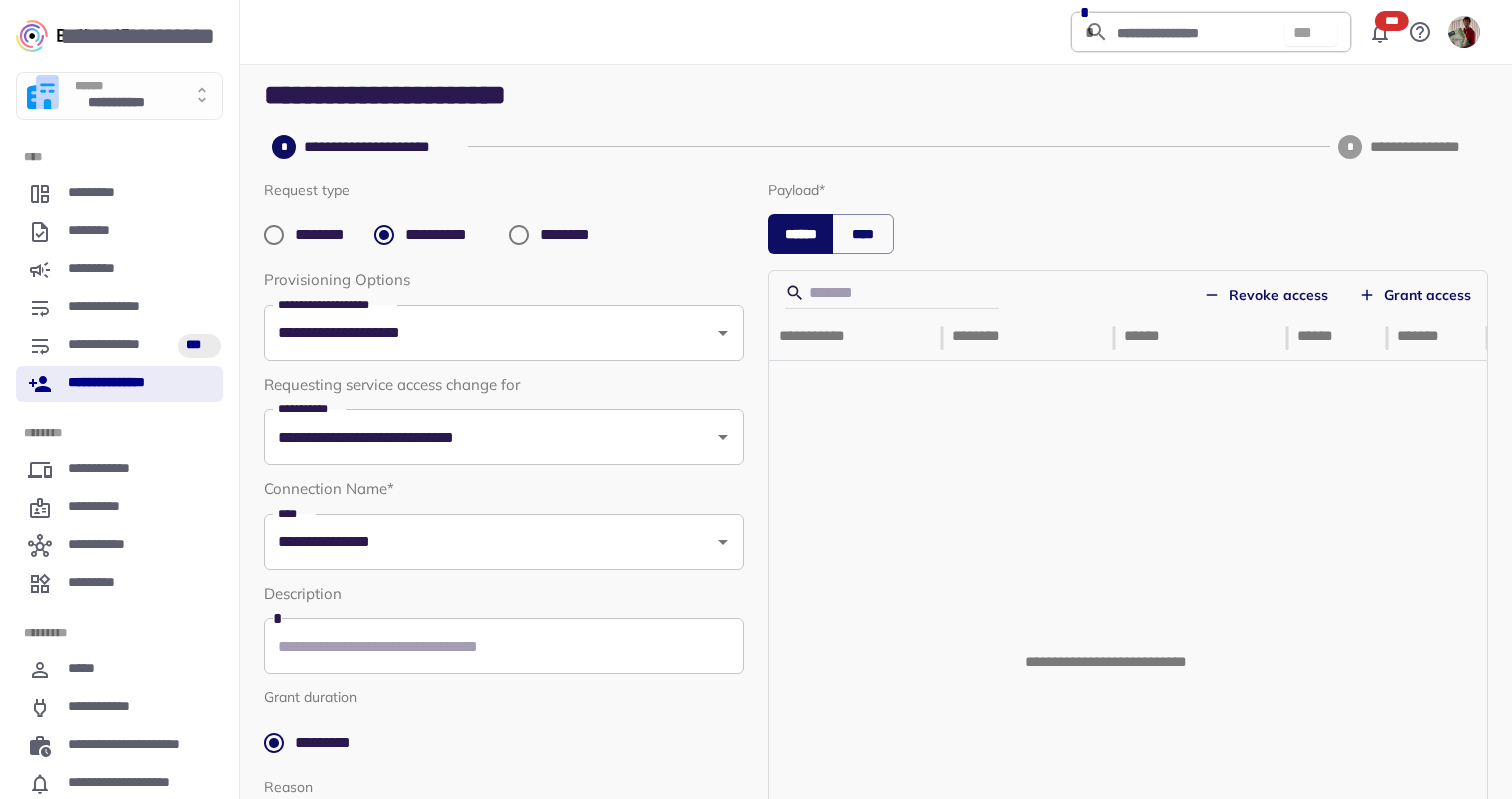 click on "Grant access" at bounding box center [1415, 295] 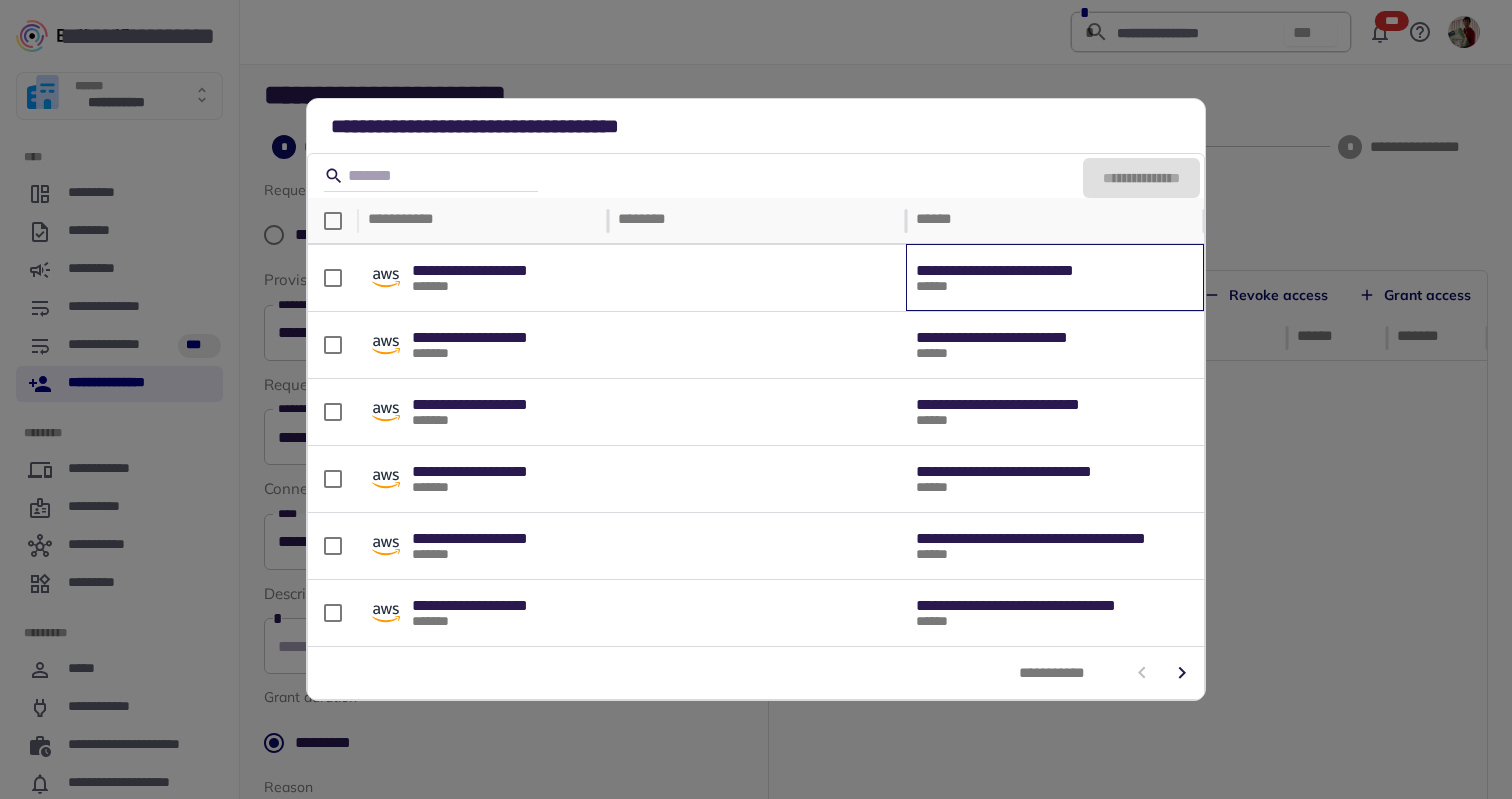 click on "**********" at bounding box center [1055, 278] 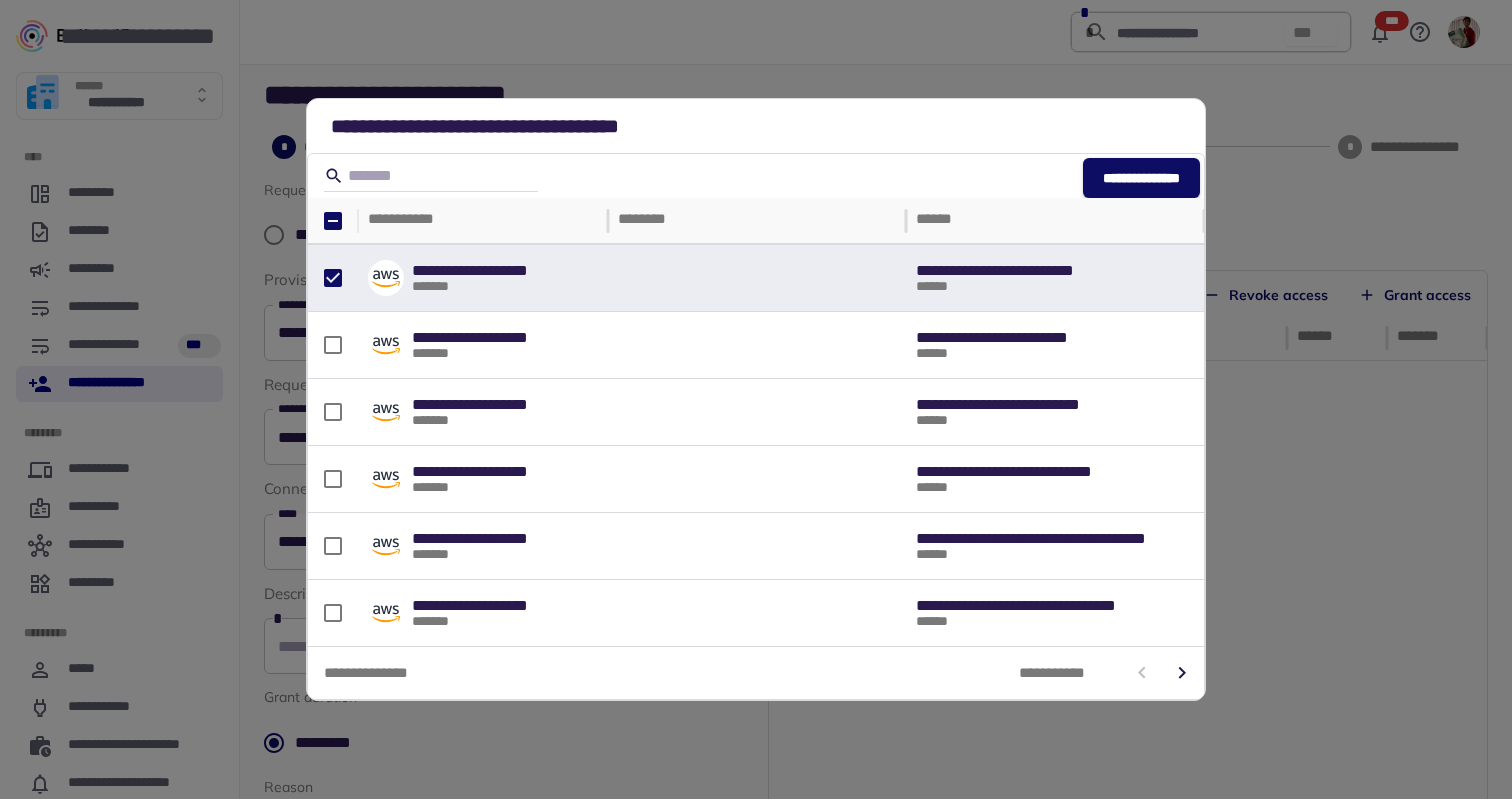 click on "**********" at bounding box center [756, 399] 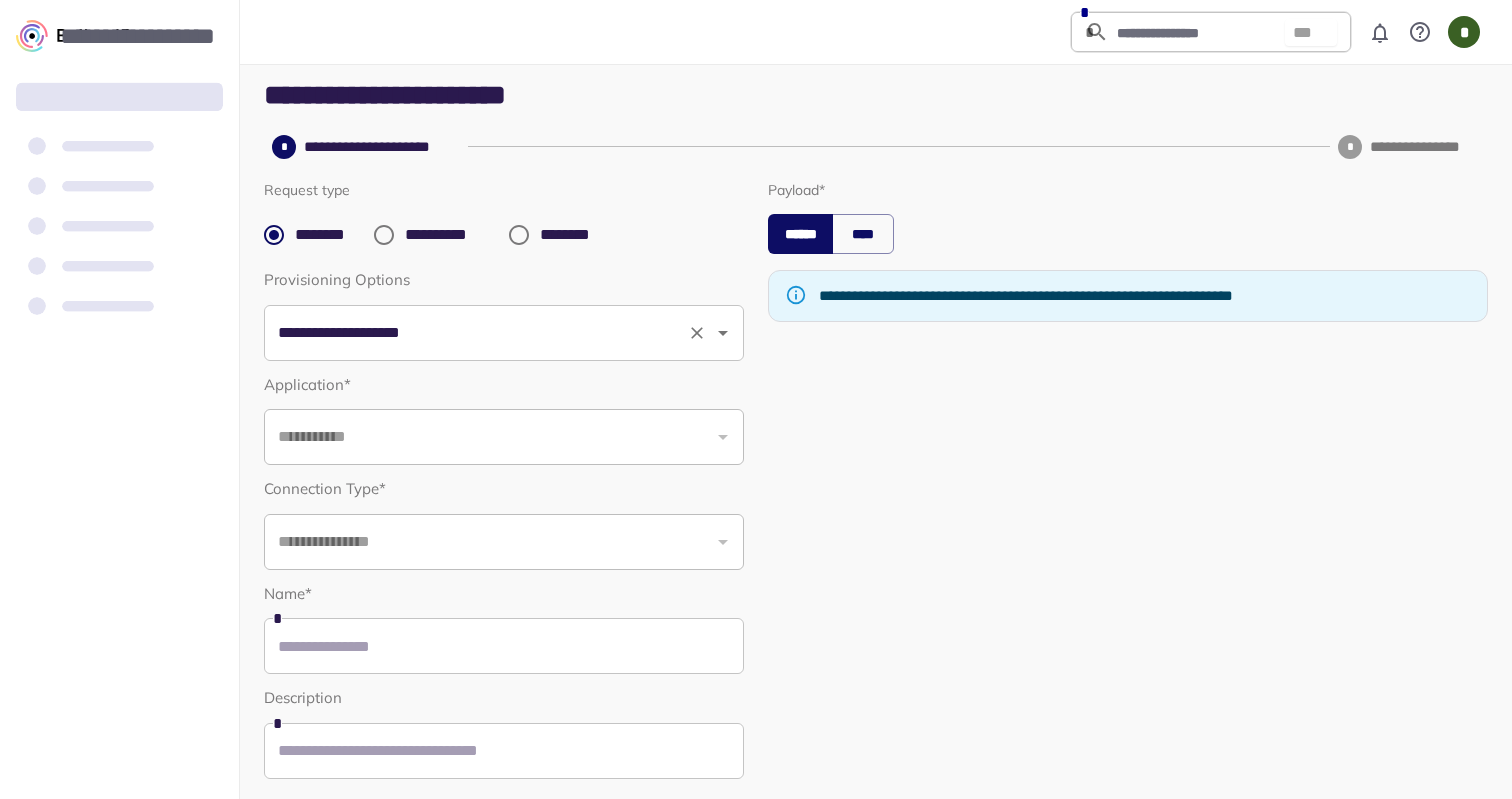 scroll, scrollTop: 0, scrollLeft: 0, axis: both 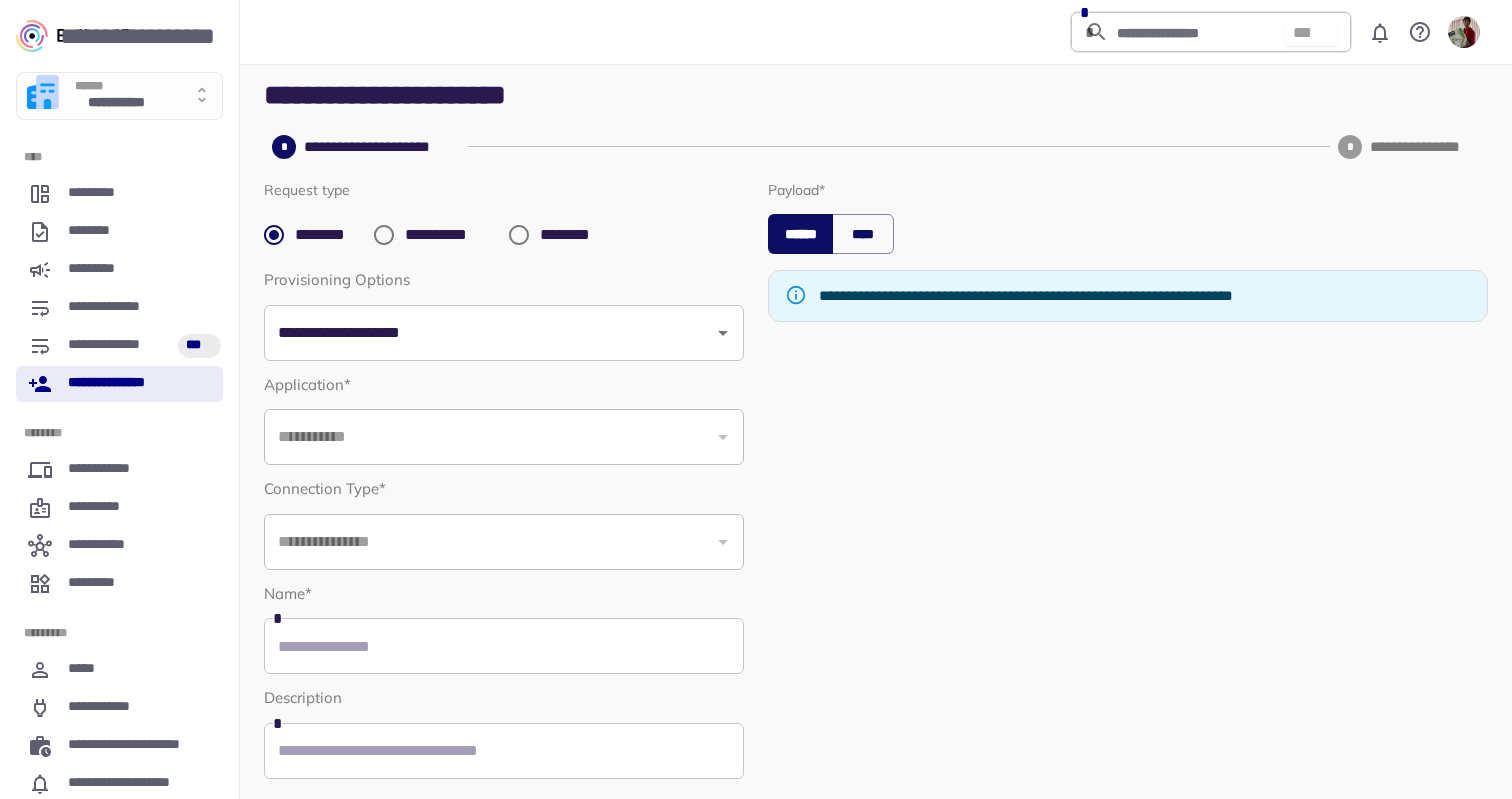 click on "**********" at bounding box center (449, 235) 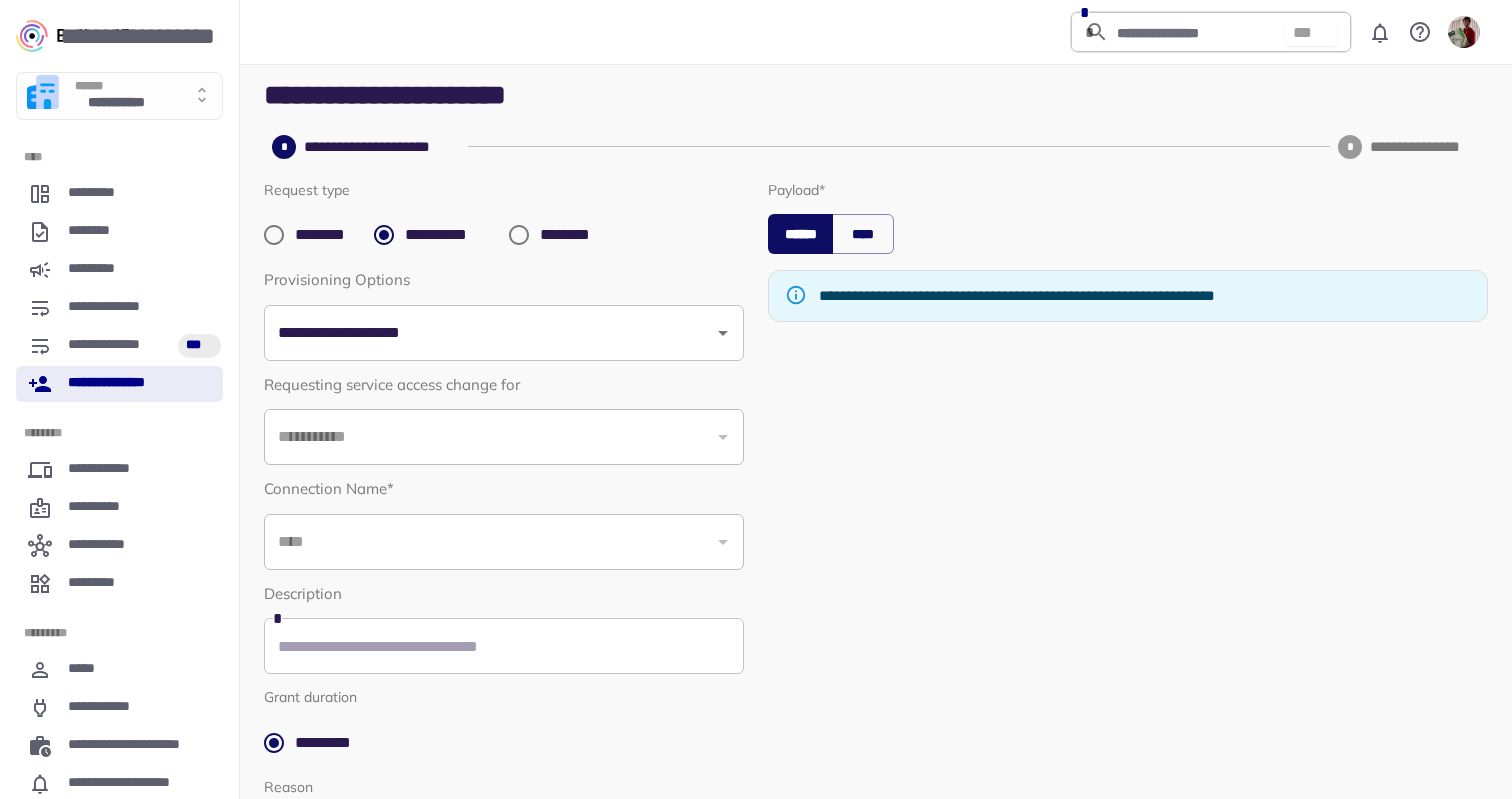 click on "**********" at bounding box center [504, 316] 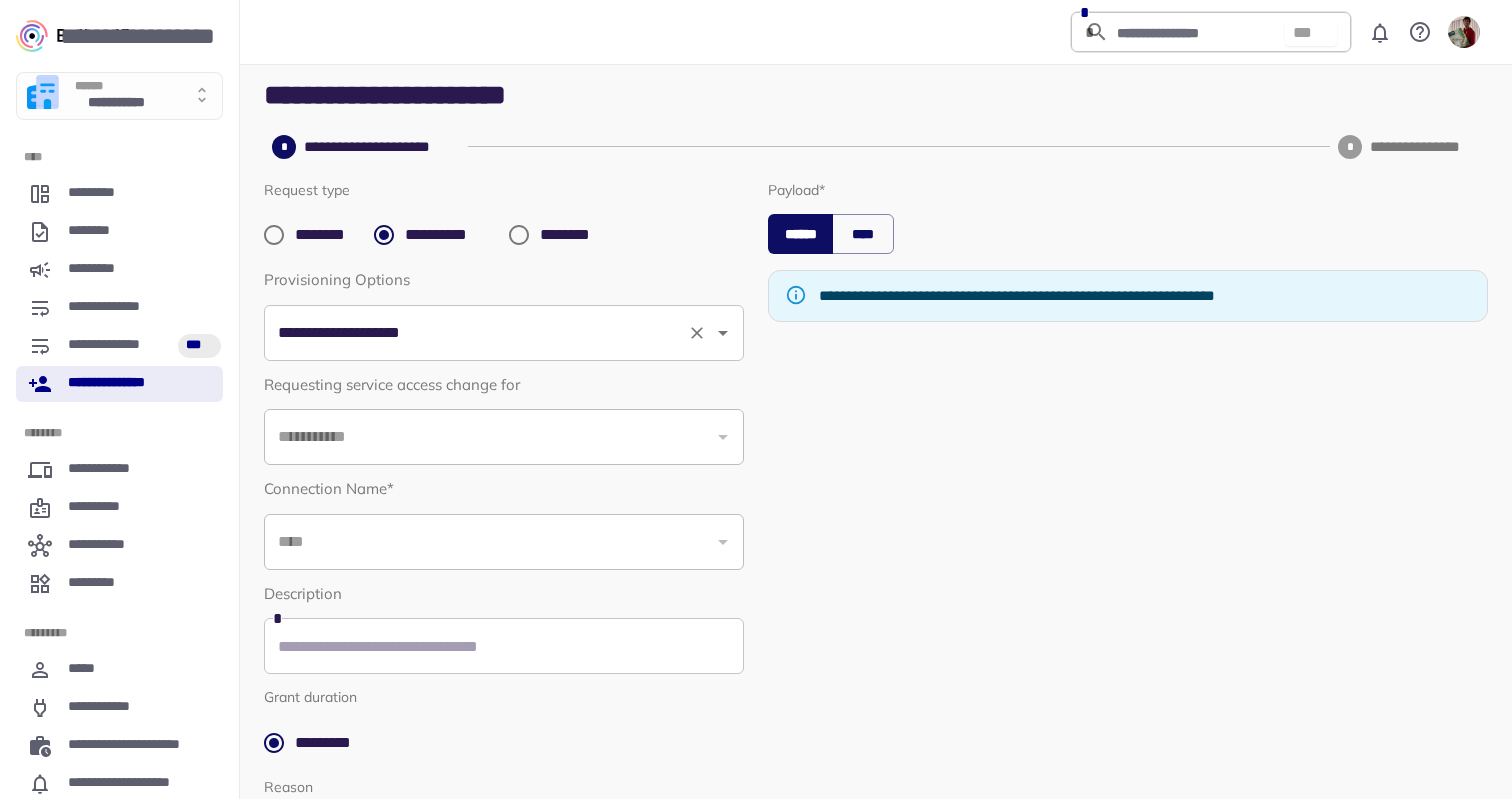 click on "**********" at bounding box center [476, 333] 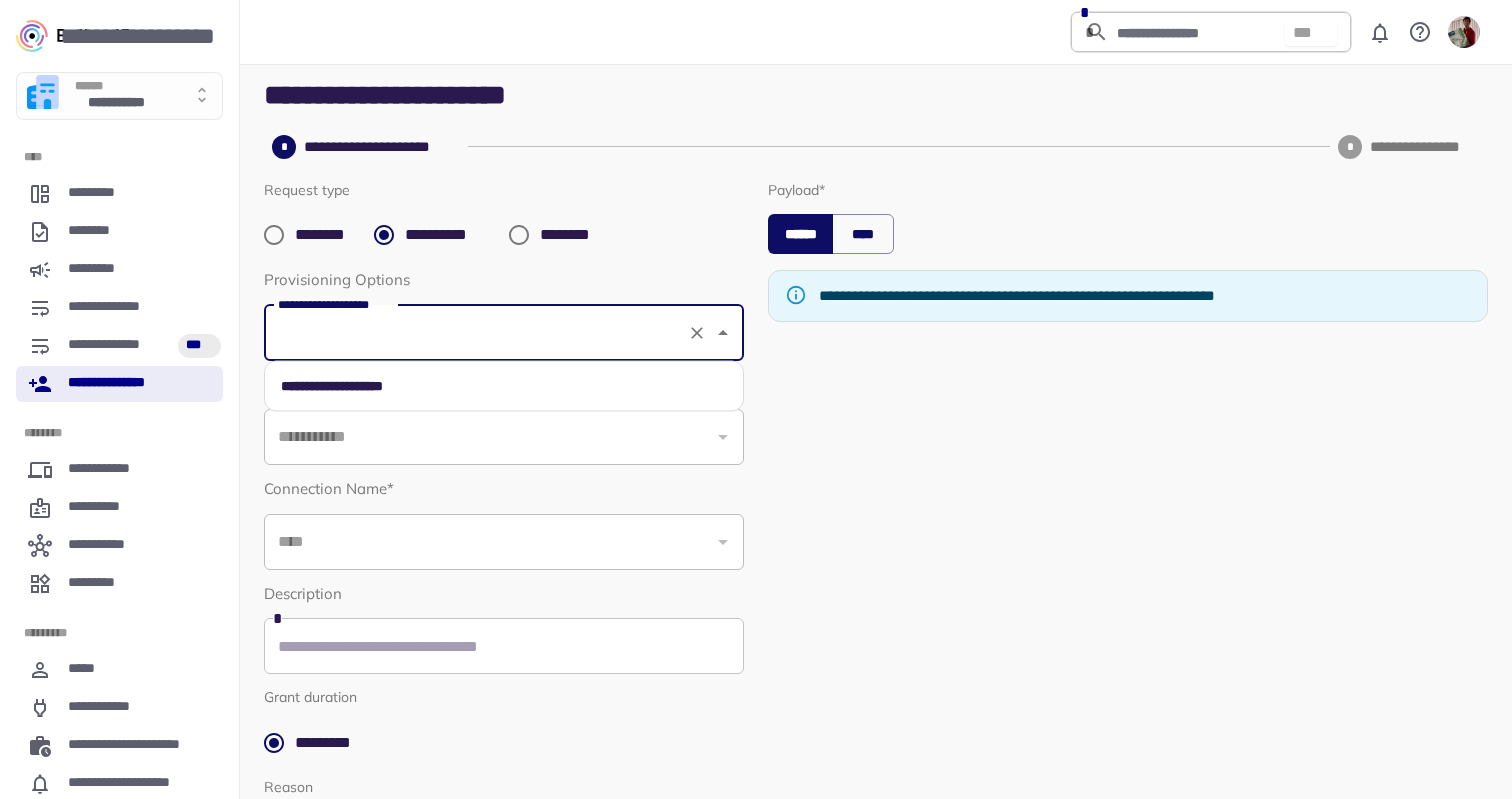 click on "**********" at bounding box center [504, 386] 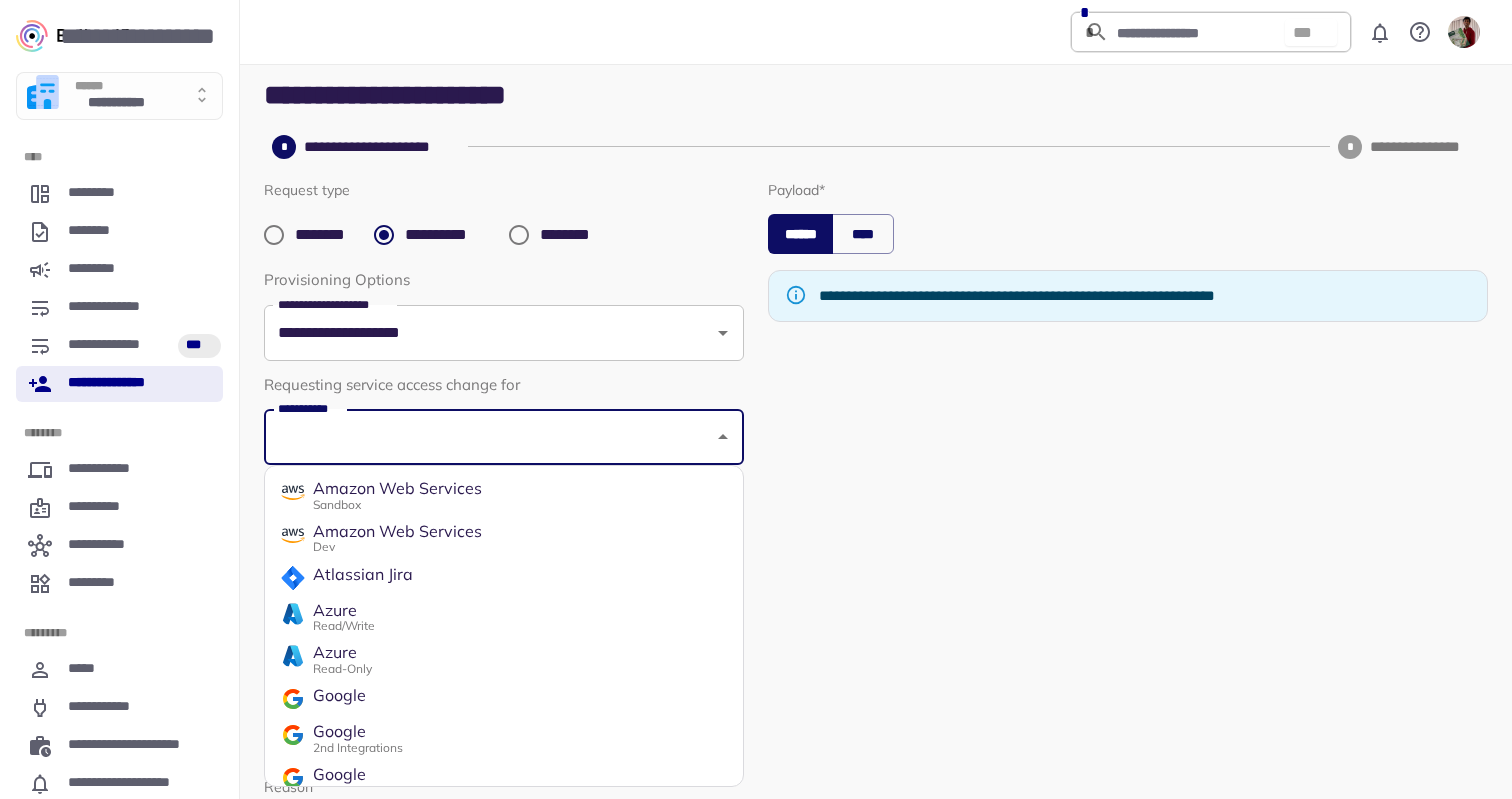 click on "**********" at bounding box center (489, 437) 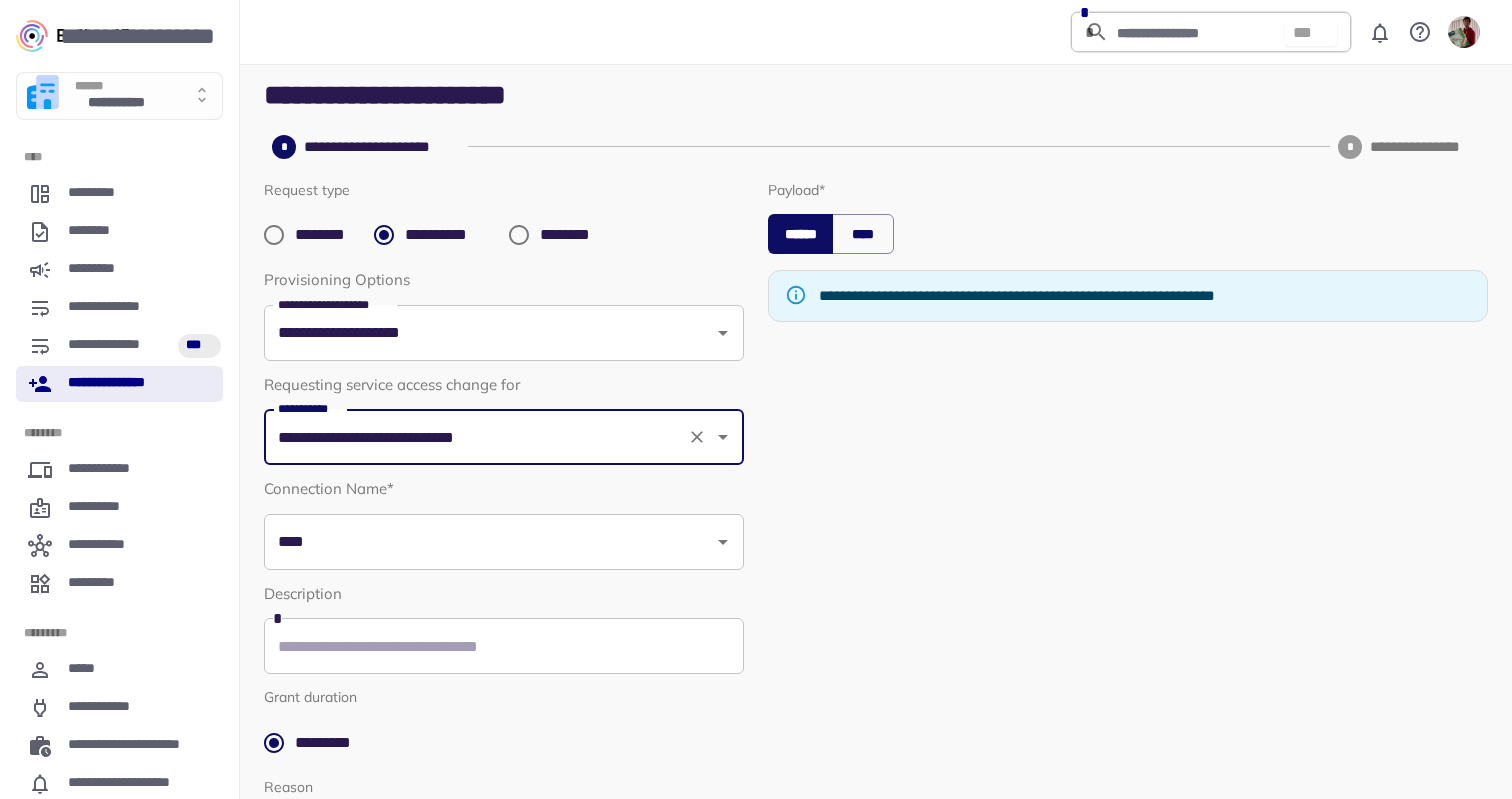 click on "****" at bounding box center [489, 542] 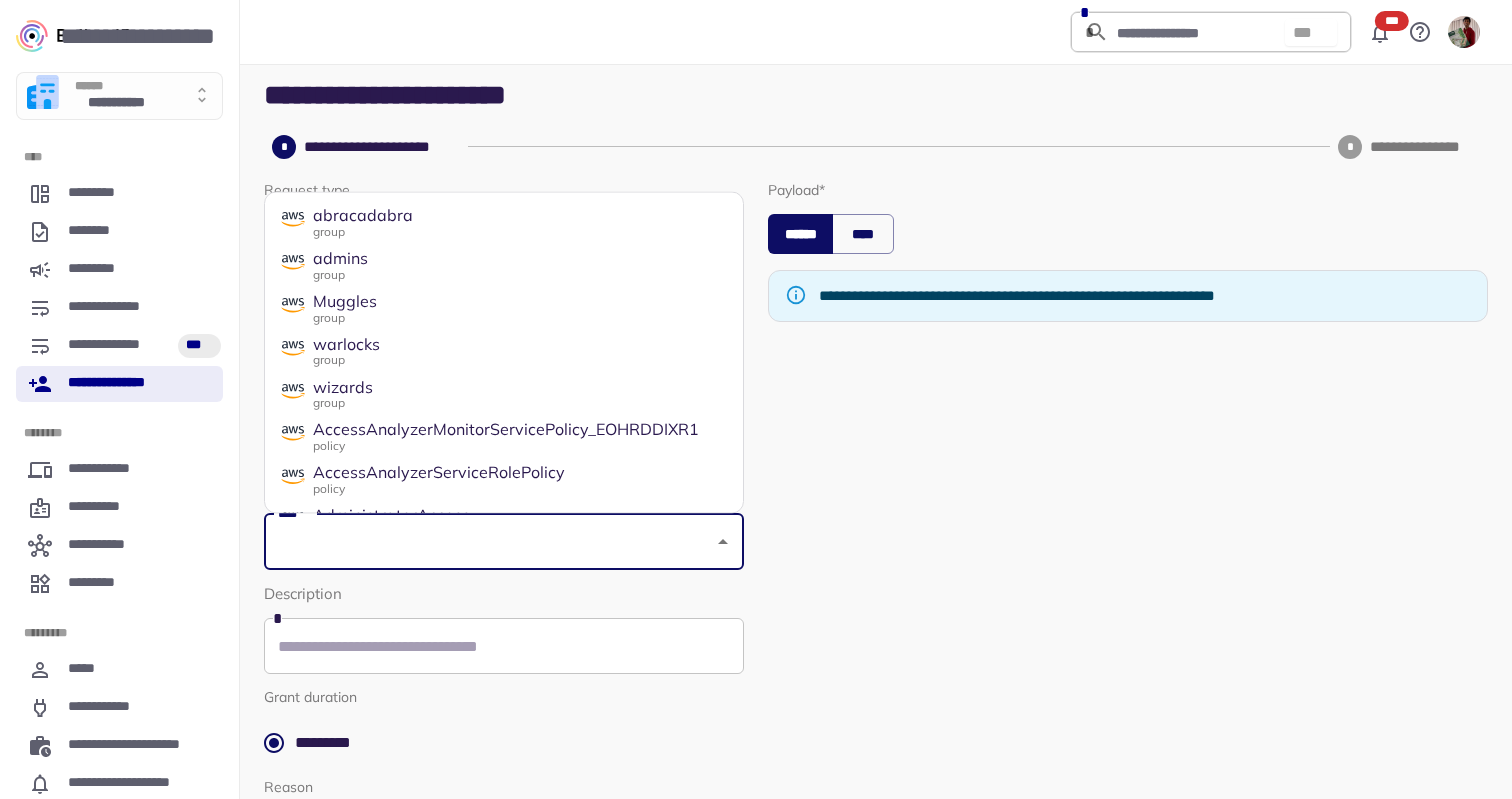 click on "Muggles group" at bounding box center (504, 307) 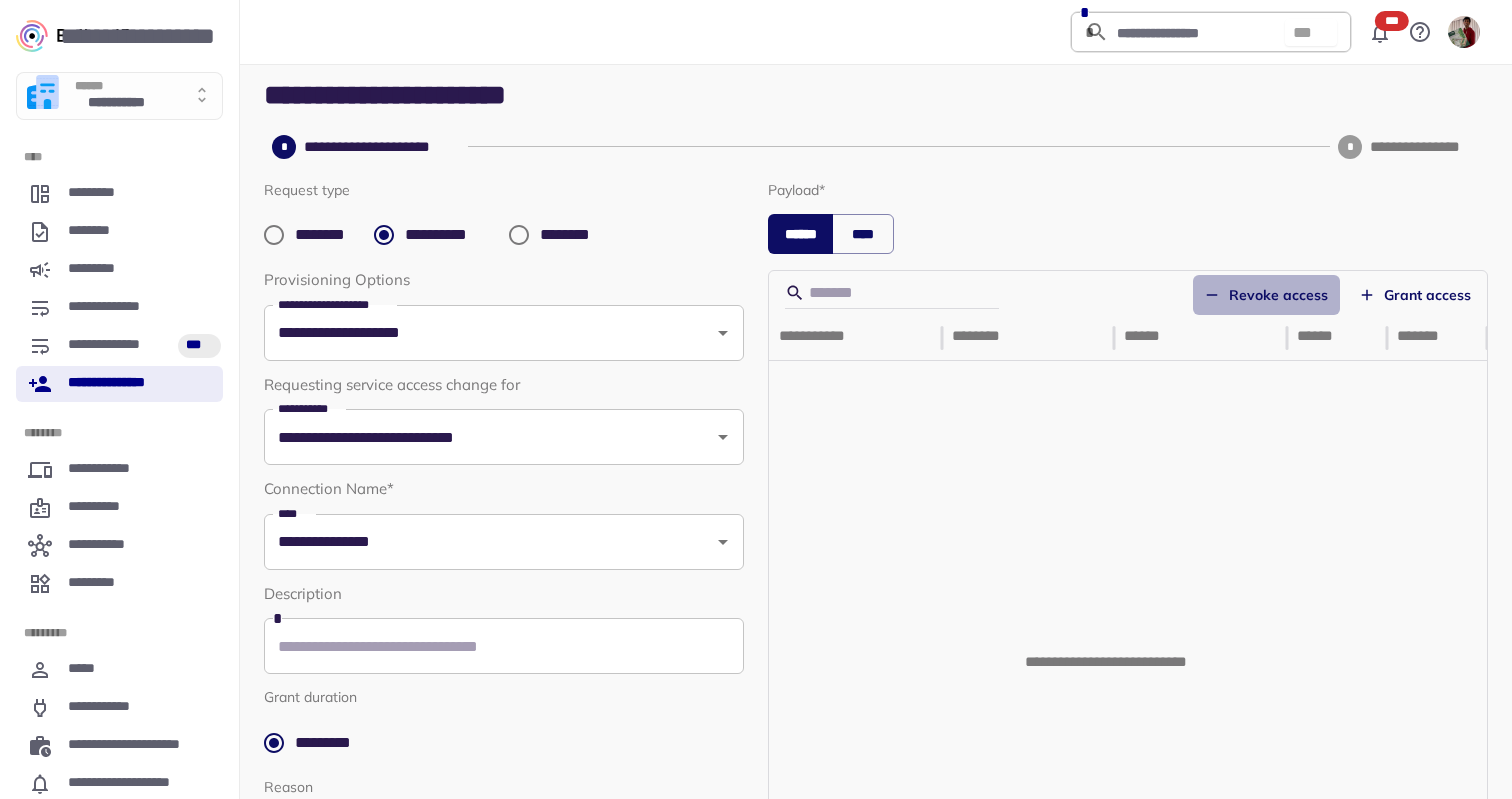 click on "Revoke access" at bounding box center [1266, 295] 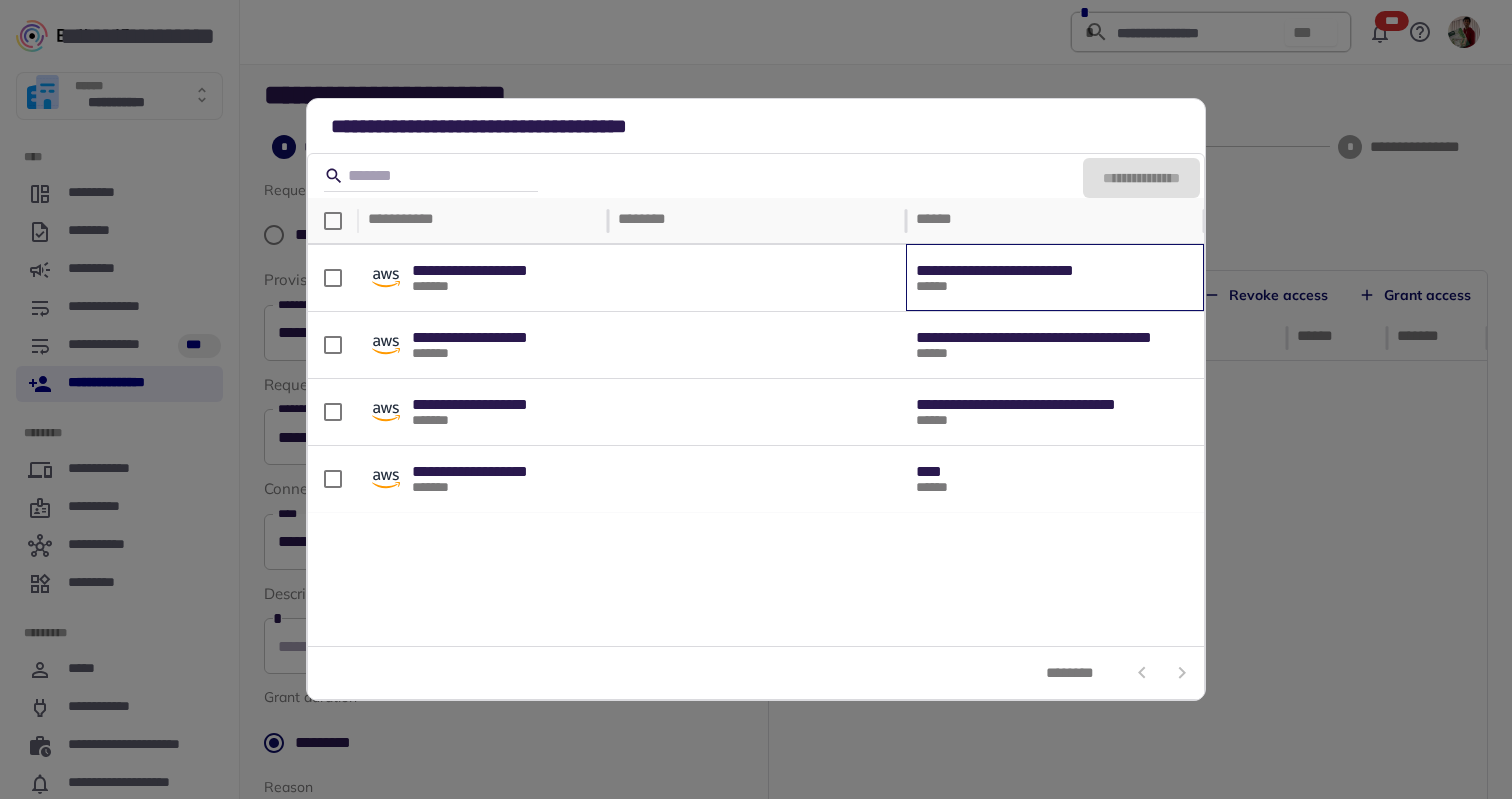 click on "**********" at bounding box center [1055, 271] 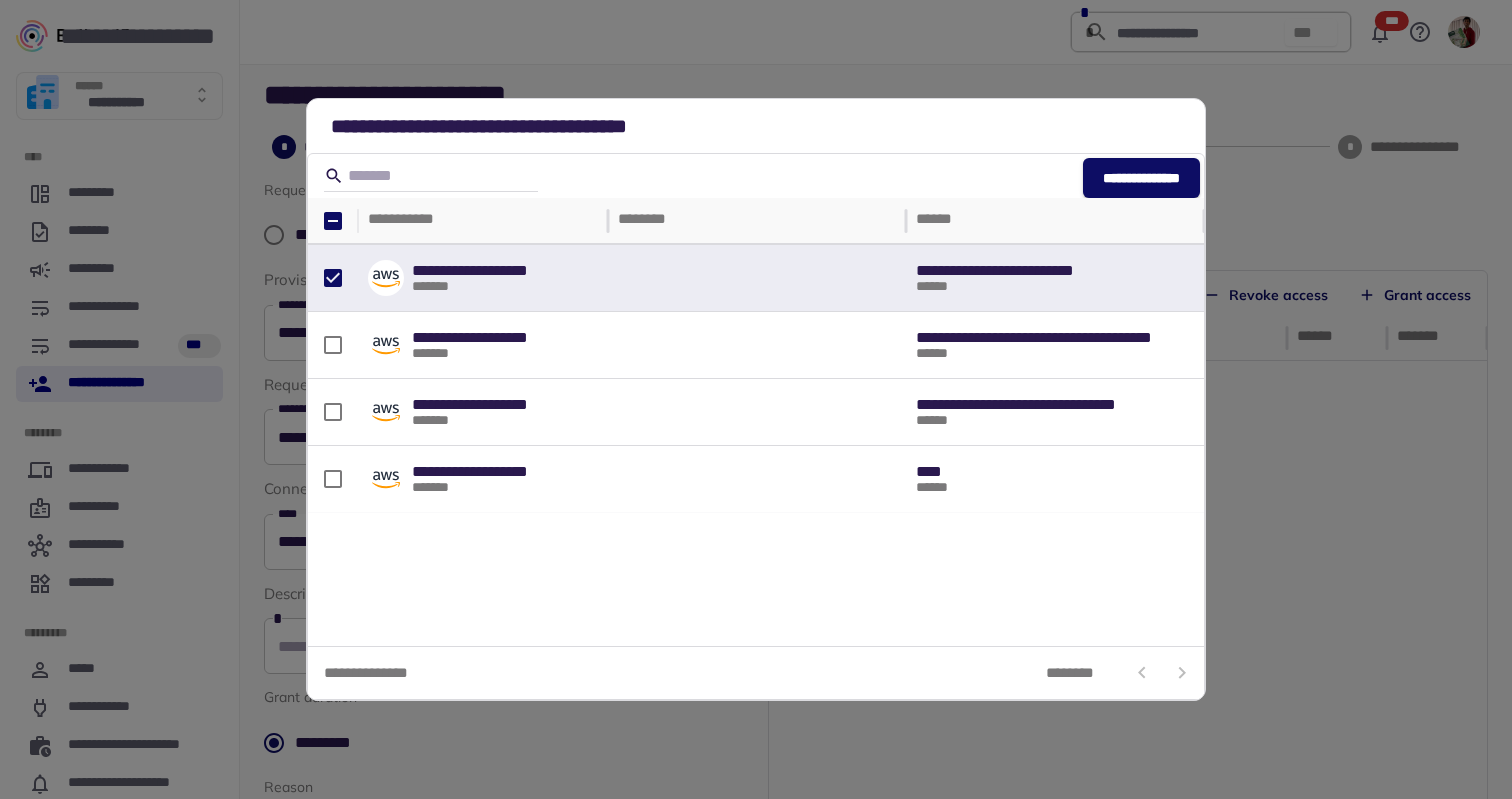click on "**********" at bounding box center (1141, 178) 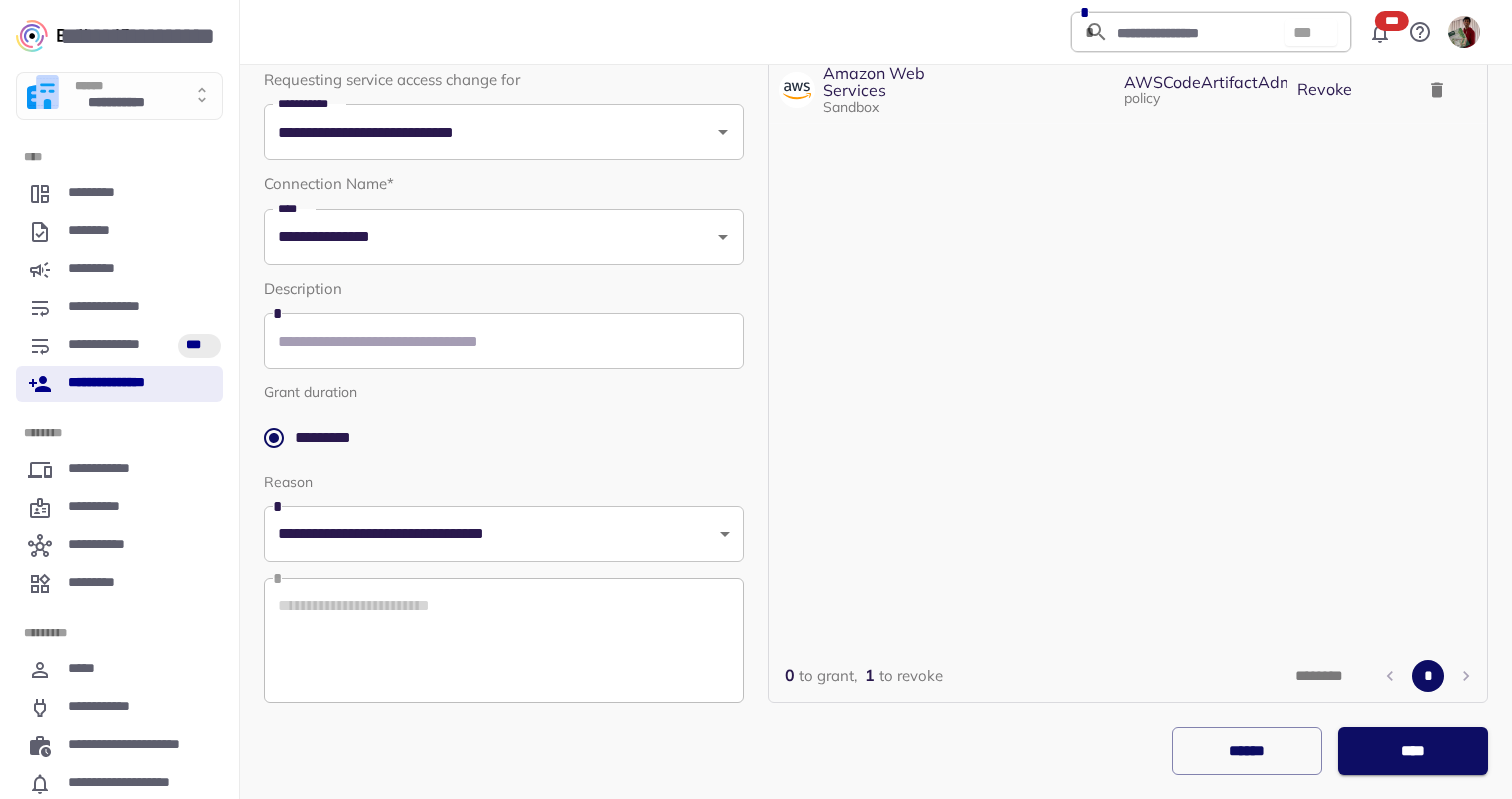 click on "****" at bounding box center (1412, 751) 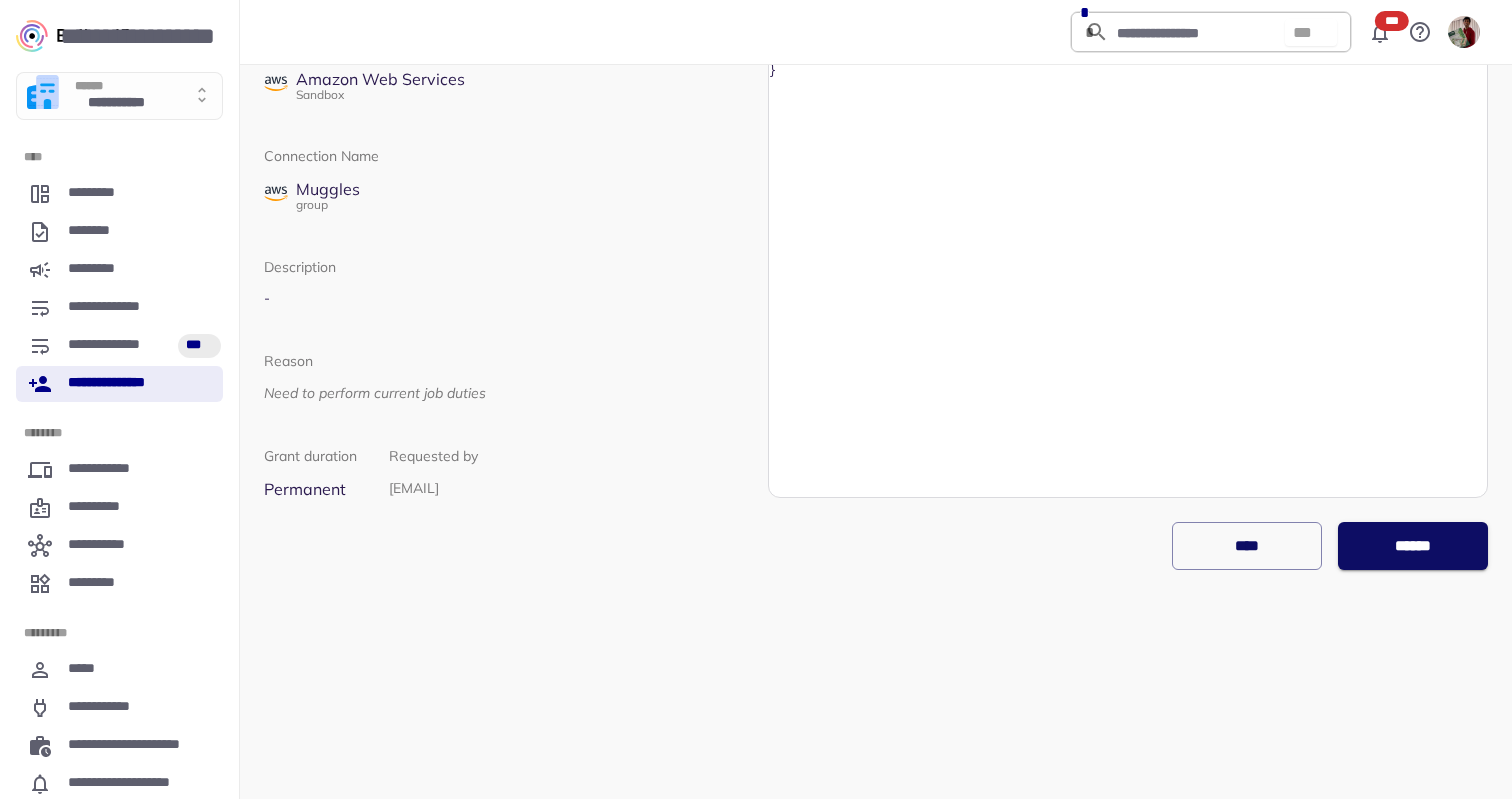 scroll, scrollTop: 100, scrollLeft: 0, axis: vertical 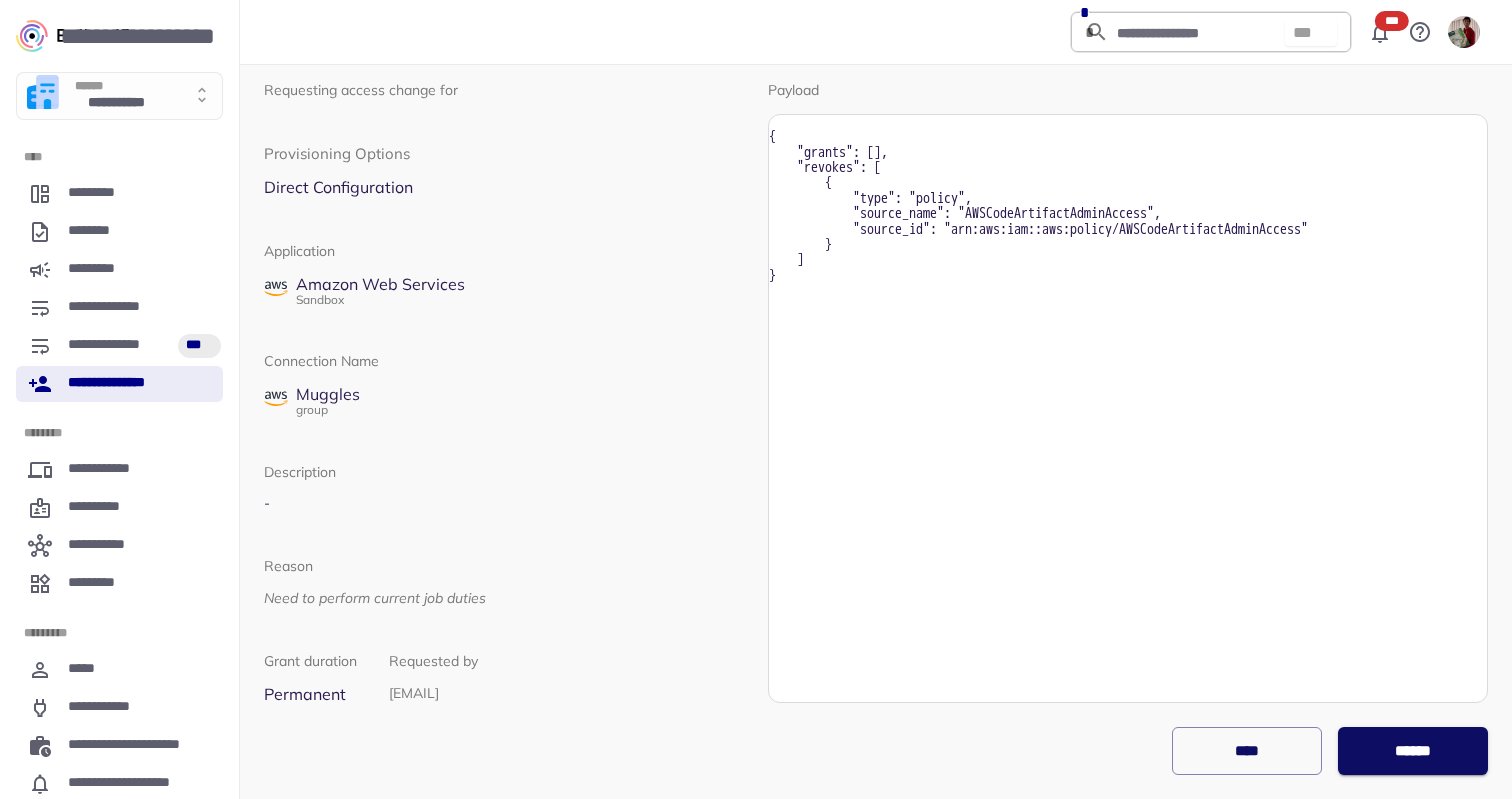 click on "******" at bounding box center [1412, 751] 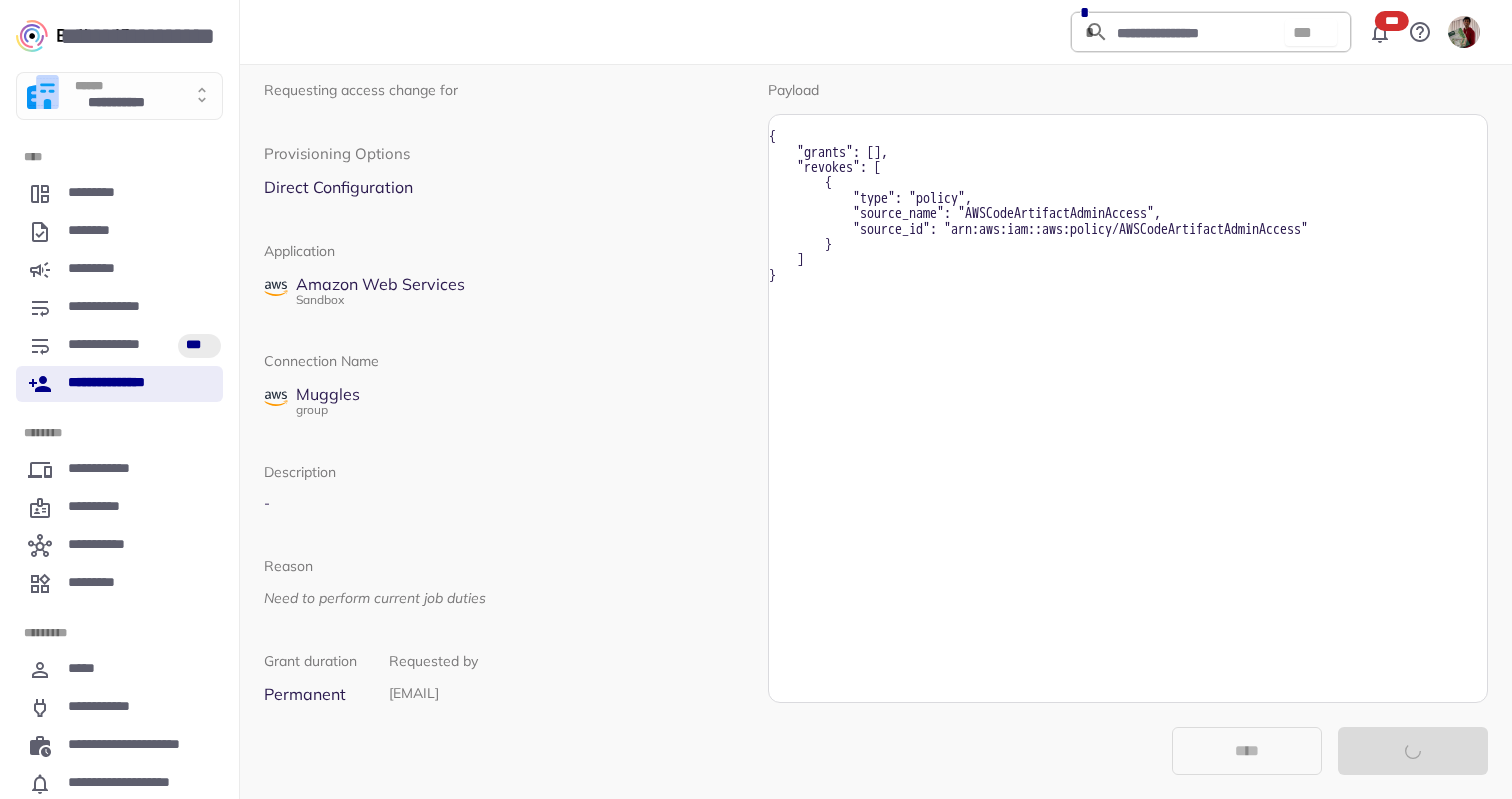 scroll, scrollTop: 0, scrollLeft: 0, axis: both 